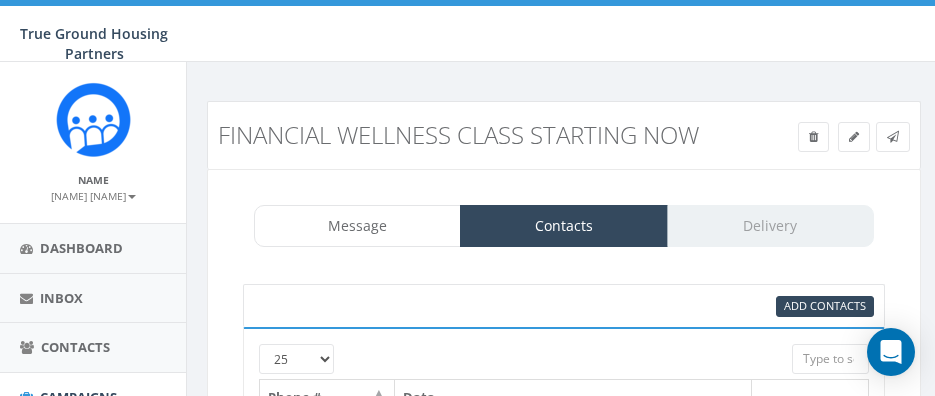 scroll, scrollTop: 0, scrollLeft: 0, axis: both 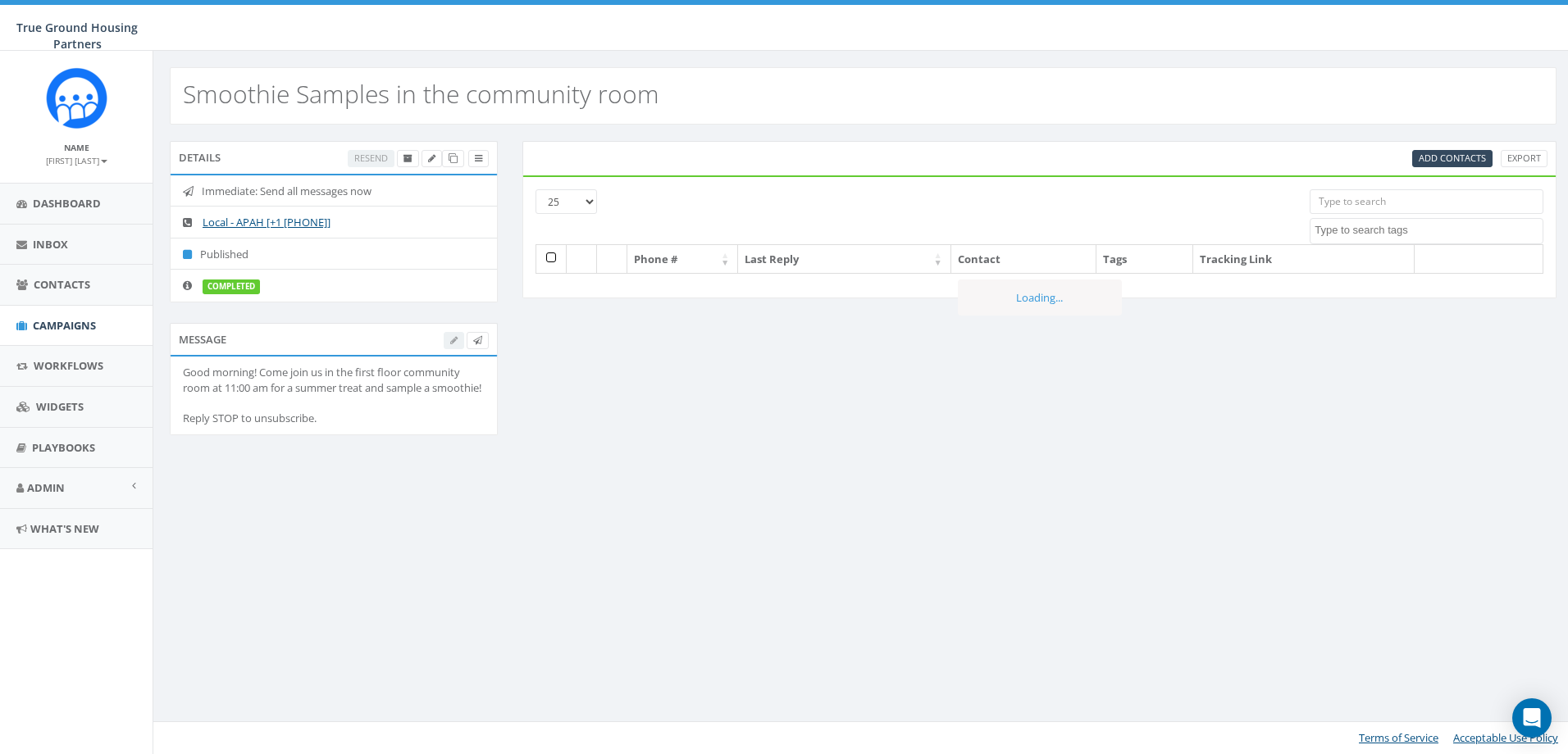 select 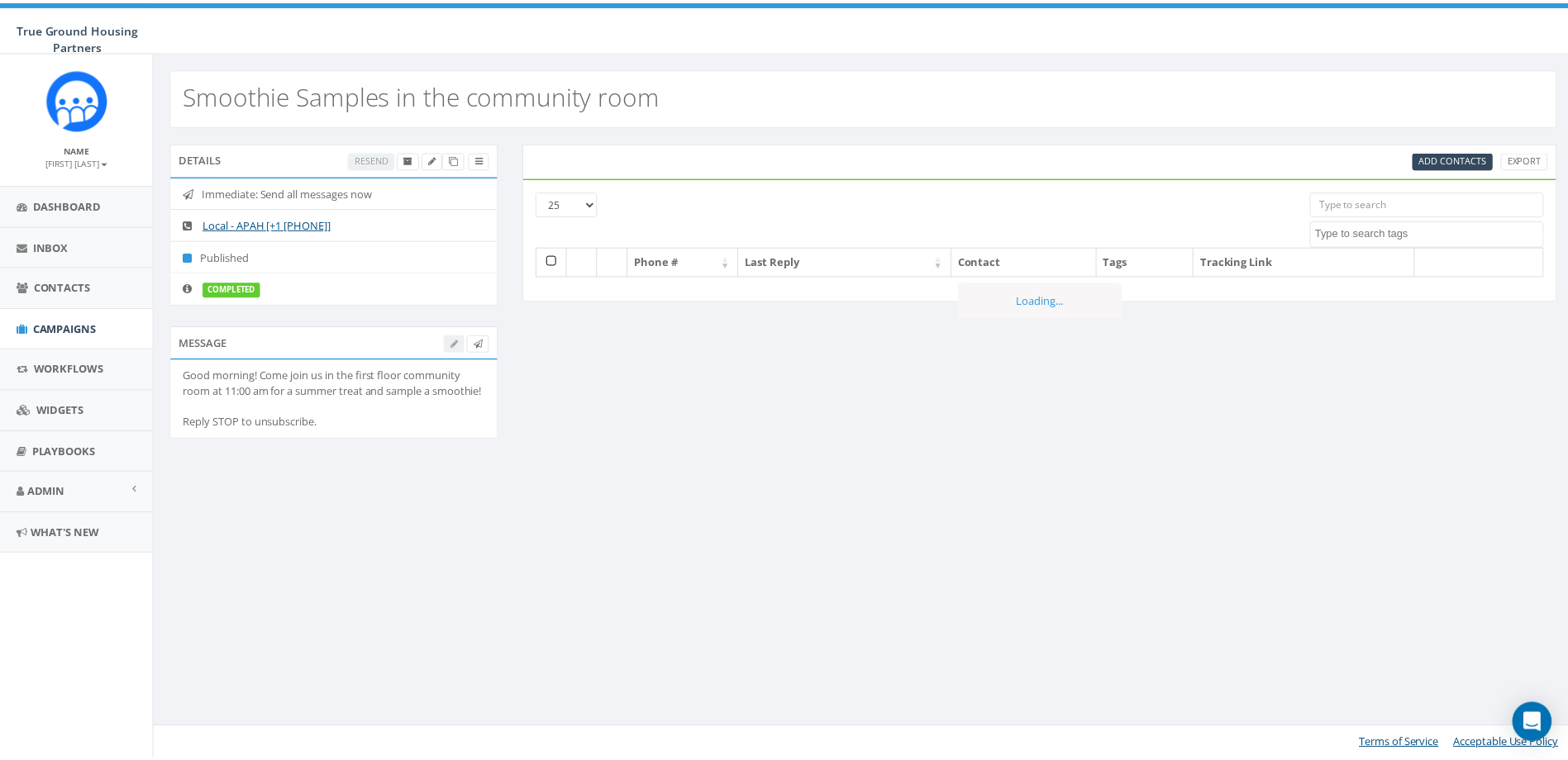 scroll, scrollTop: 0, scrollLeft: 0, axis: both 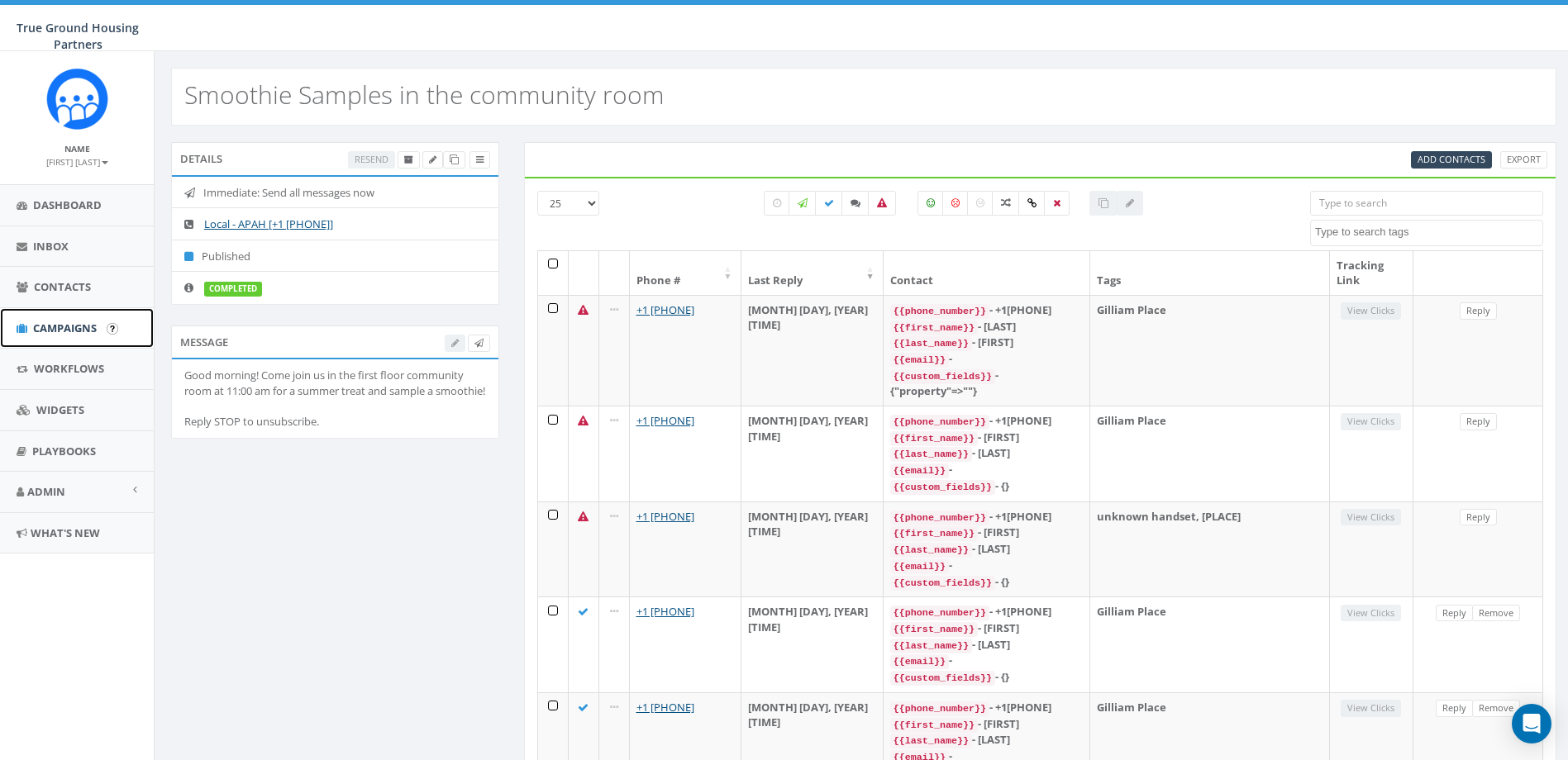 click on "Campaigns" at bounding box center (64, 328) 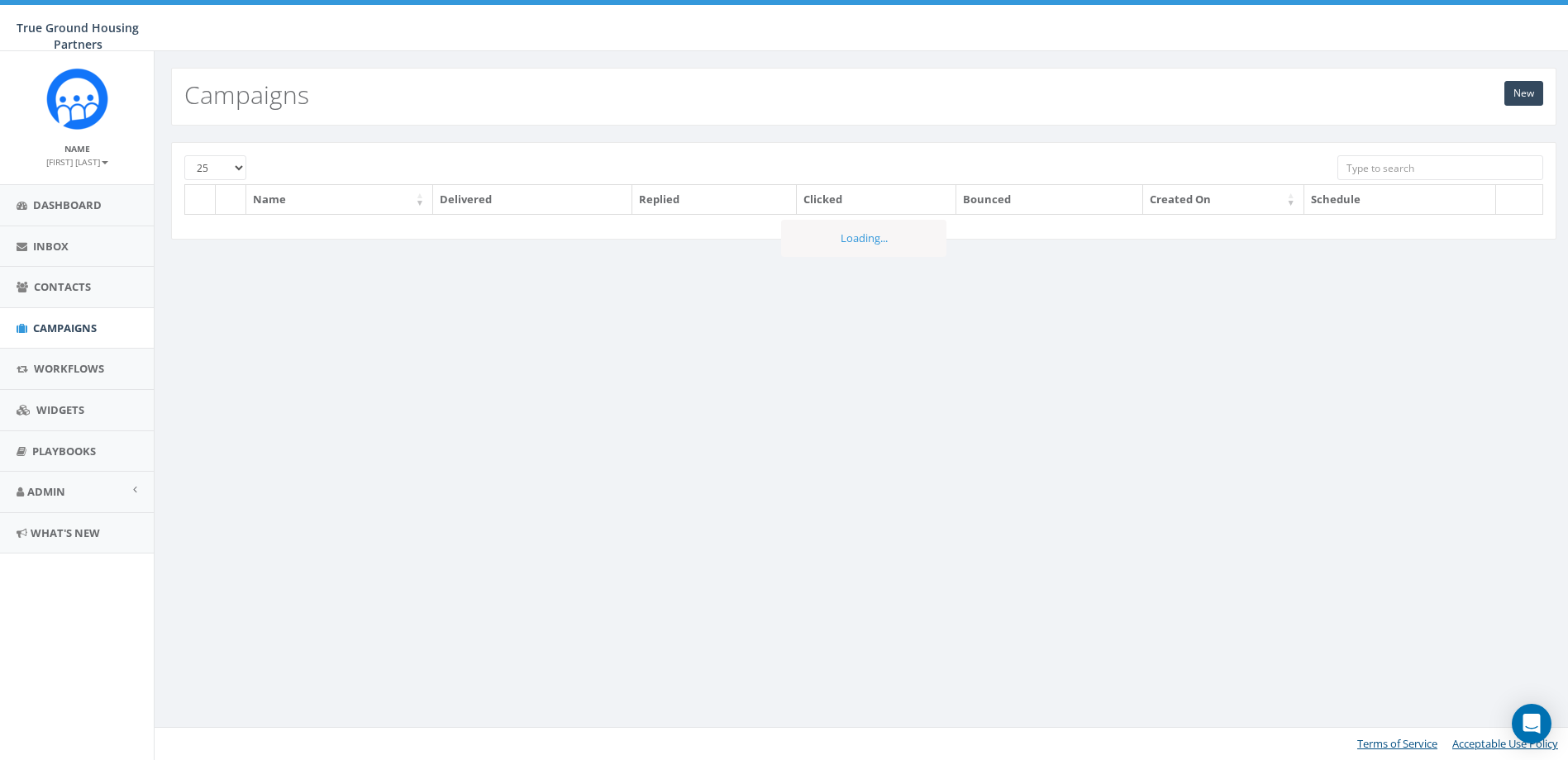 scroll, scrollTop: 0, scrollLeft: 0, axis: both 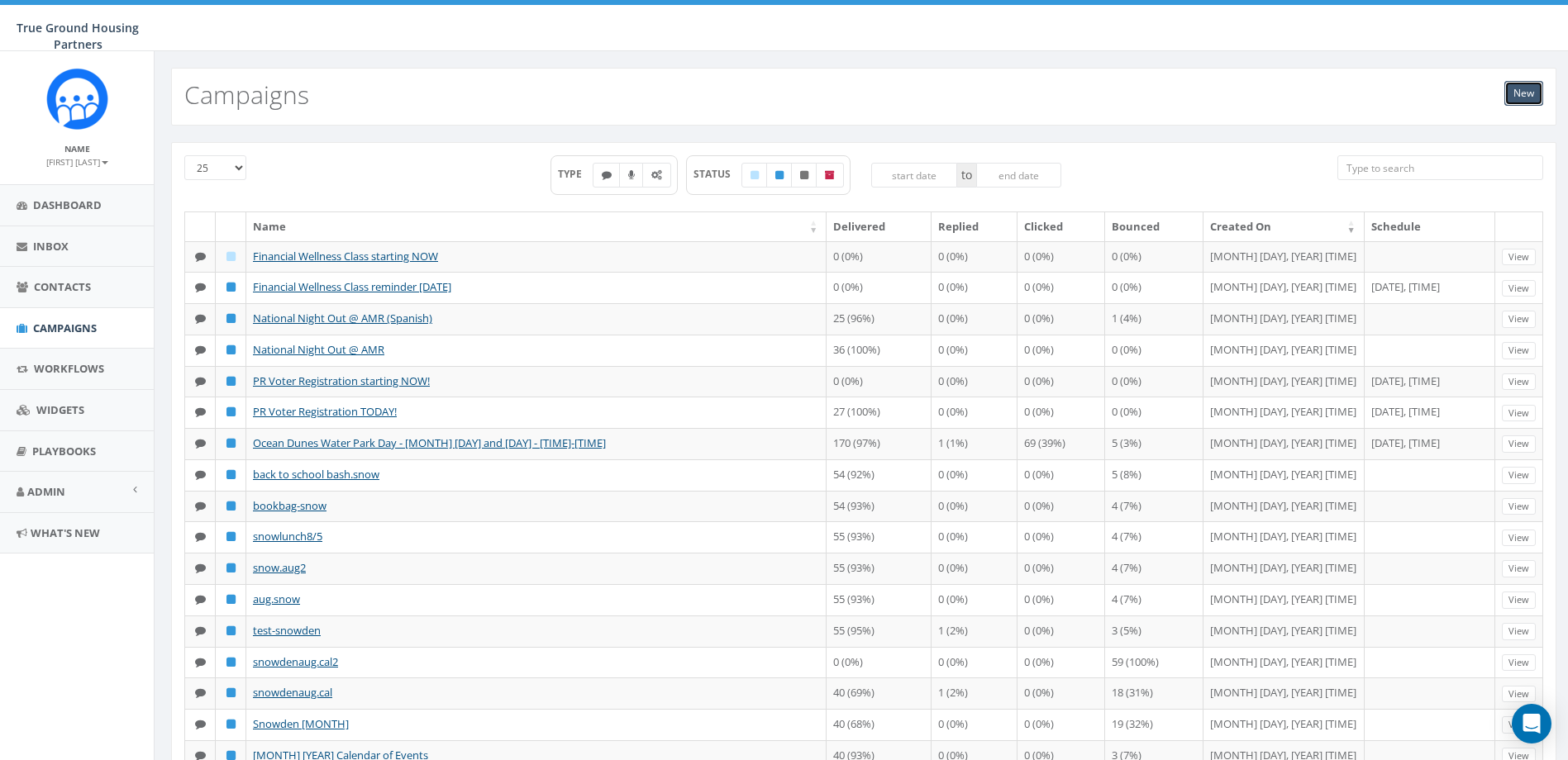 click on "New" at bounding box center [1523, 93] 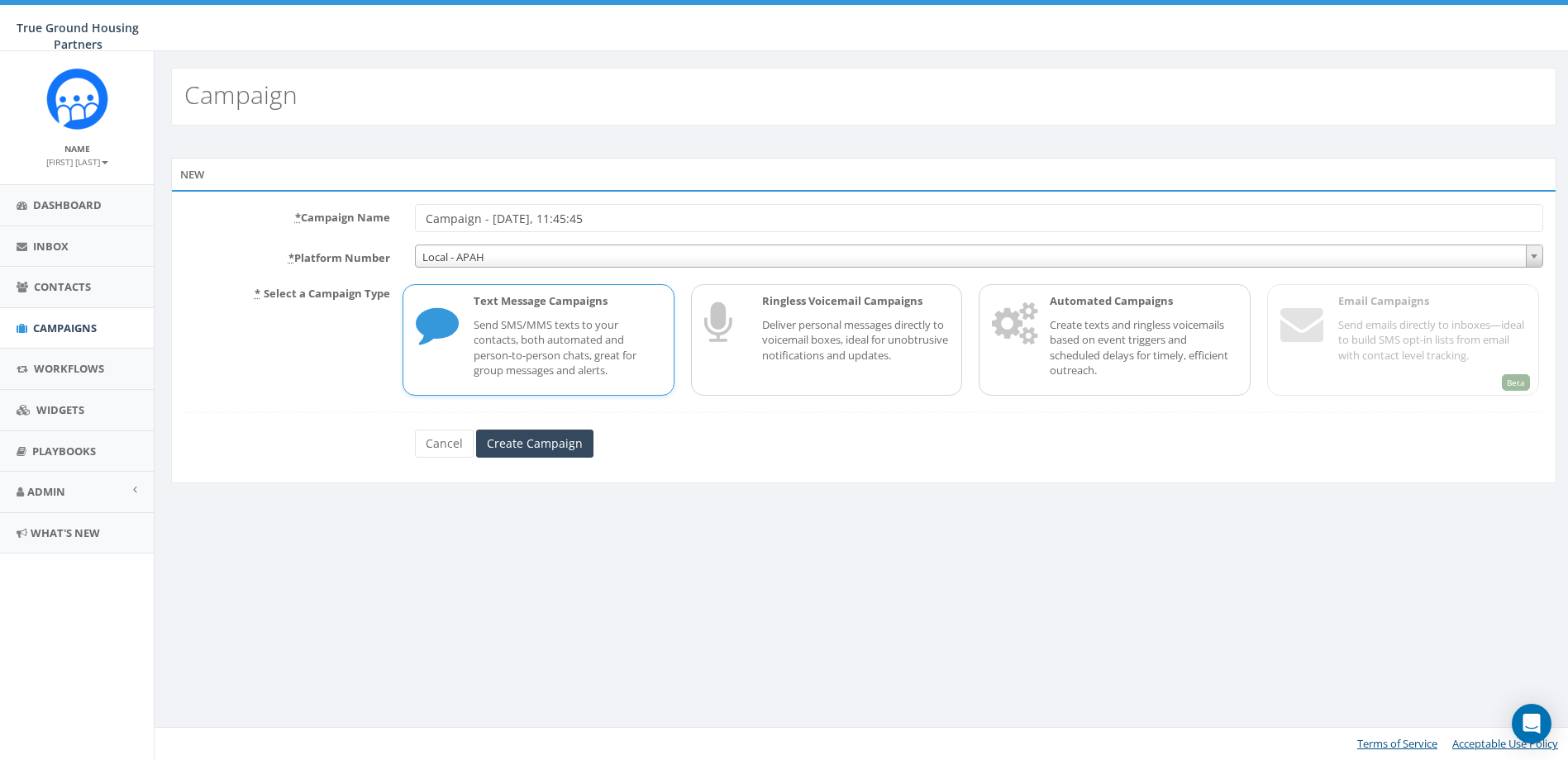 scroll, scrollTop: 0, scrollLeft: 0, axis: both 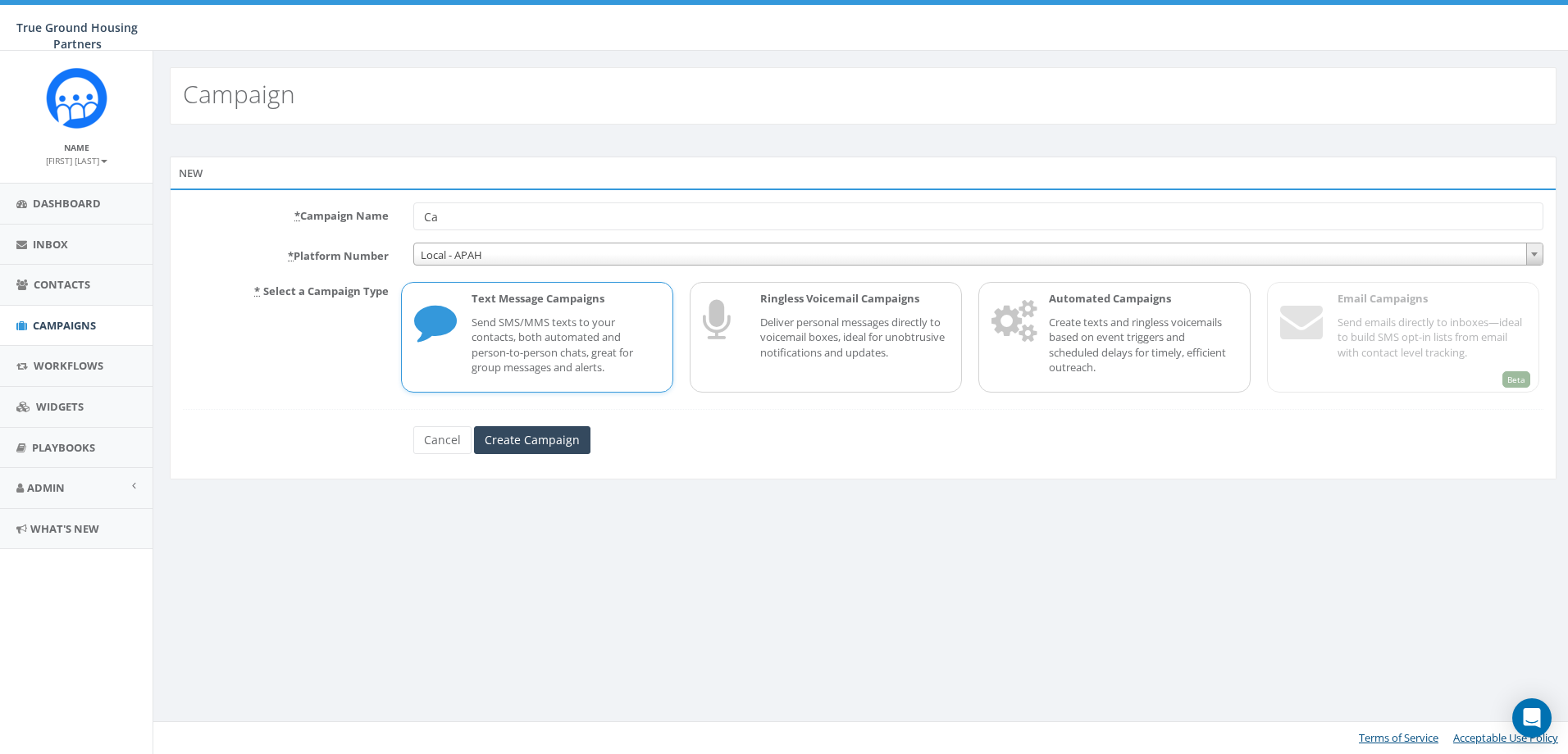 type on "C" 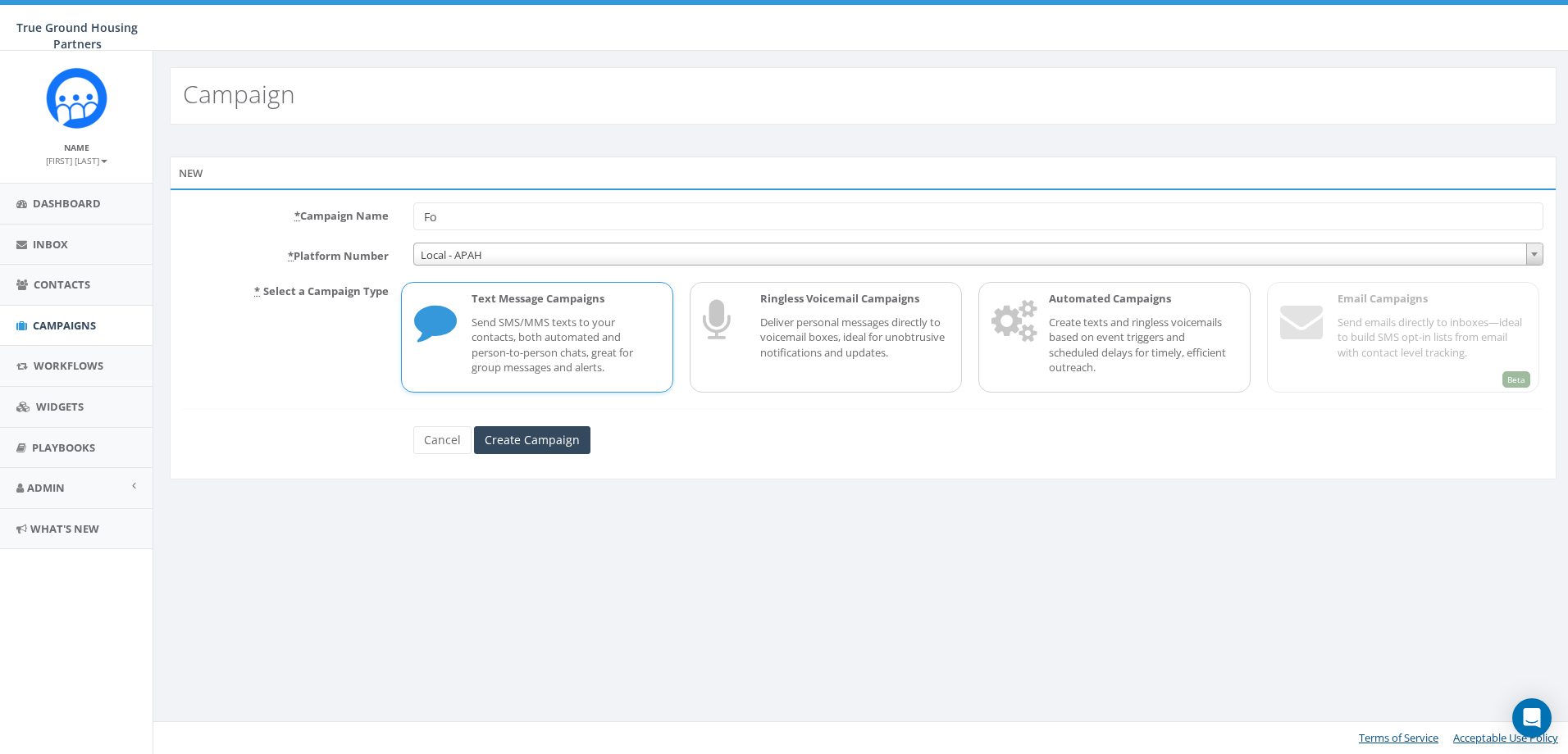 type on "F" 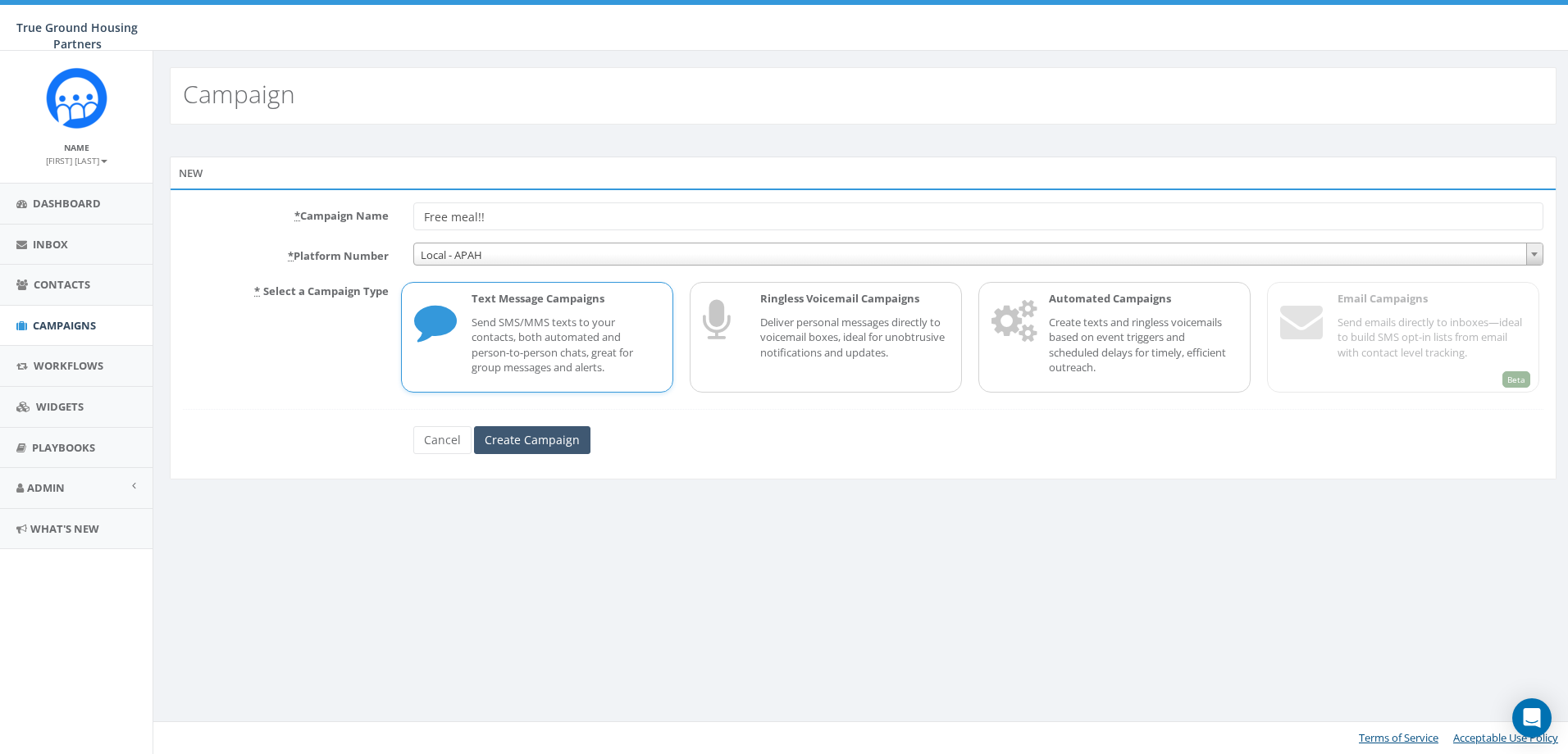 type on "Free meal!!" 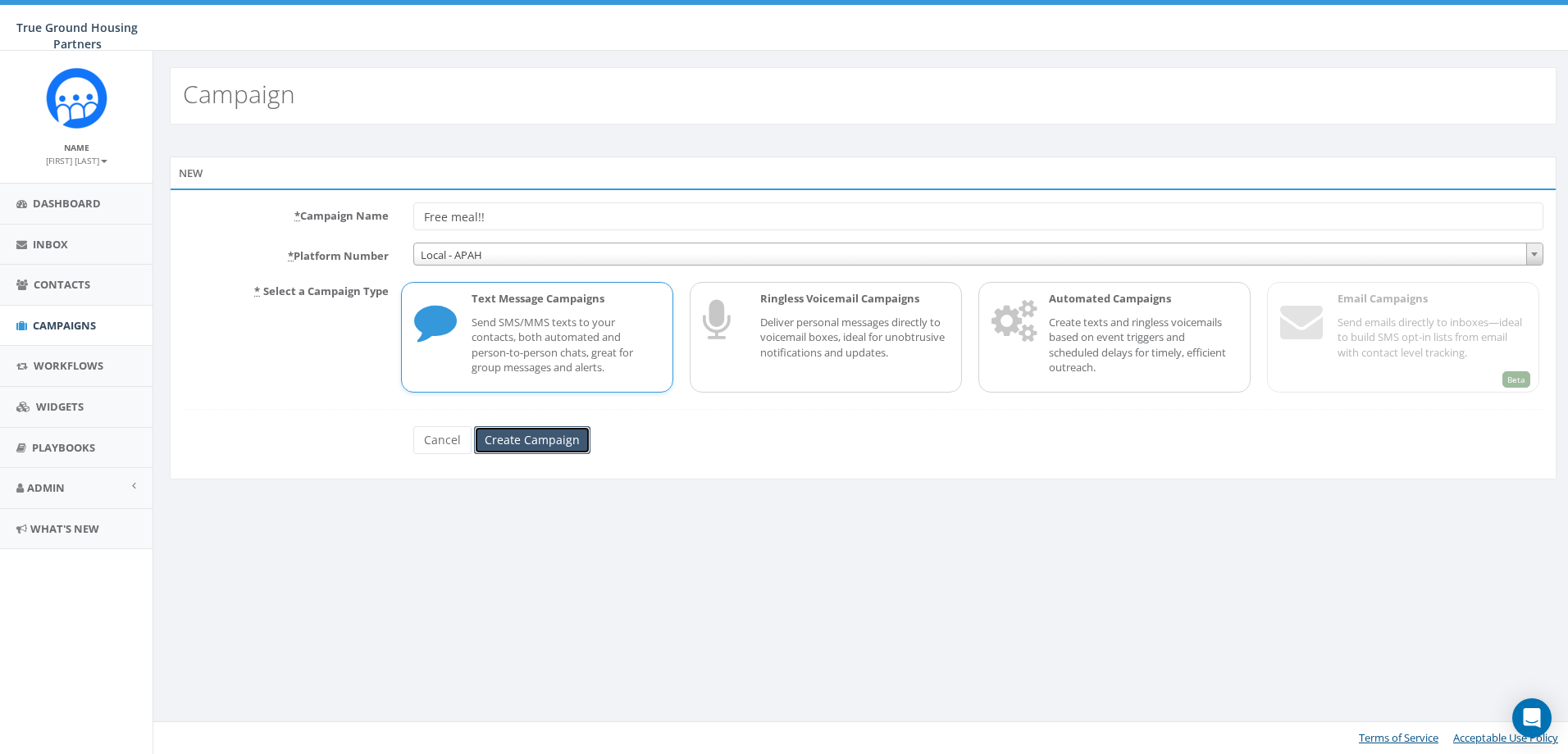 click on "Create Campaign" at bounding box center [532, 440] 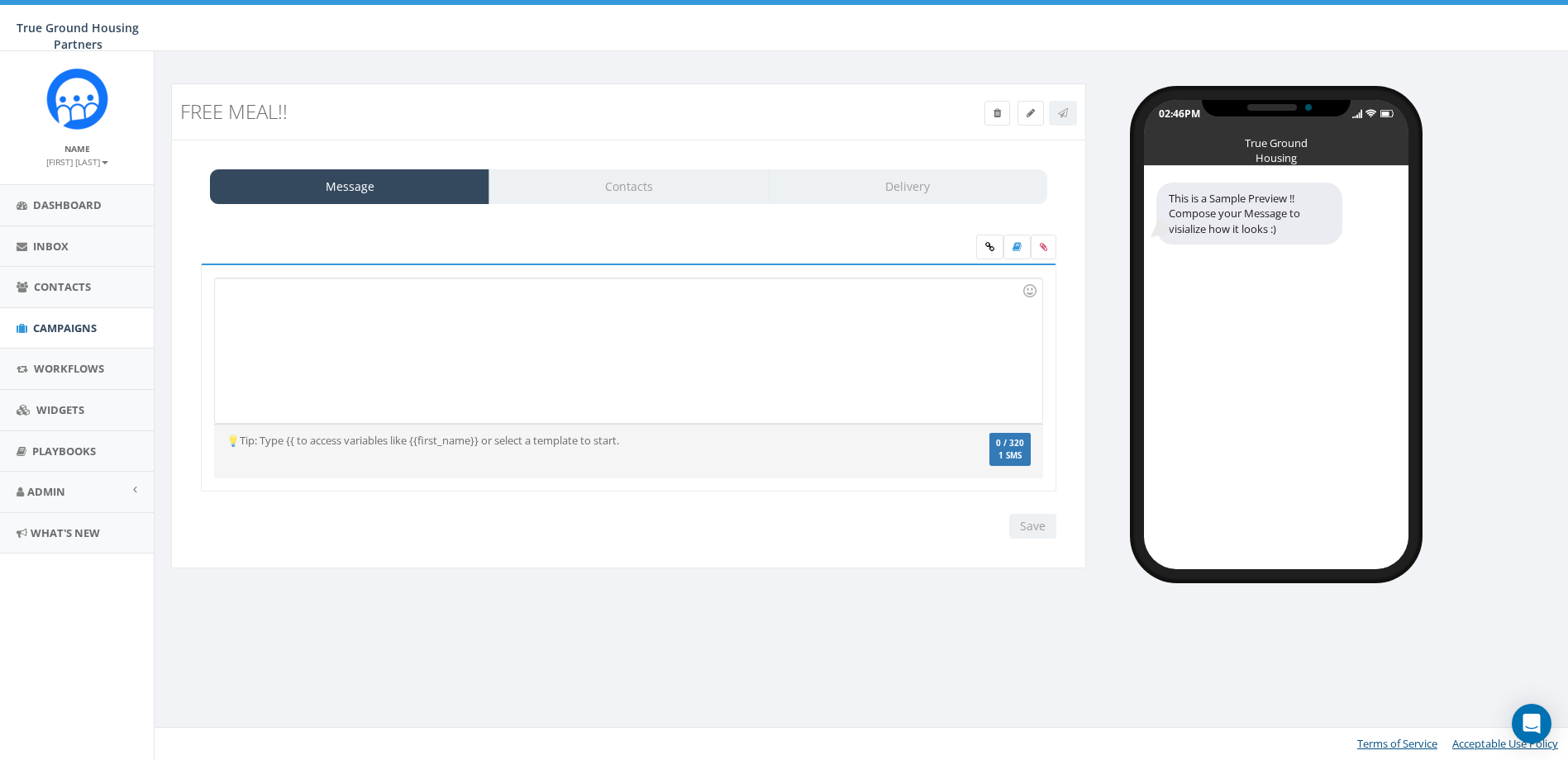scroll, scrollTop: 0, scrollLeft: 0, axis: both 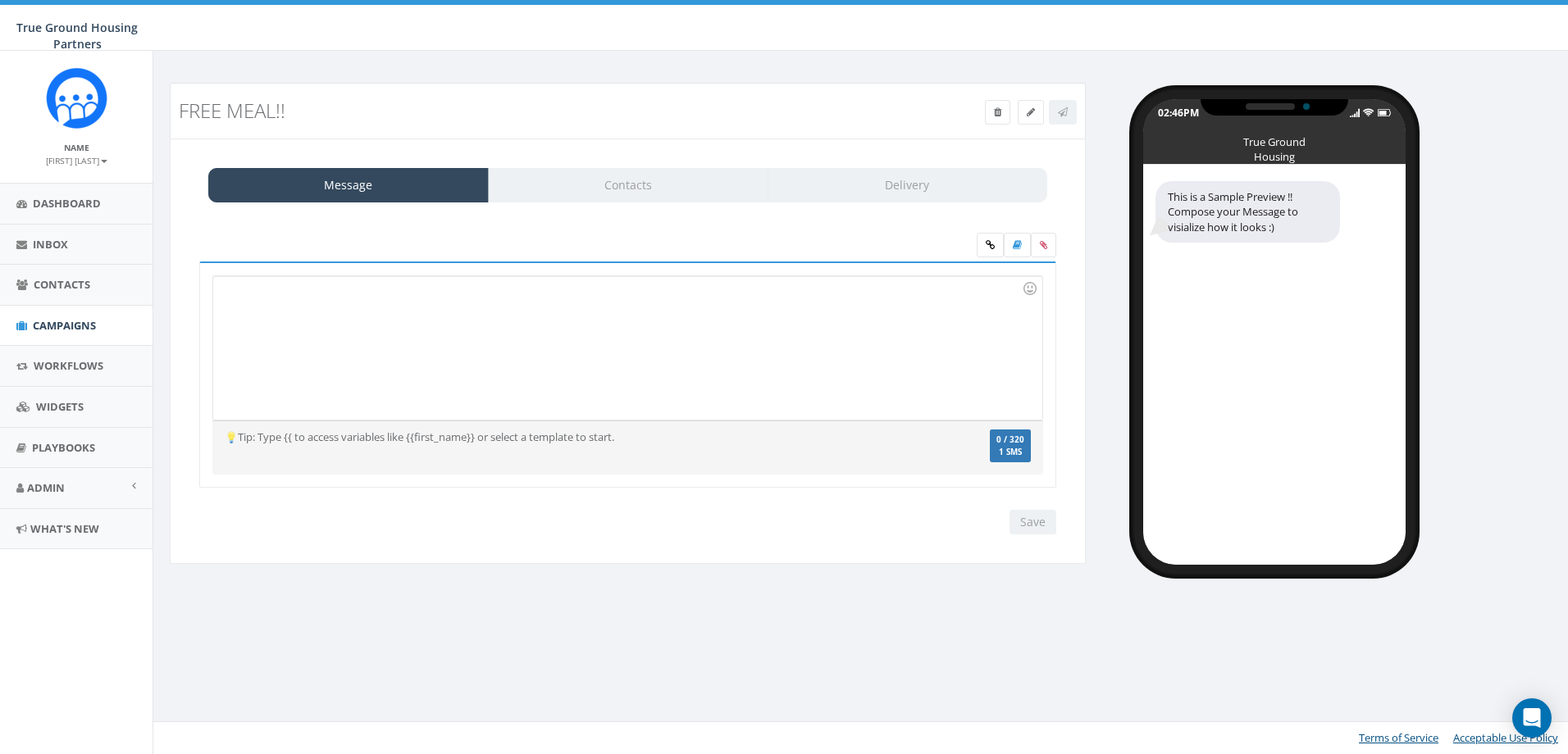 click at bounding box center (627, 347) 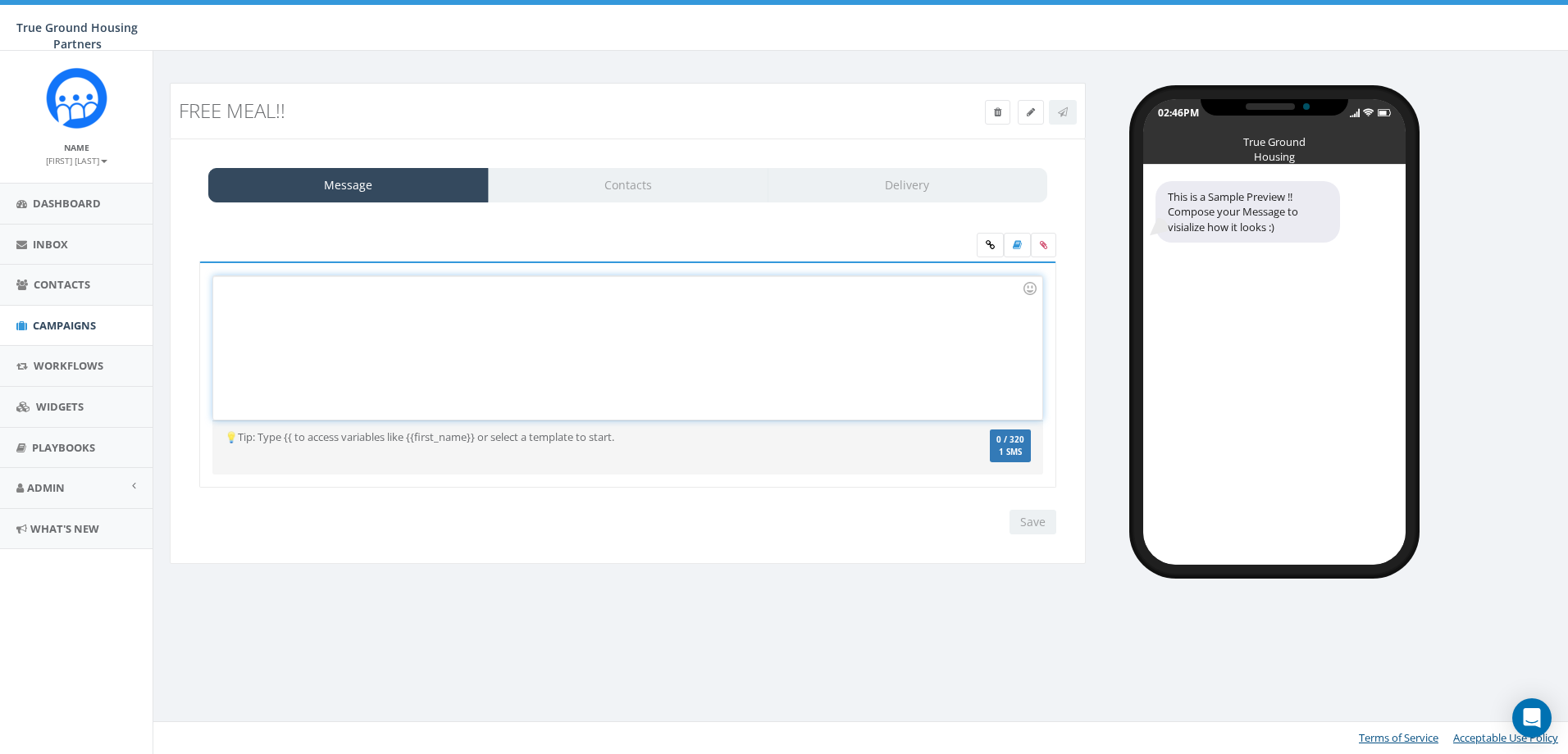 type 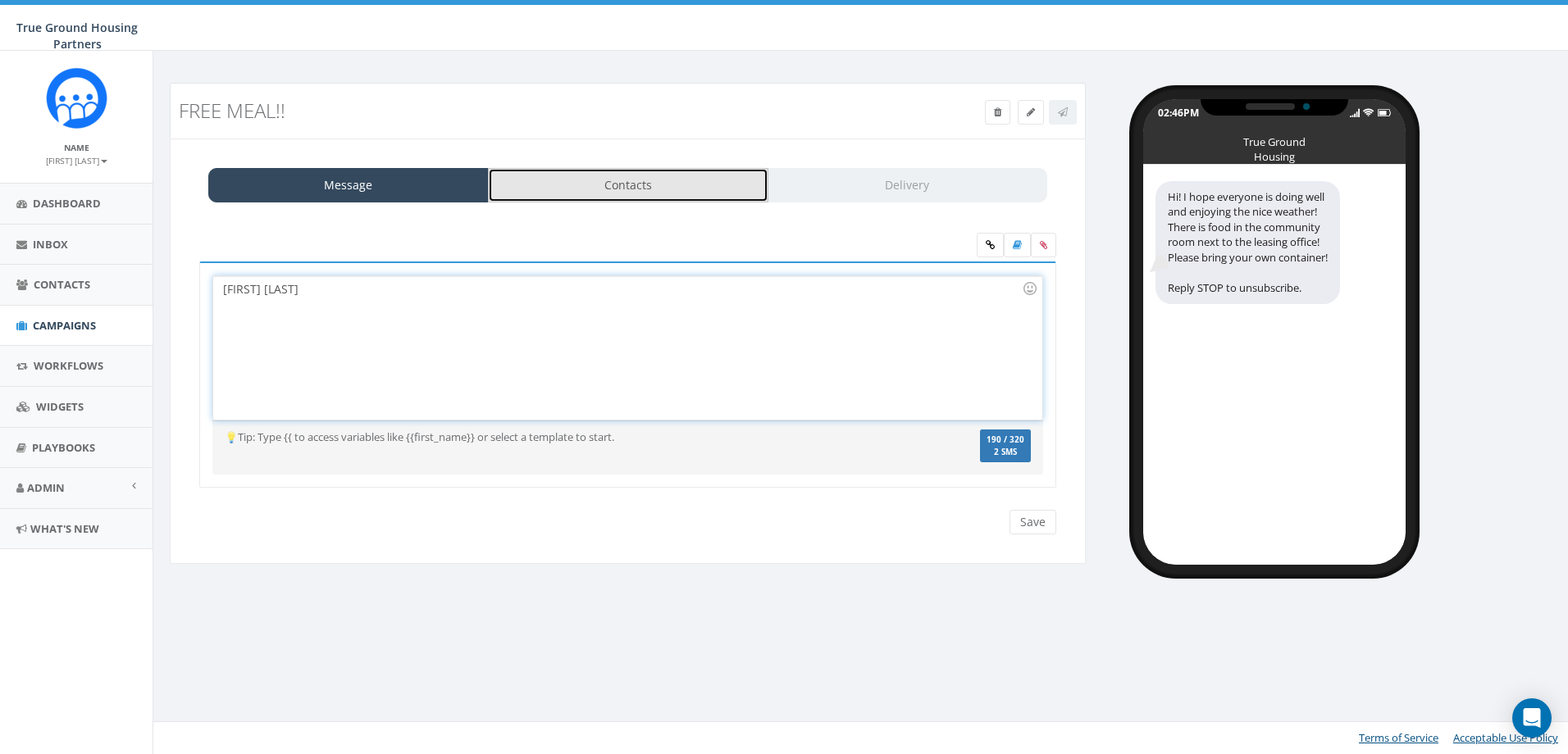 click on "Contacts" at bounding box center (628, 185) 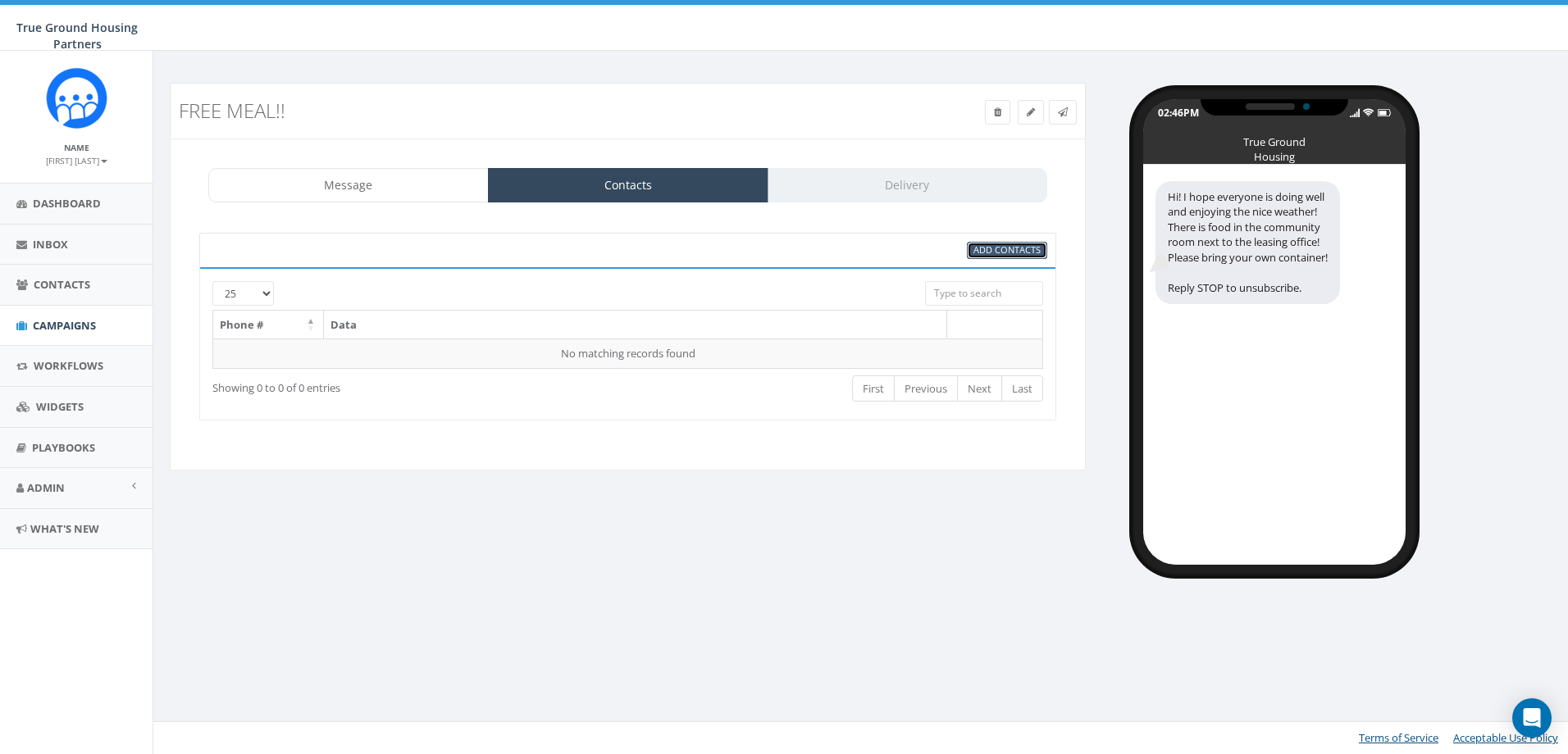 click on "Add Contacts" at bounding box center [1007, 250] 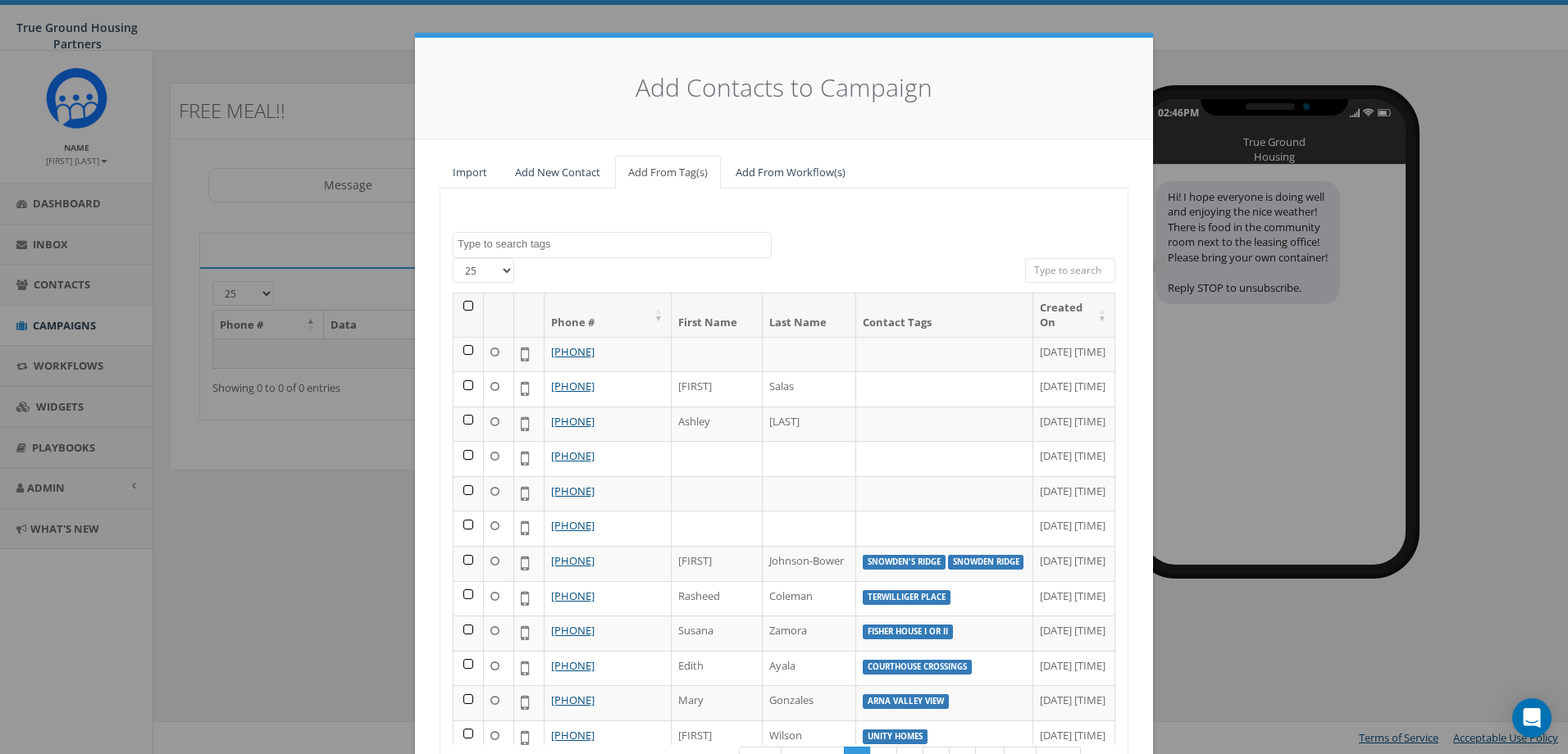 click at bounding box center (614, 244) 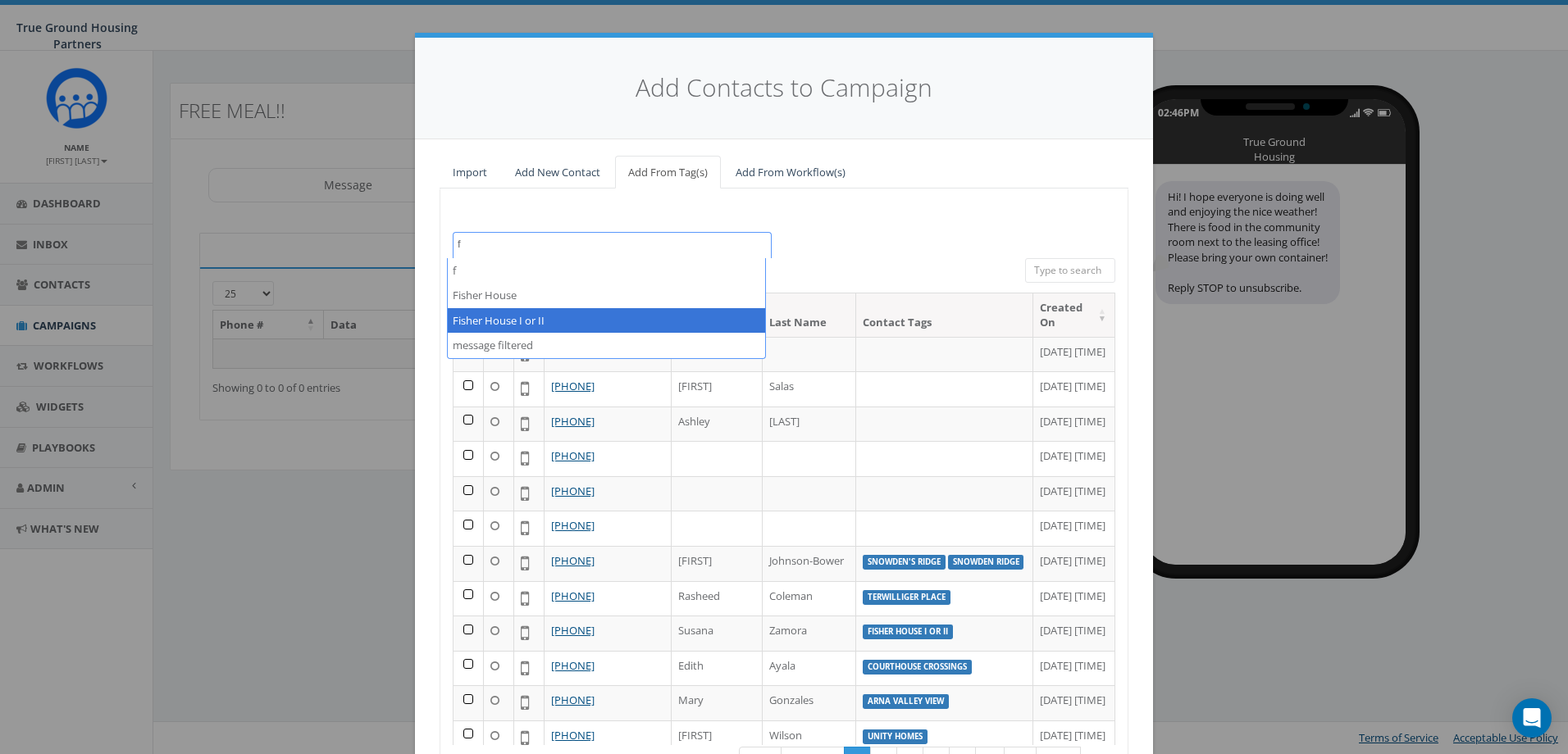 type on "f" 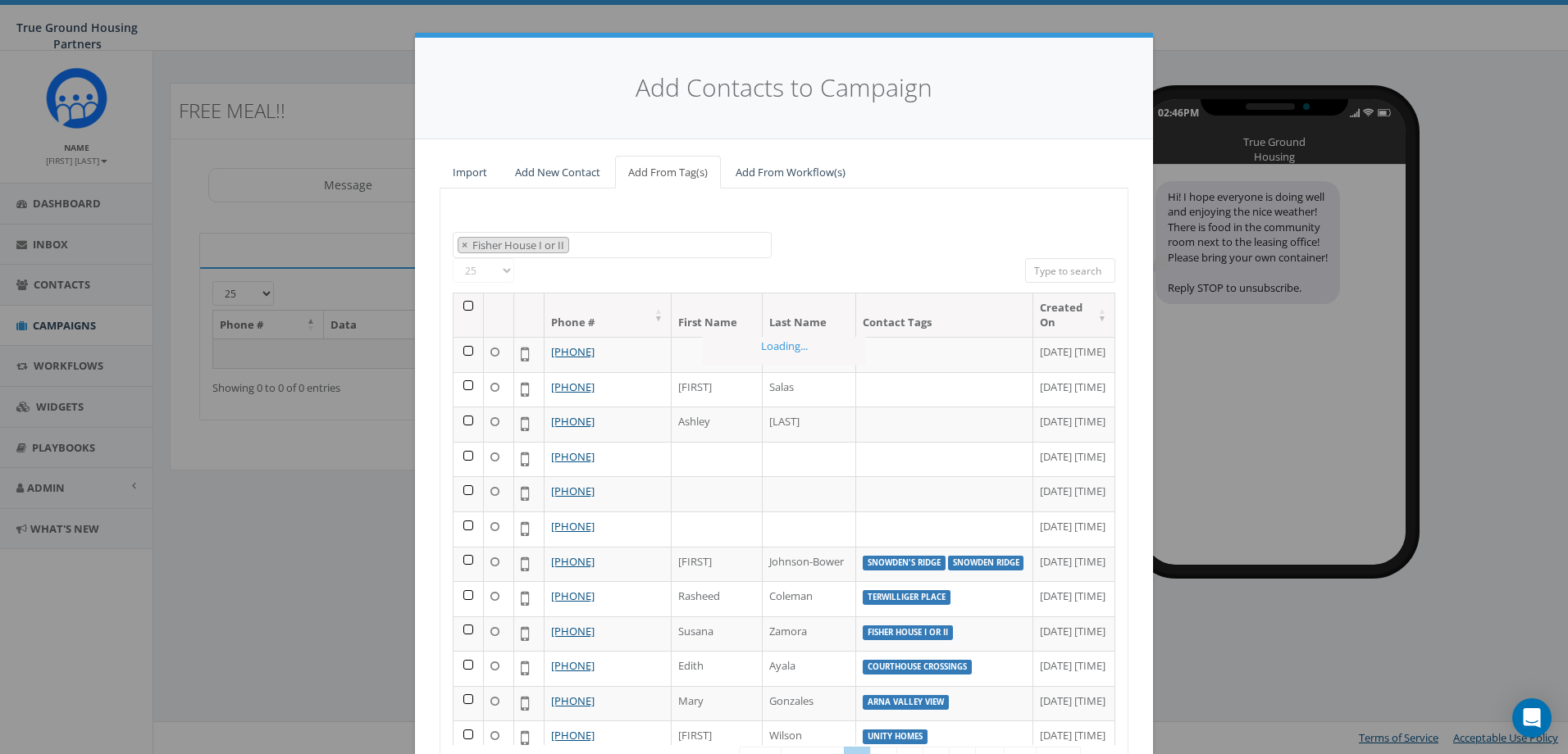 scroll, scrollTop: 295, scrollLeft: 0, axis: vertical 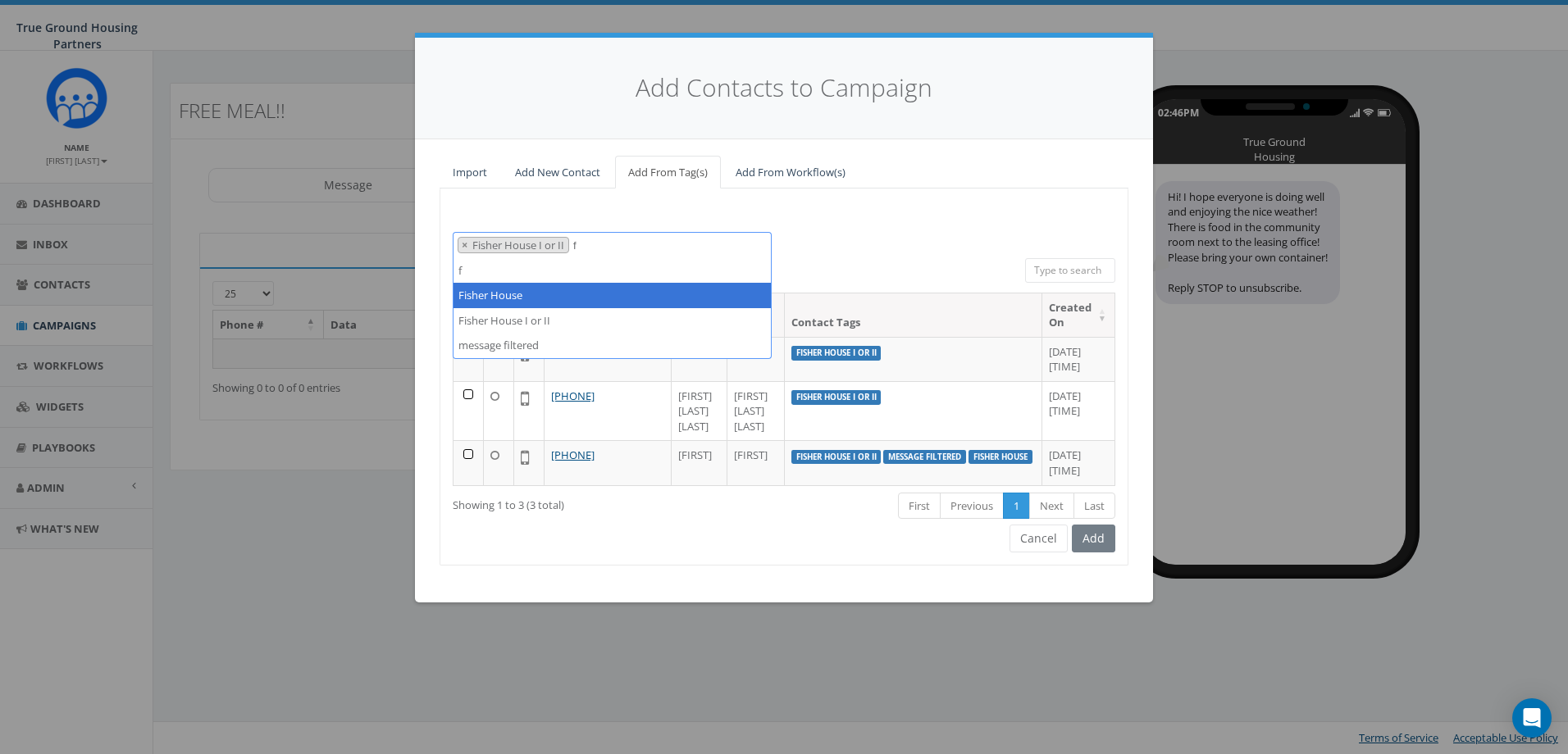 type on "f" 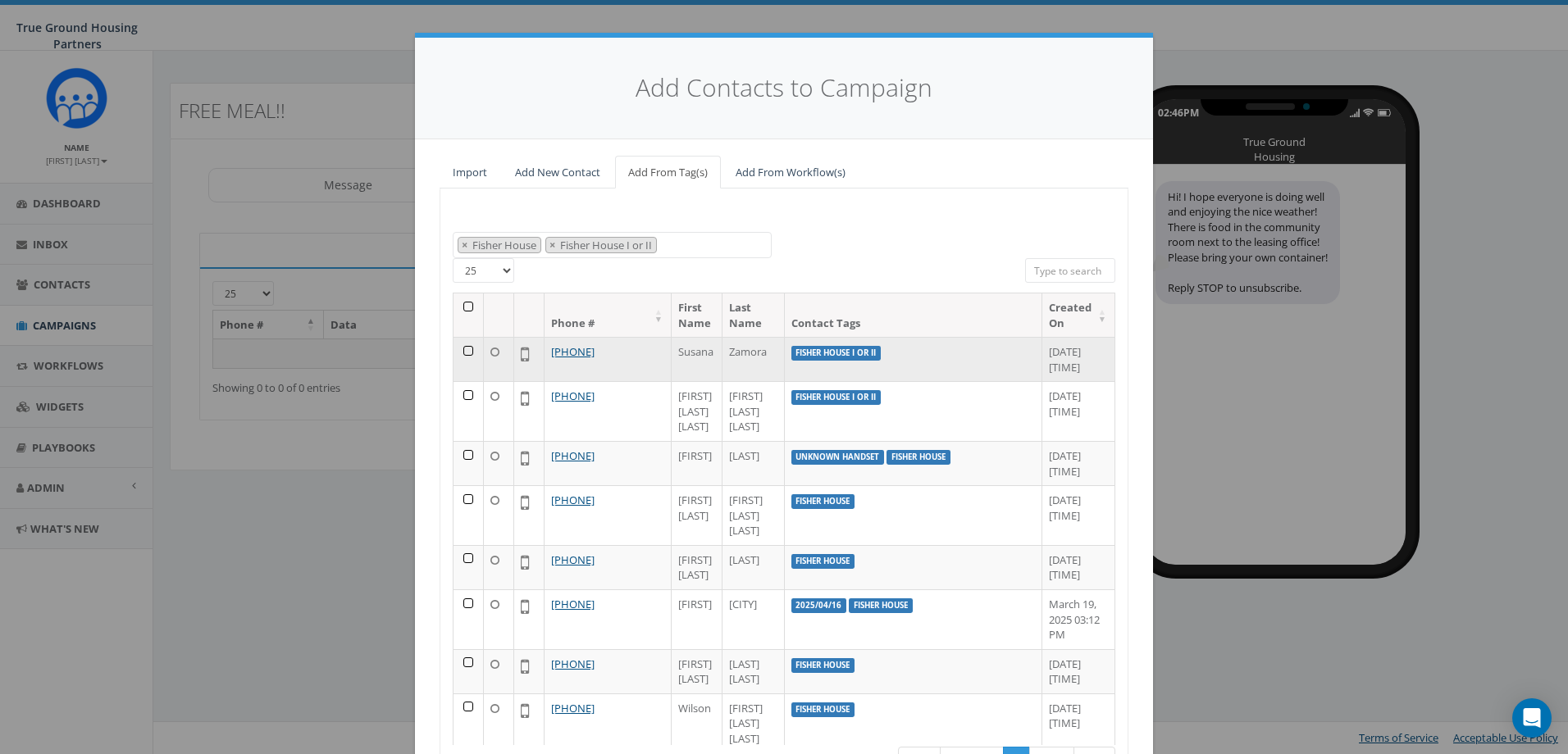 scroll, scrollTop: 127, scrollLeft: 0, axis: vertical 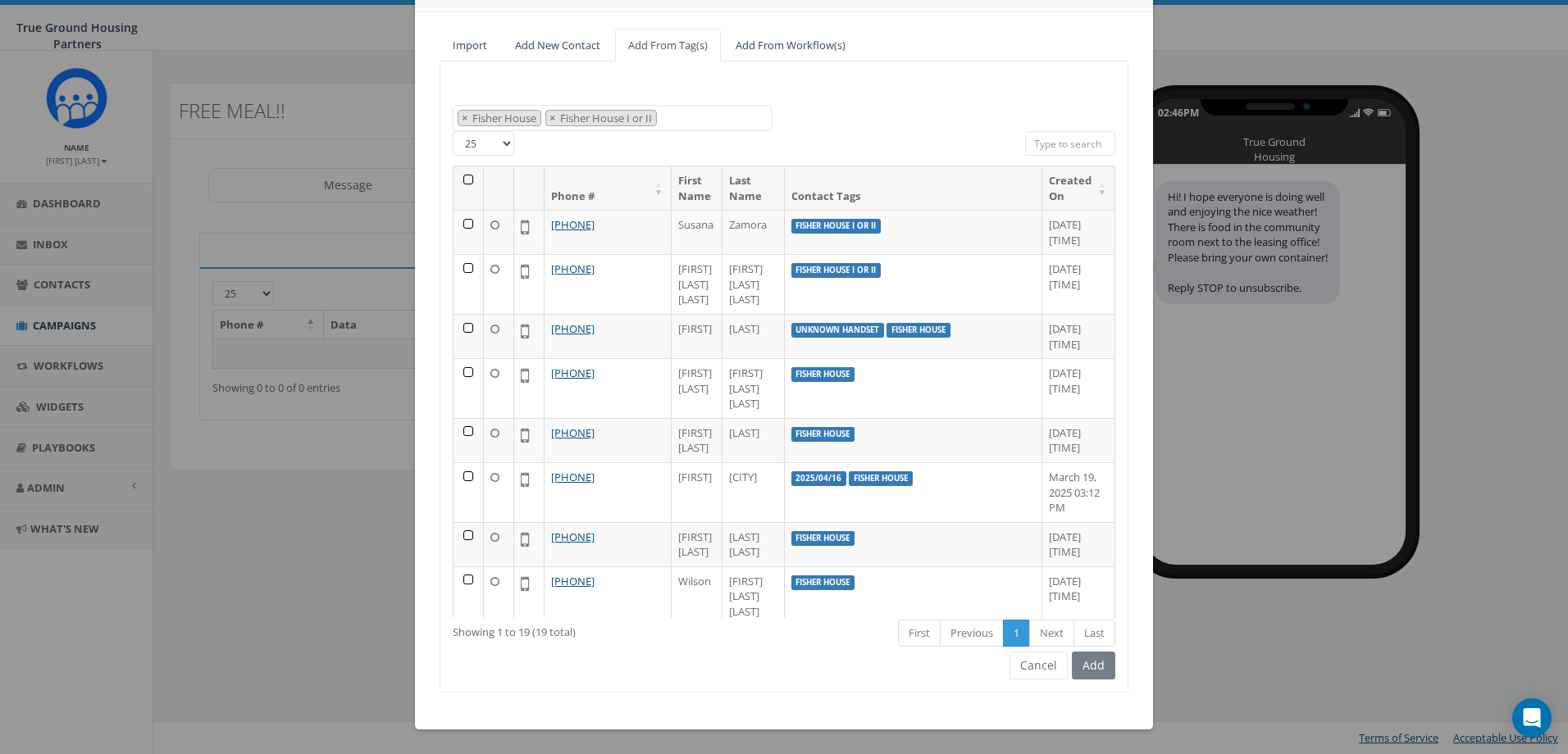 click at bounding box center (468, 188) 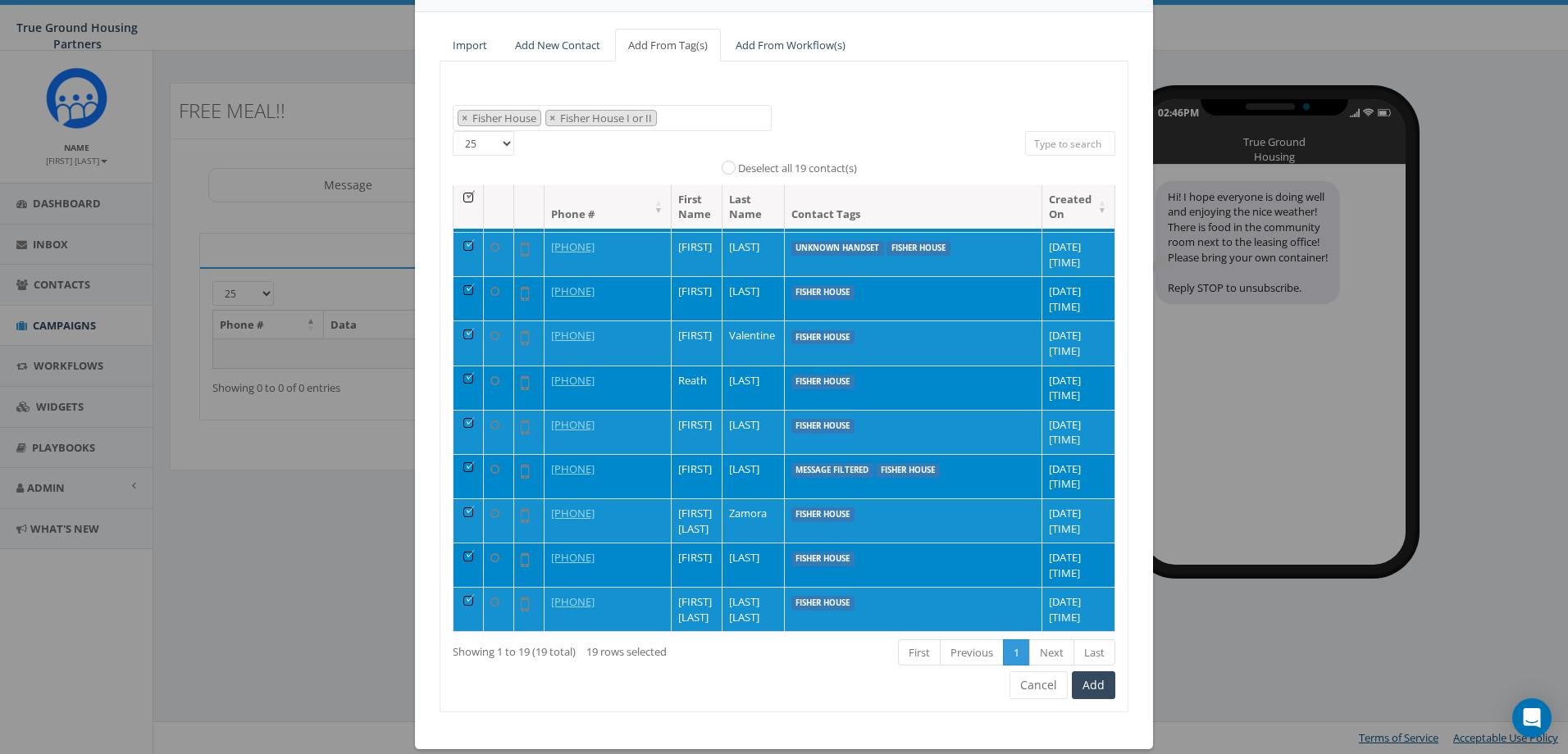 scroll, scrollTop: 744, scrollLeft: 0, axis: vertical 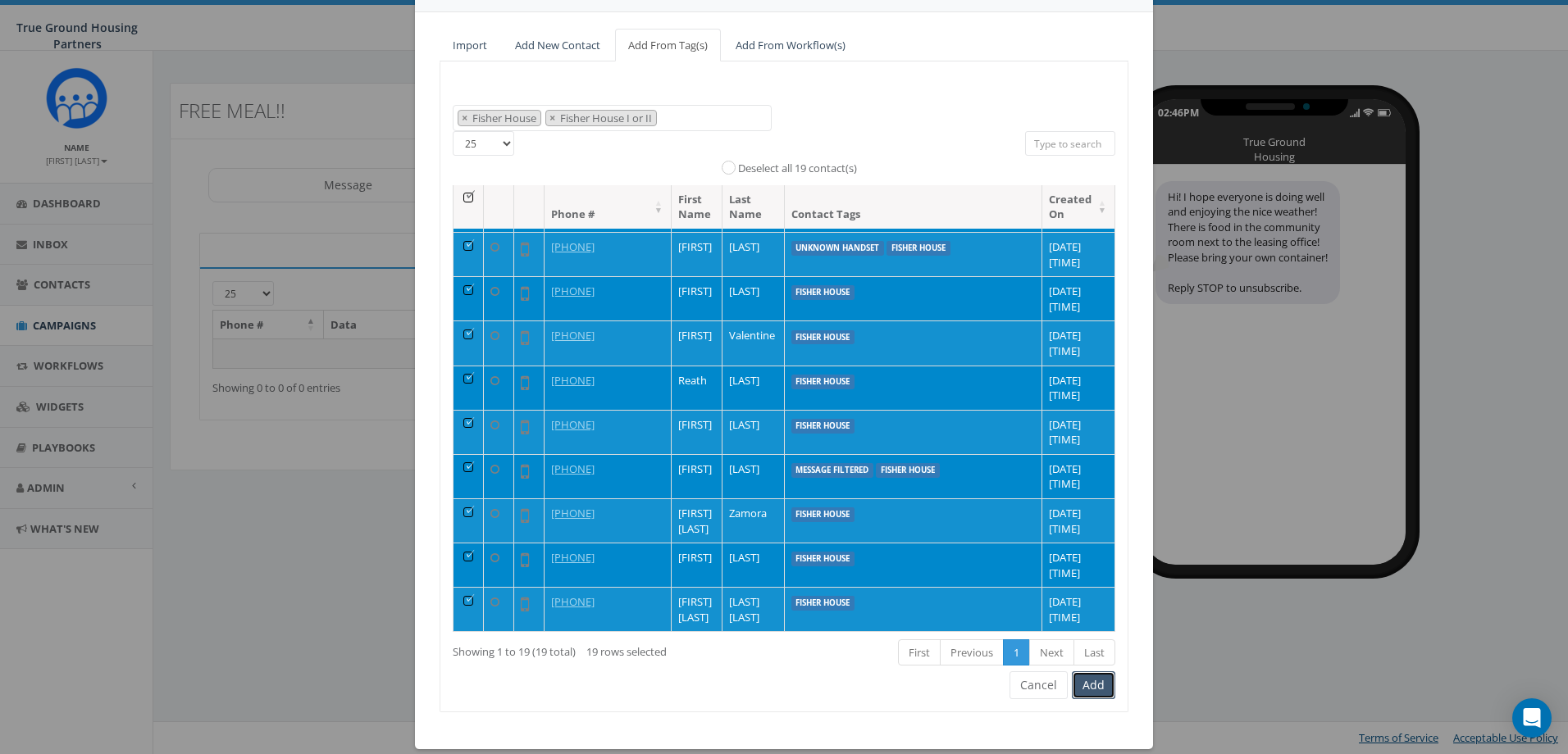 click on "Add" at bounding box center [1093, 685] 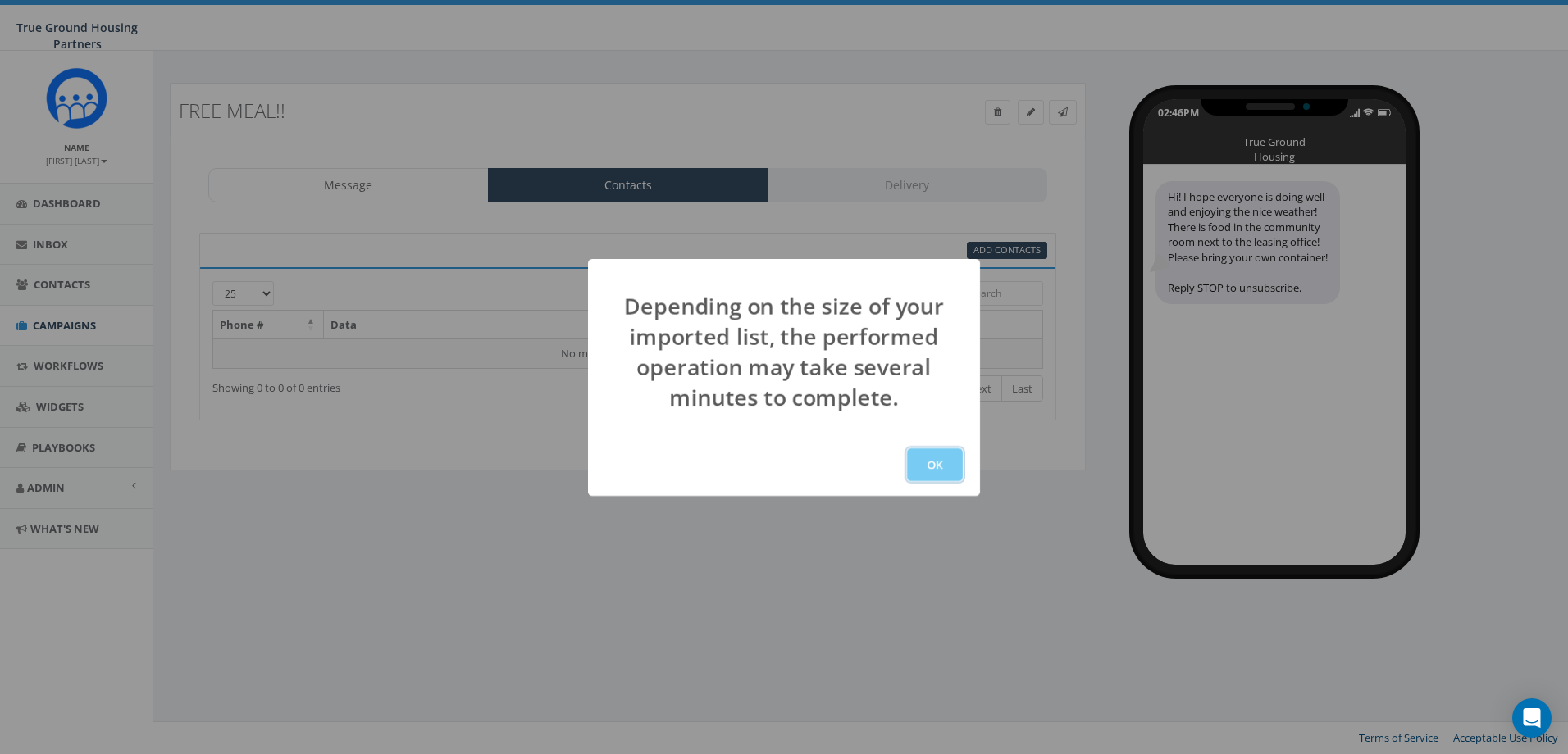 click on "OK" at bounding box center [935, 465] 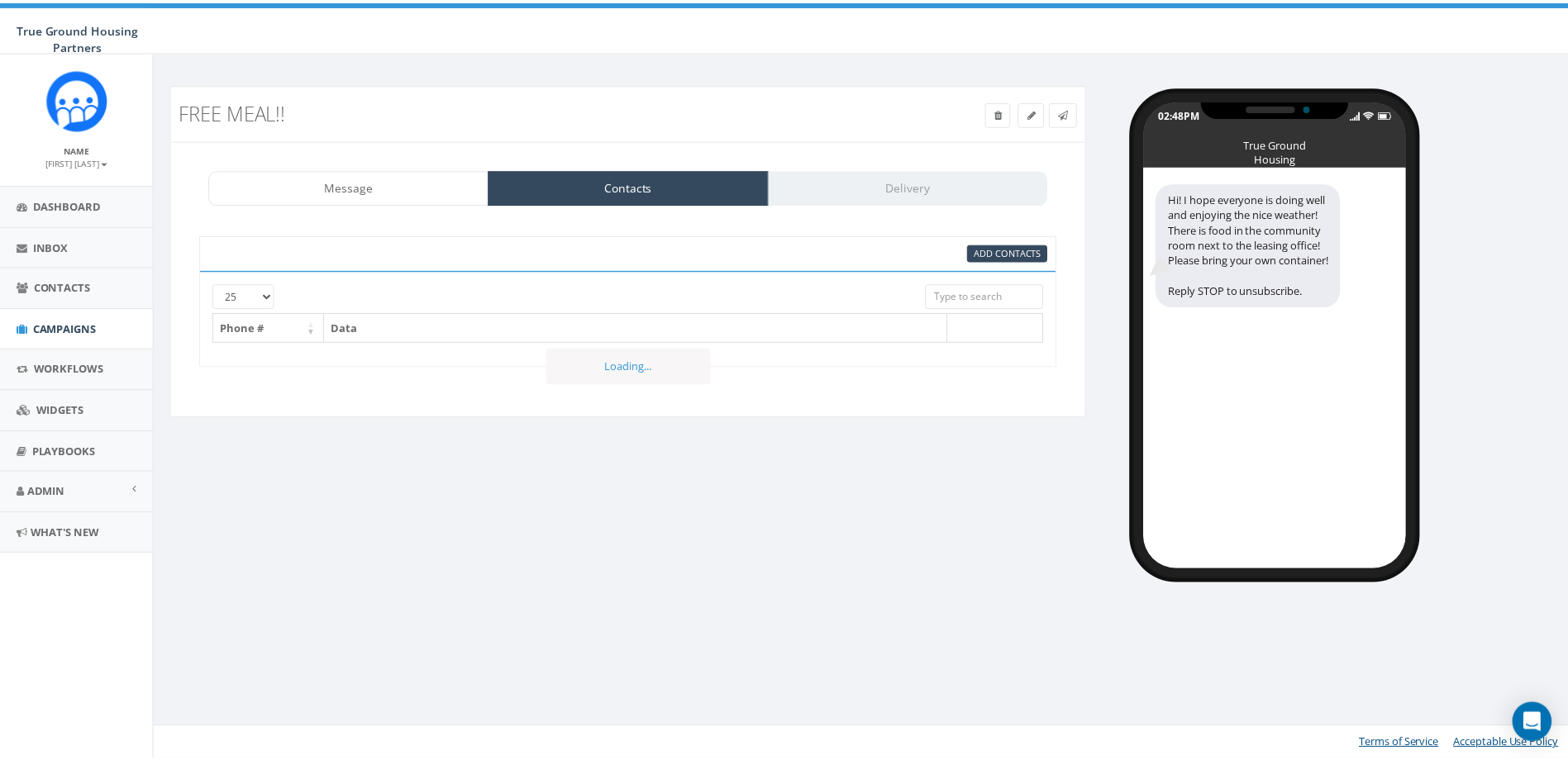 scroll, scrollTop: 0, scrollLeft: 0, axis: both 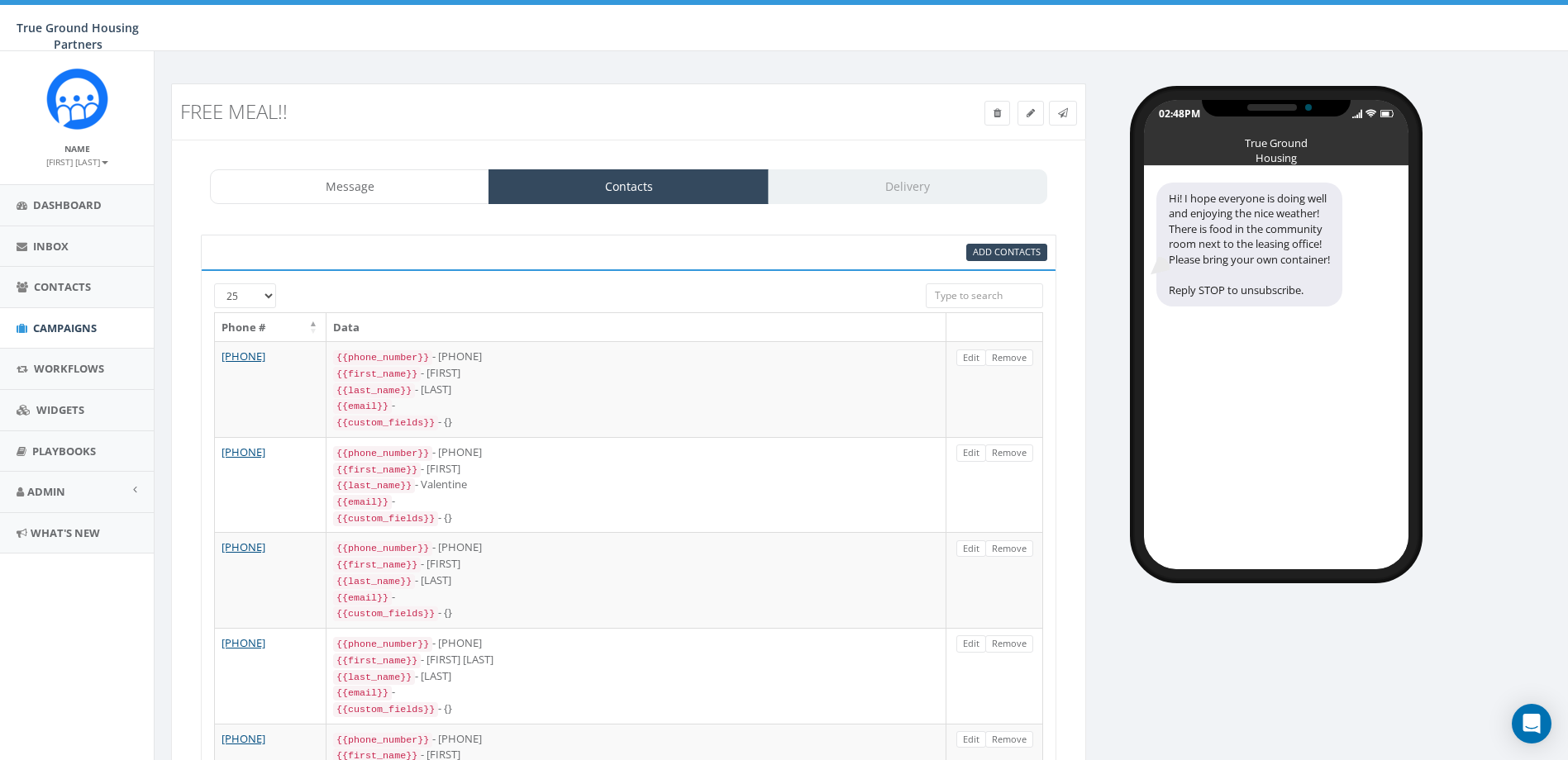 click on "Message Contacts Delivery" at bounding box center [628, 187] 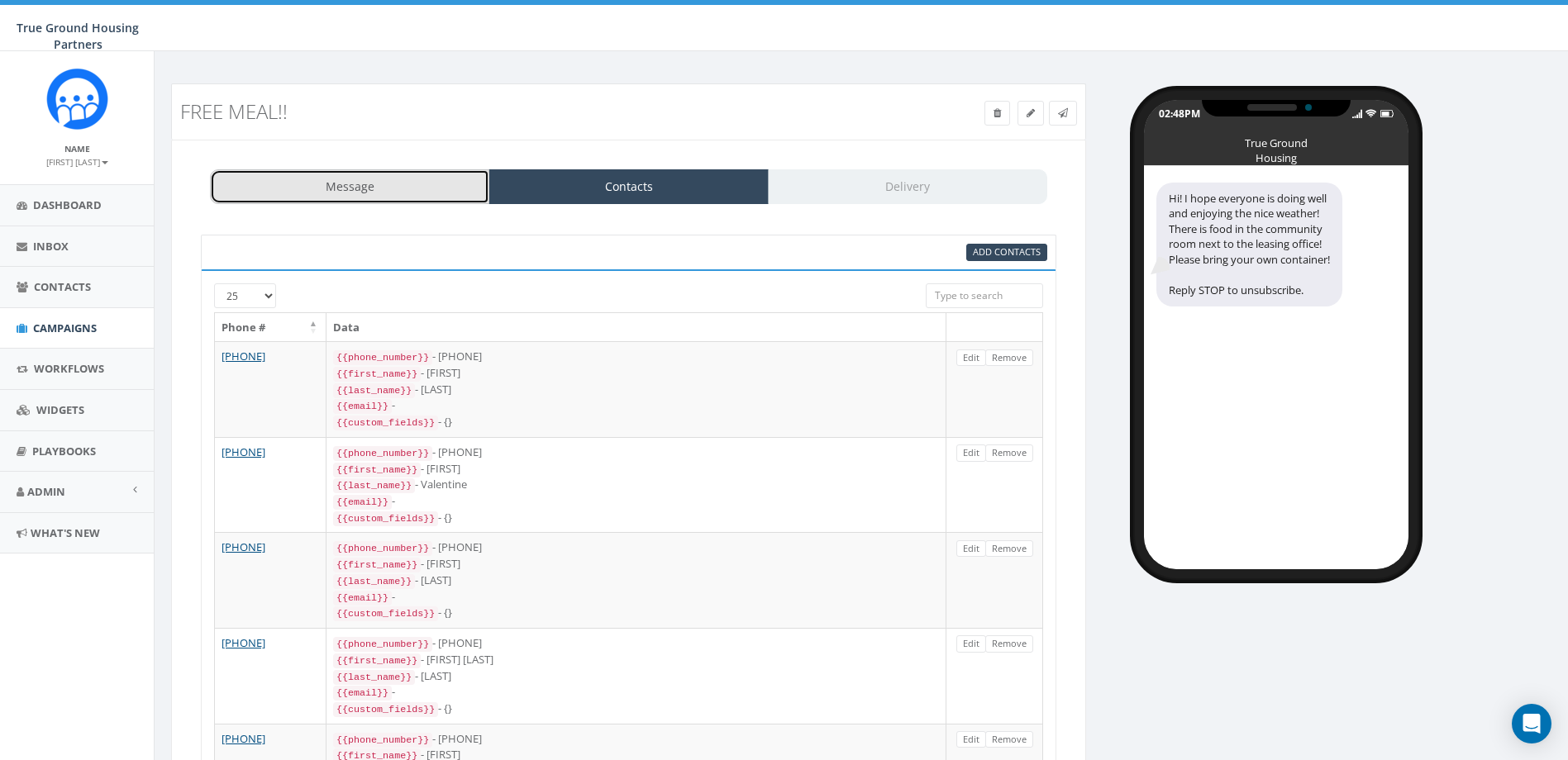 click on "Message" at bounding box center (350, 187) 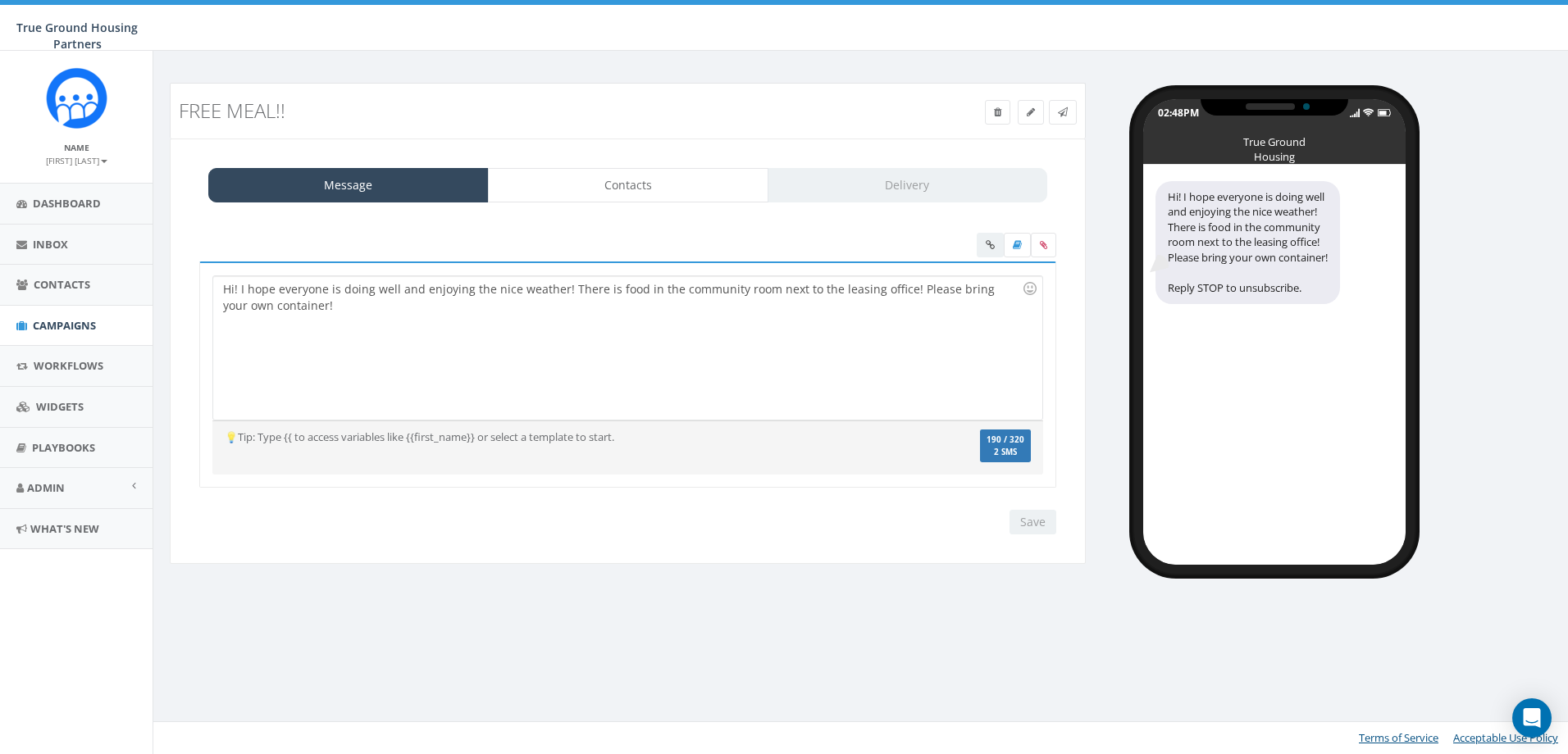 click on "Message Contacts Delivery" at bounding box center [627, 185] 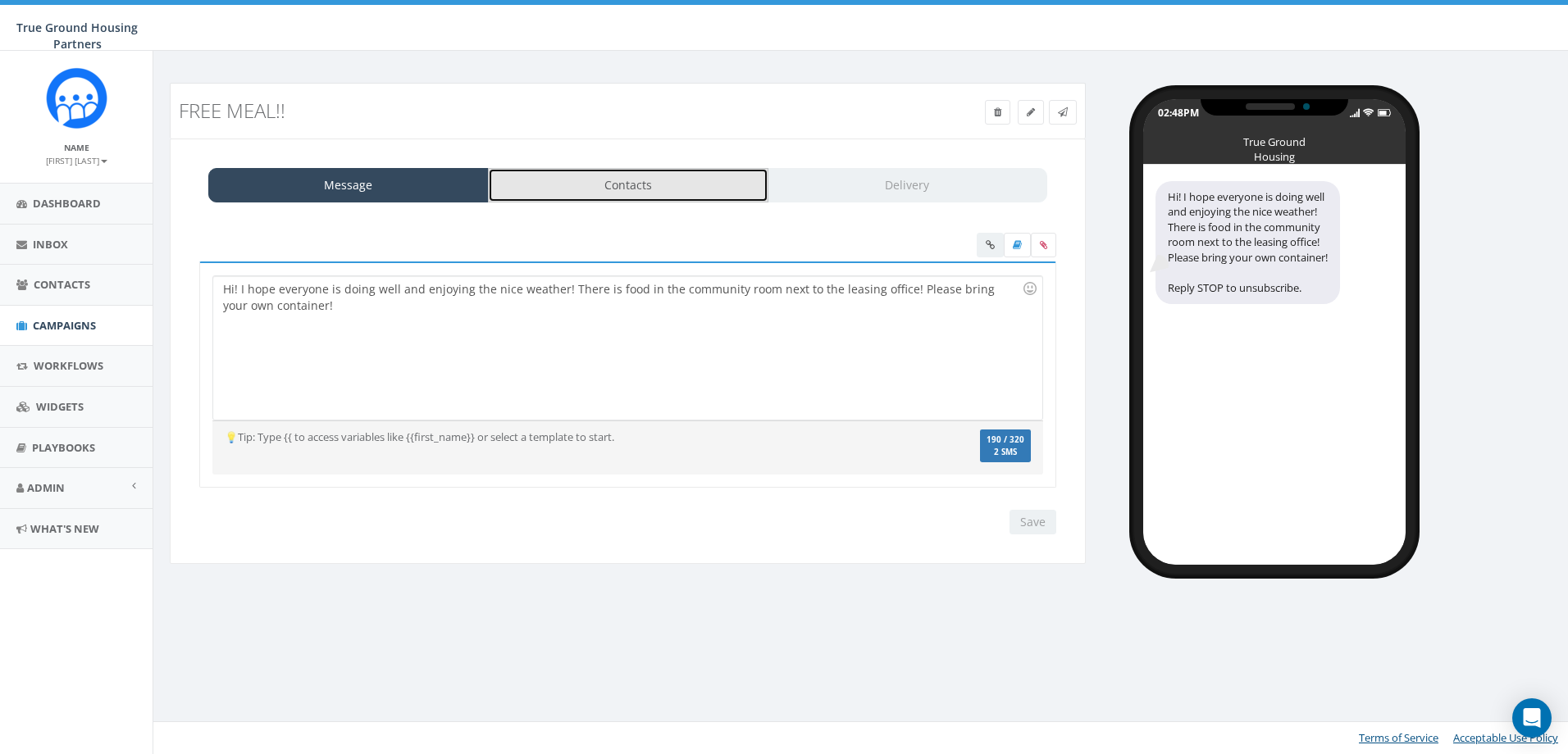 click on "Contacts" at bounding box center [628, 185] 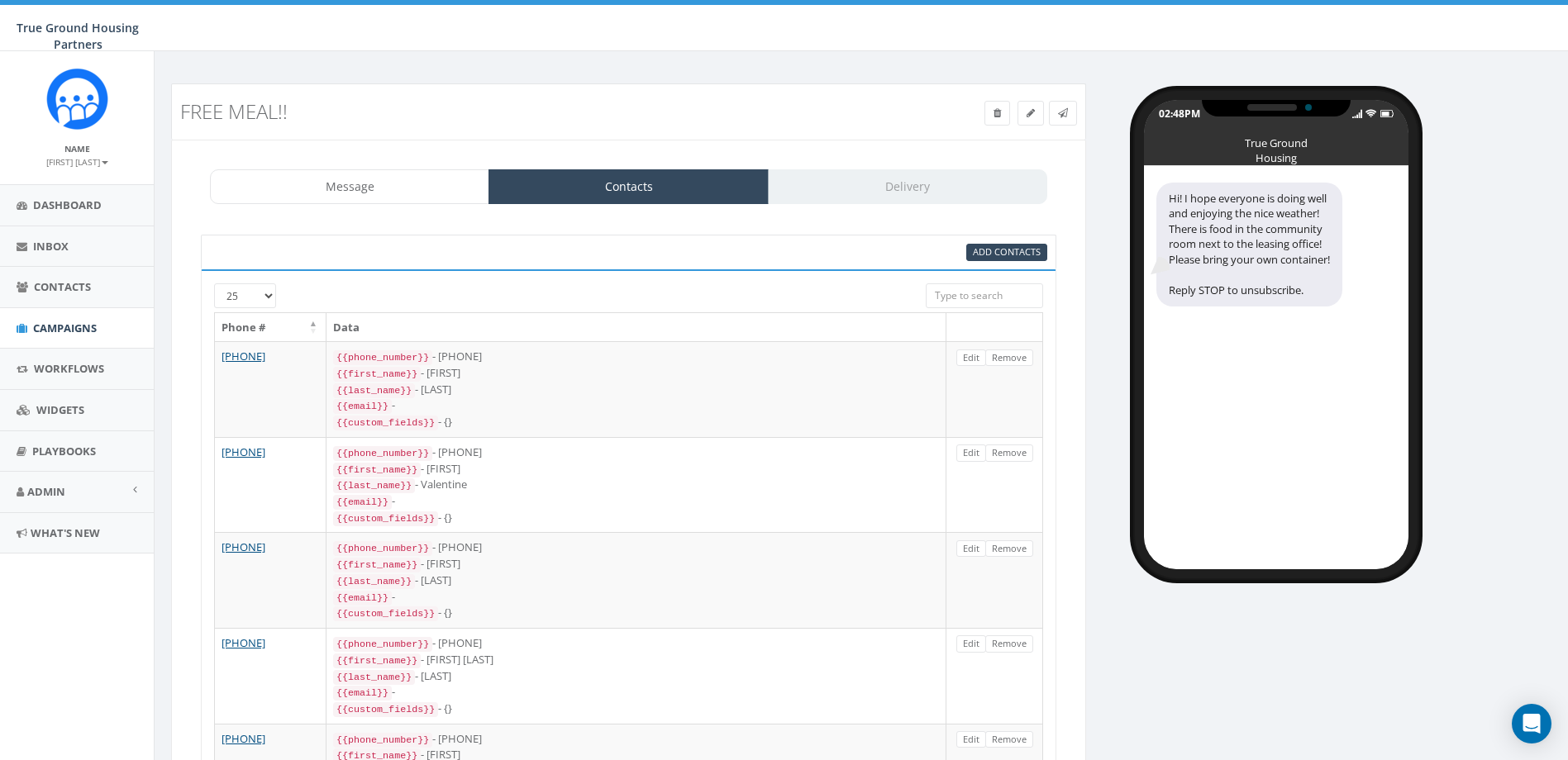 click on "Message Contacts Delivery" at bounding box center [628, 187] 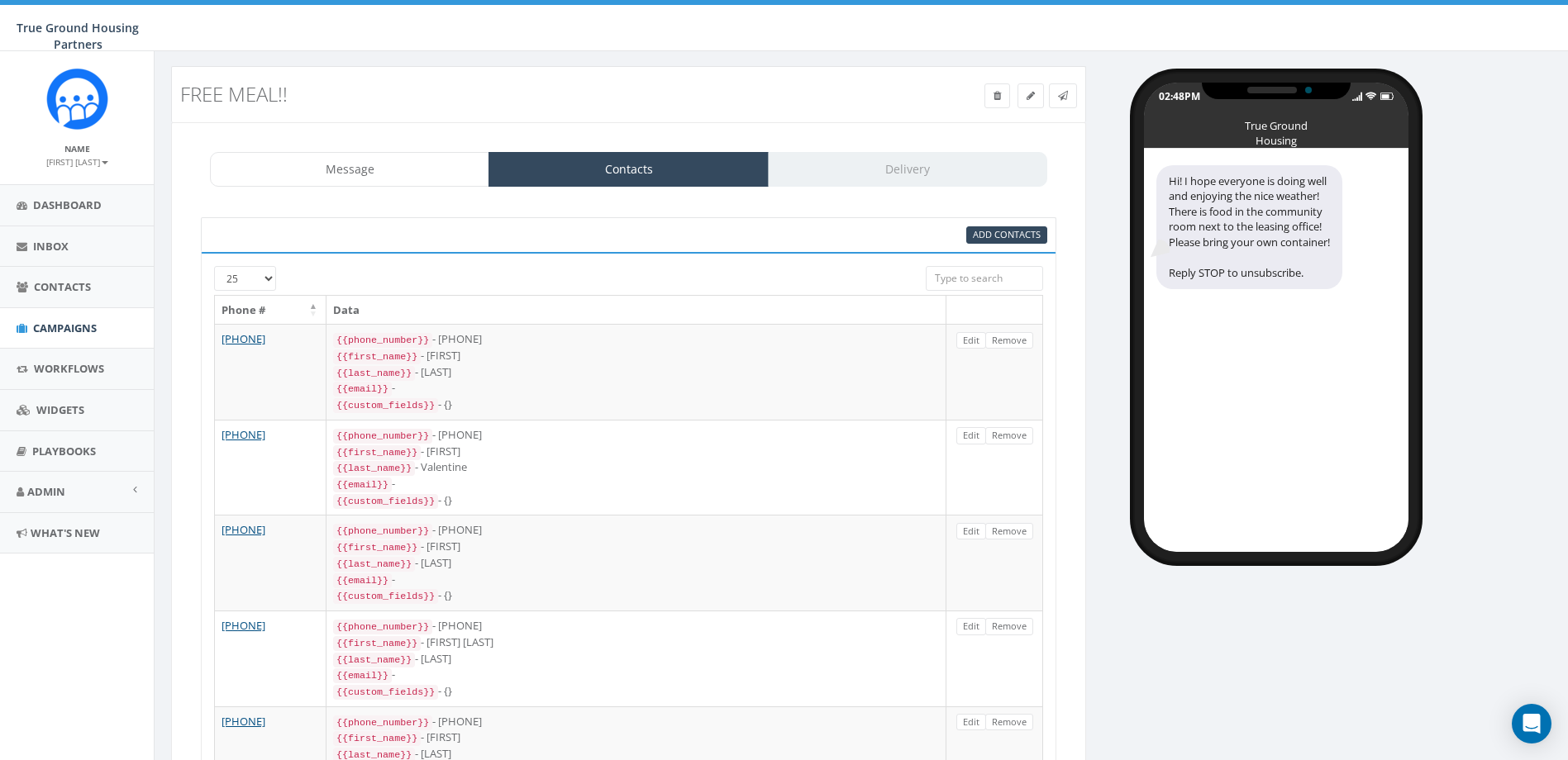 scroll, scrollTop: 0, scrollLeft: 0, axis: both 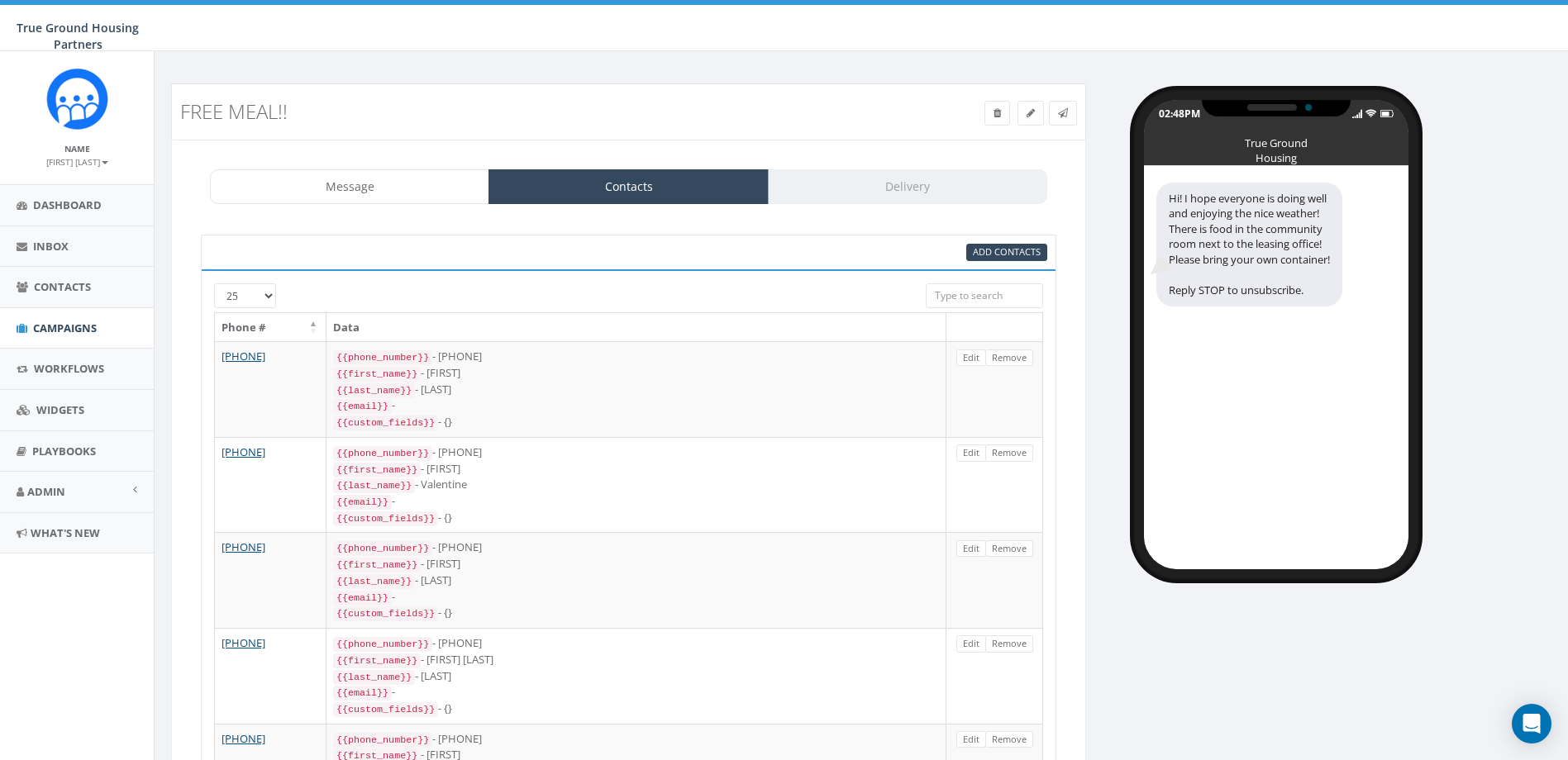 click on "Message Contacts Delivery" at bounding box center [628, 187] 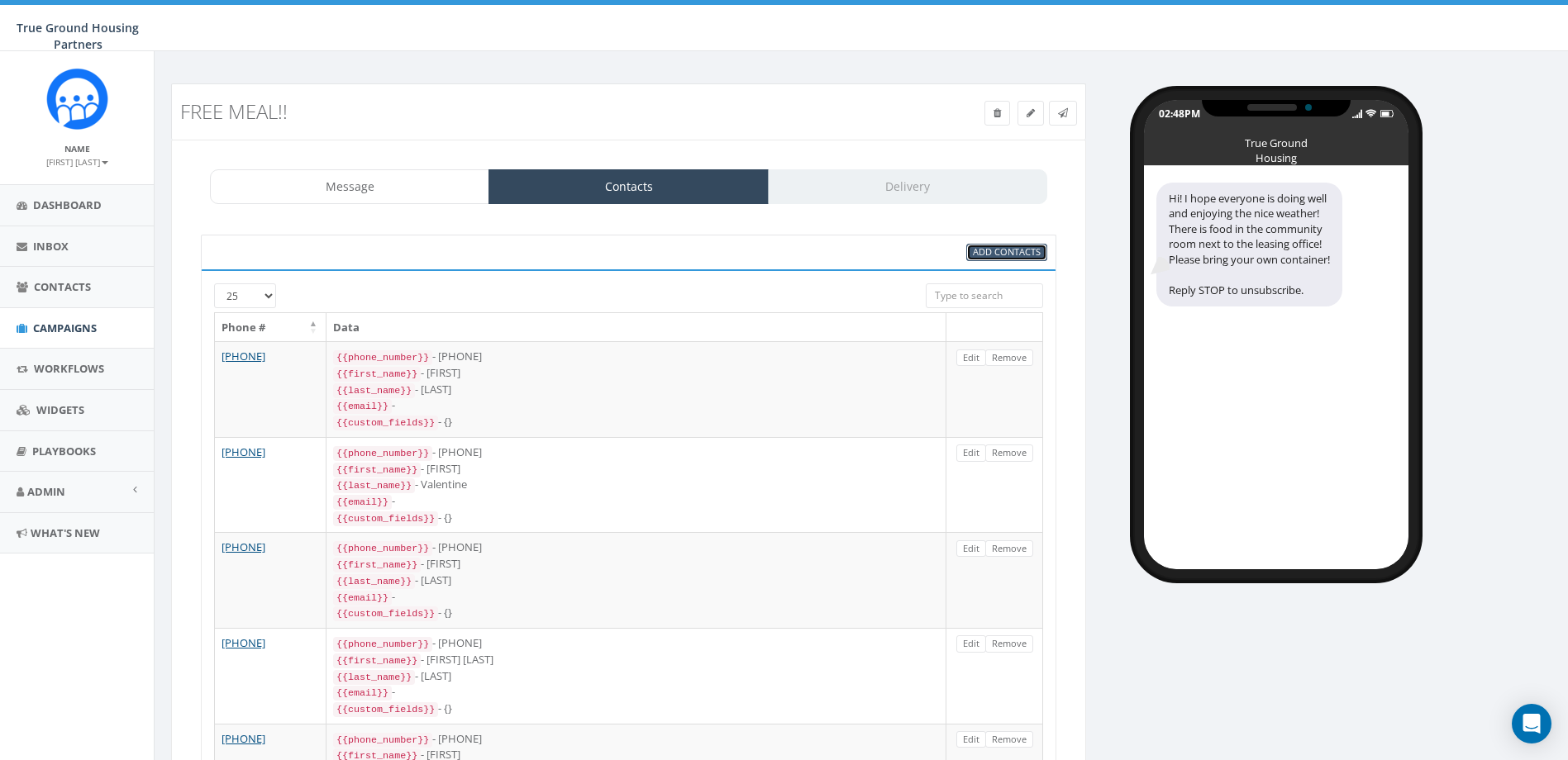 click on "Add Contacts" at bounding box center (1007, 251) 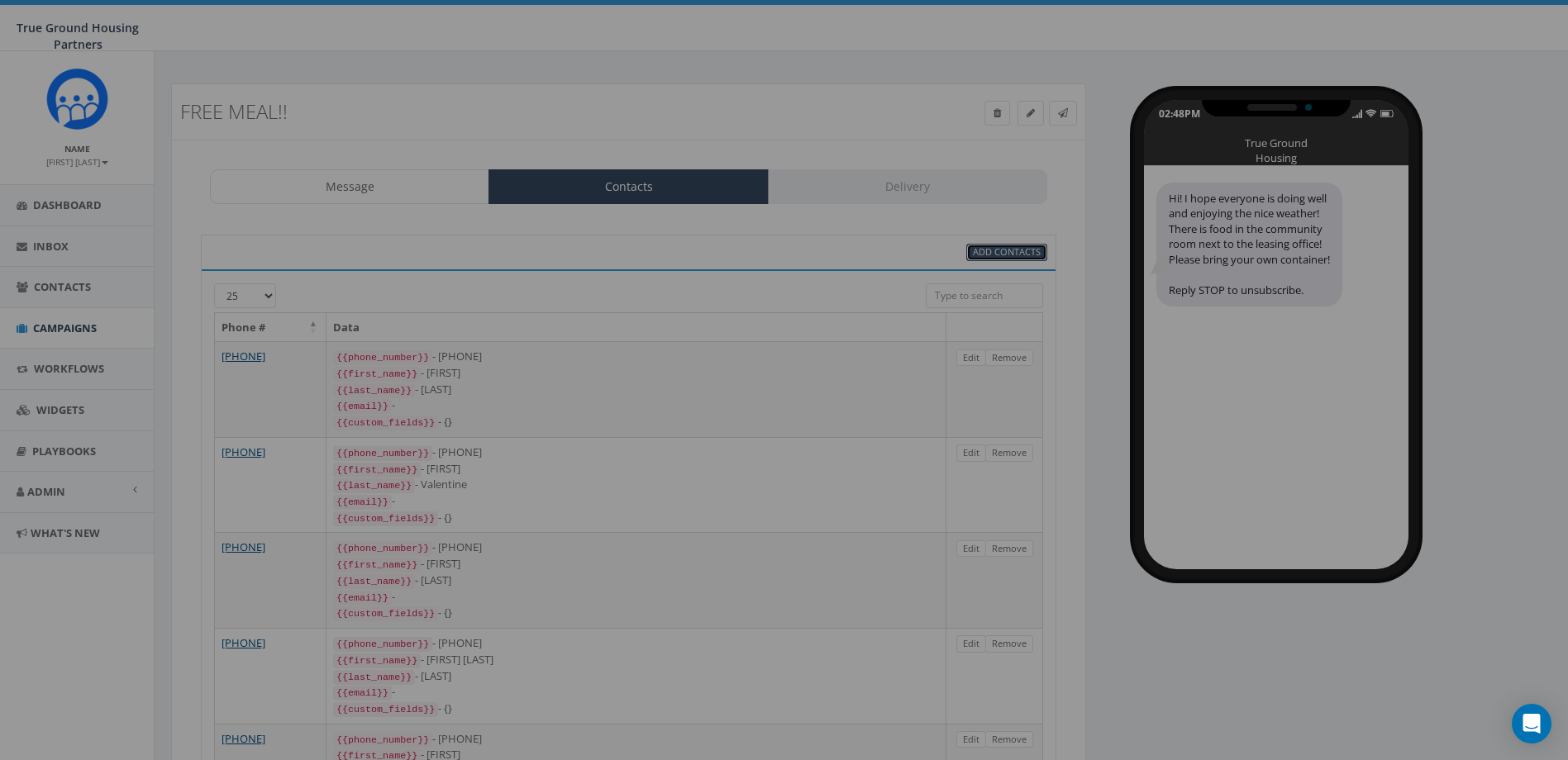 select 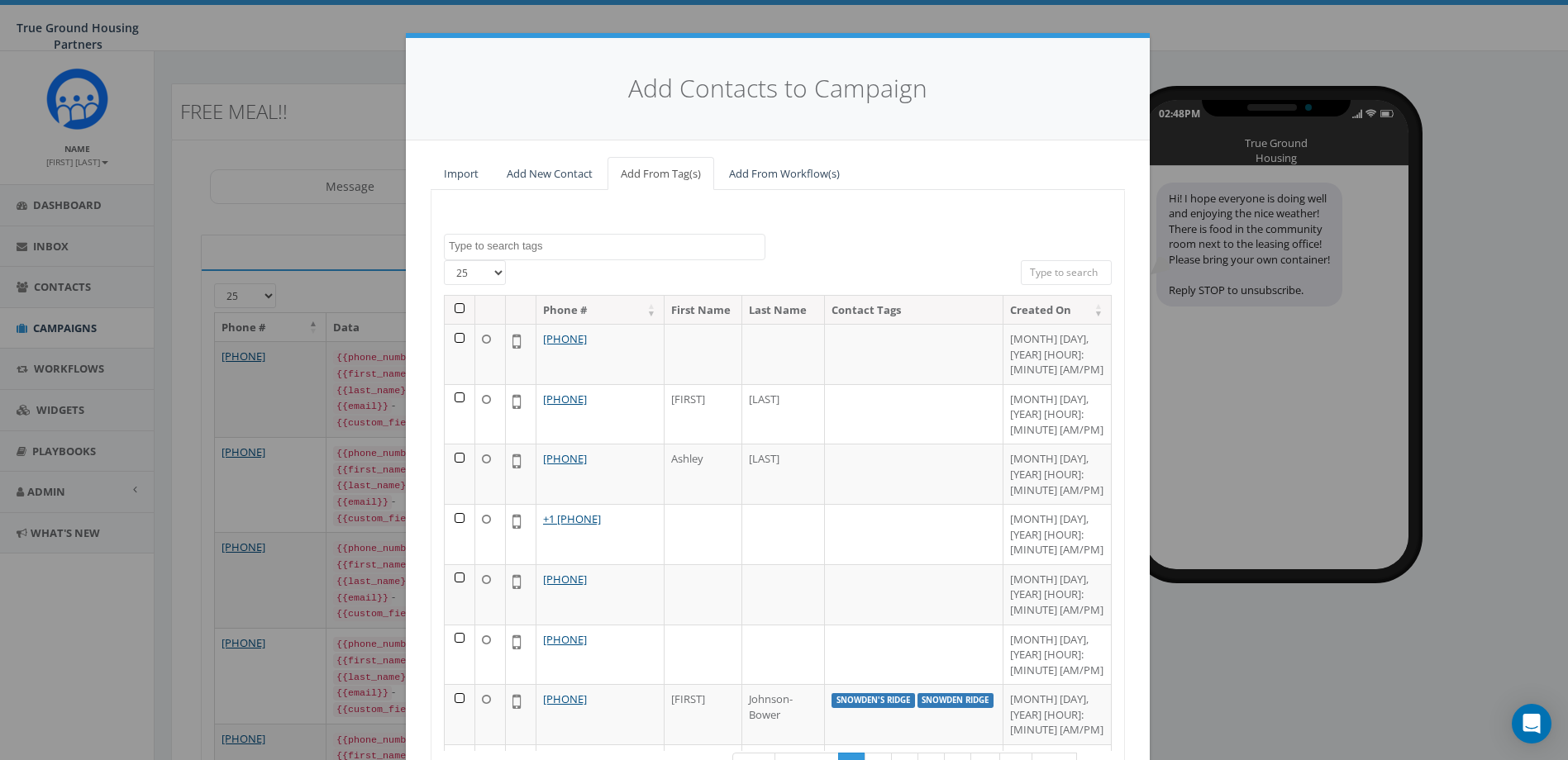 click on "Add Contacts to Campaign Import Add New Contact Add From Tag(s) Add From Workflow(s) 2024/10/01 2024/11/22 2025/04/16 Arlington Mill Arlington Mill residences Arna Valley View Buchanan Gardens Calvert Manor Cameron Commons CGENG CGSPAN CG Story Hour Columbia Grove   Columbia Hills  Columbia Hills Columbia Hills Courthouse Crossing Courthouse Crossings English Fisher House Fisher House I or II Gilliam Place Ilda's Overlook Import - 02/25/2025 Import - 04/10/2024 Import - 05/16/2024 Import - 05/29/2024 Import - 05/30/2024 Import - 06/25/2024 Import - 07/02/2024 Import - 07/17/2024 Import - 07/29/2025 Import - 11/22/2024 landline number LCAC 2024 Leckey Gardens Loudoun View Marbella message filtered Oakwood Meadow Parc Rosslyn Queens Court Riggs Crossing snowden Snowden Ridge snowden's ridge Spanish Terwilliger Place test Test SMS The Springs Unity Hall Unity Homes unknown handset 25 50 100   All 2 contact(s) on current page All 1076 contact(s) filtered Phone # First Name Last Name Contact Tags Created On Salas" at bounding box center (784, 380) 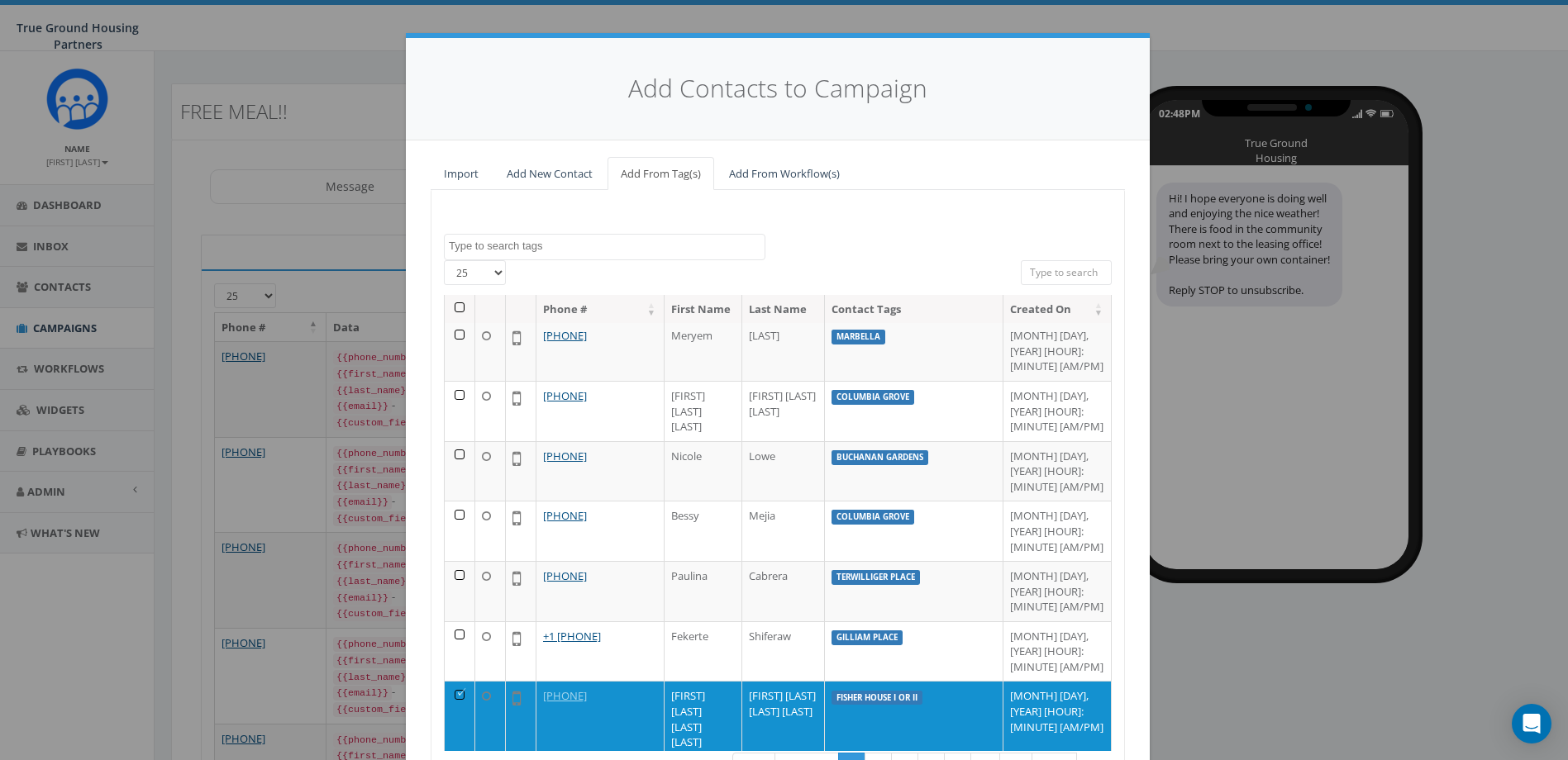scroll, scrollTop: 819, scrollLeft: 0, axis: vertical 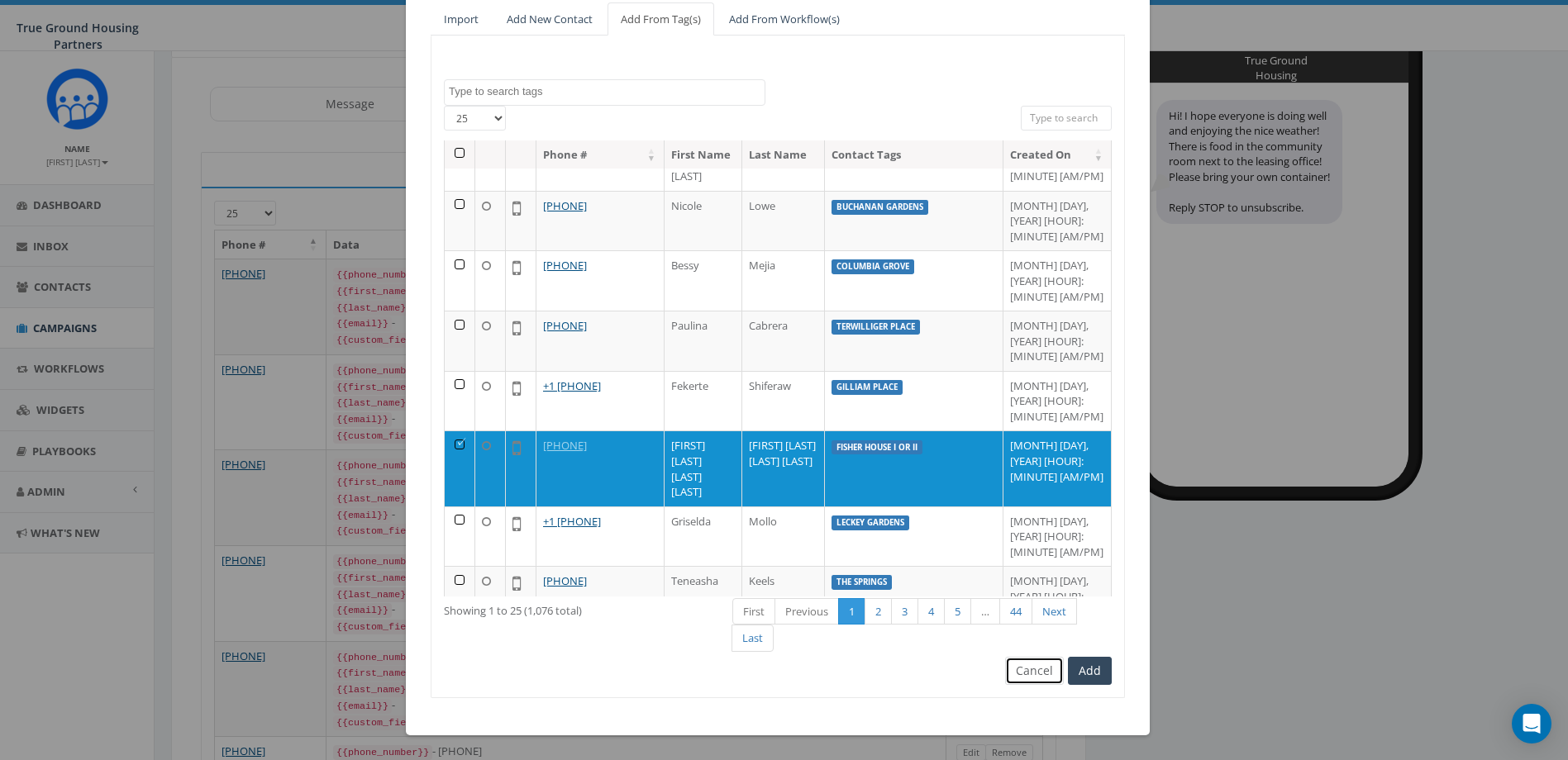click on "Cancel" at bounding box center [1034, 671] 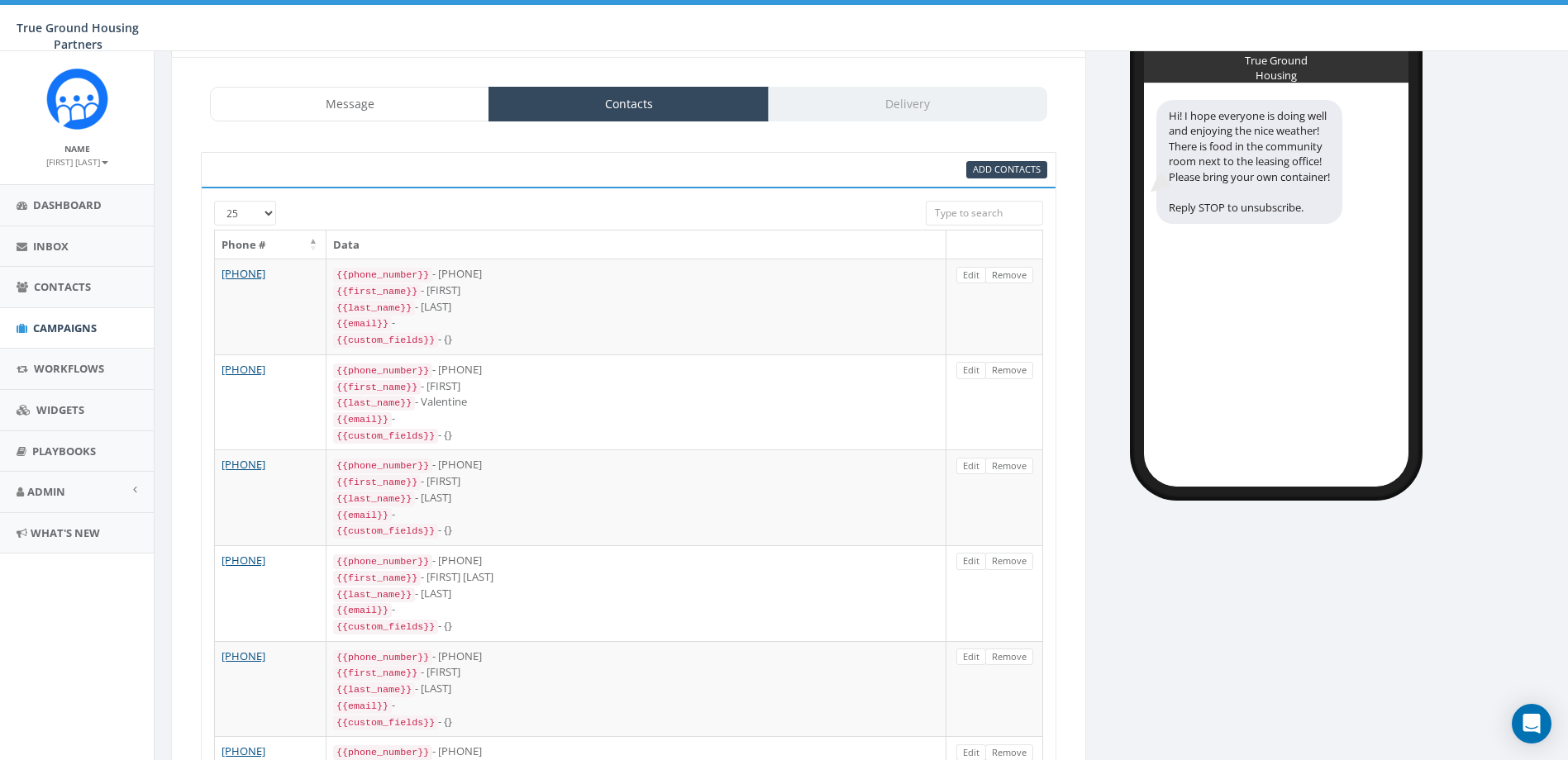 click on "Message Contacts Delivery" at bounding box center (628, 104) 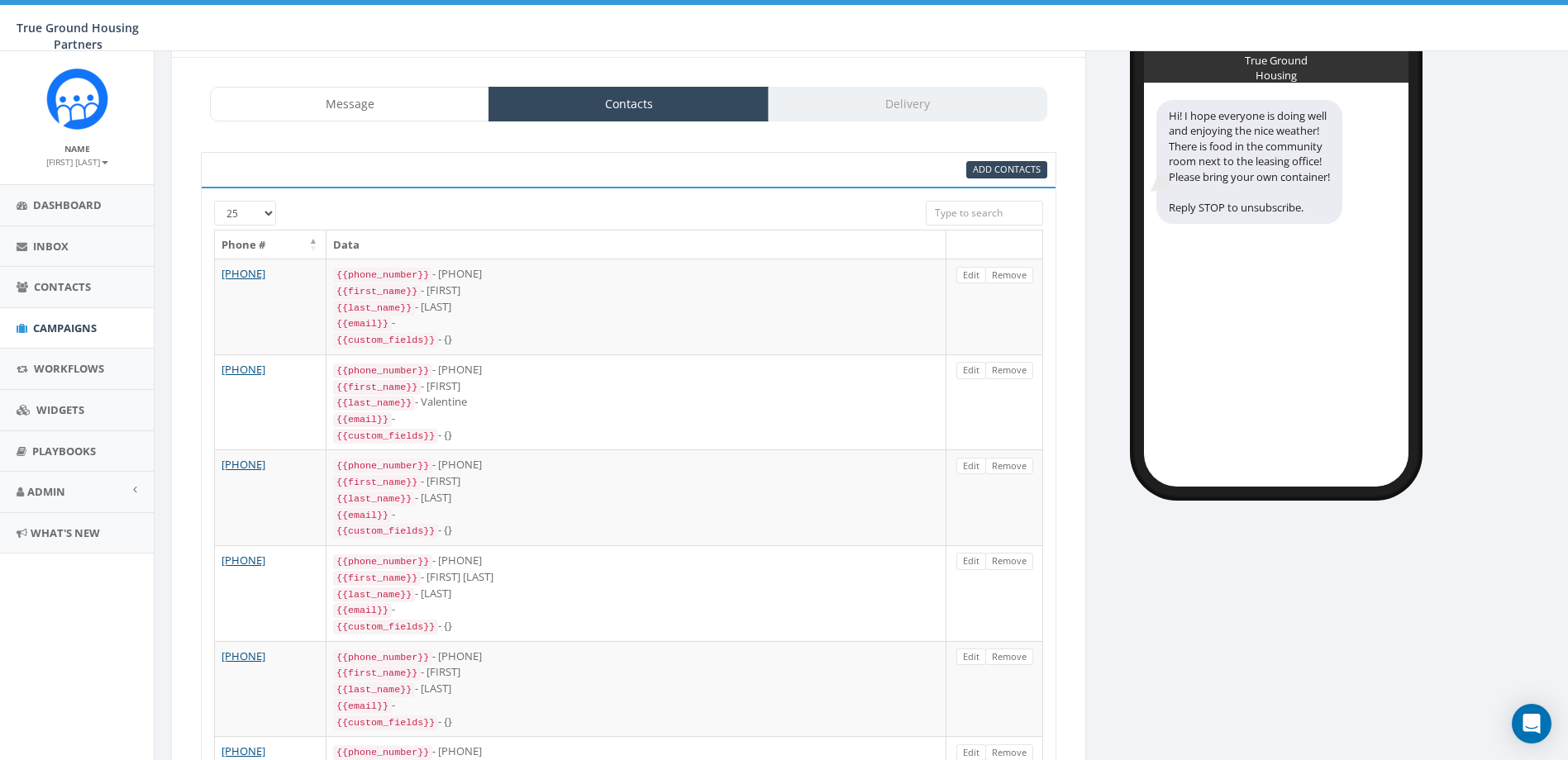 click on "Message Contacts Delivery" at bounding box center (628, 104) 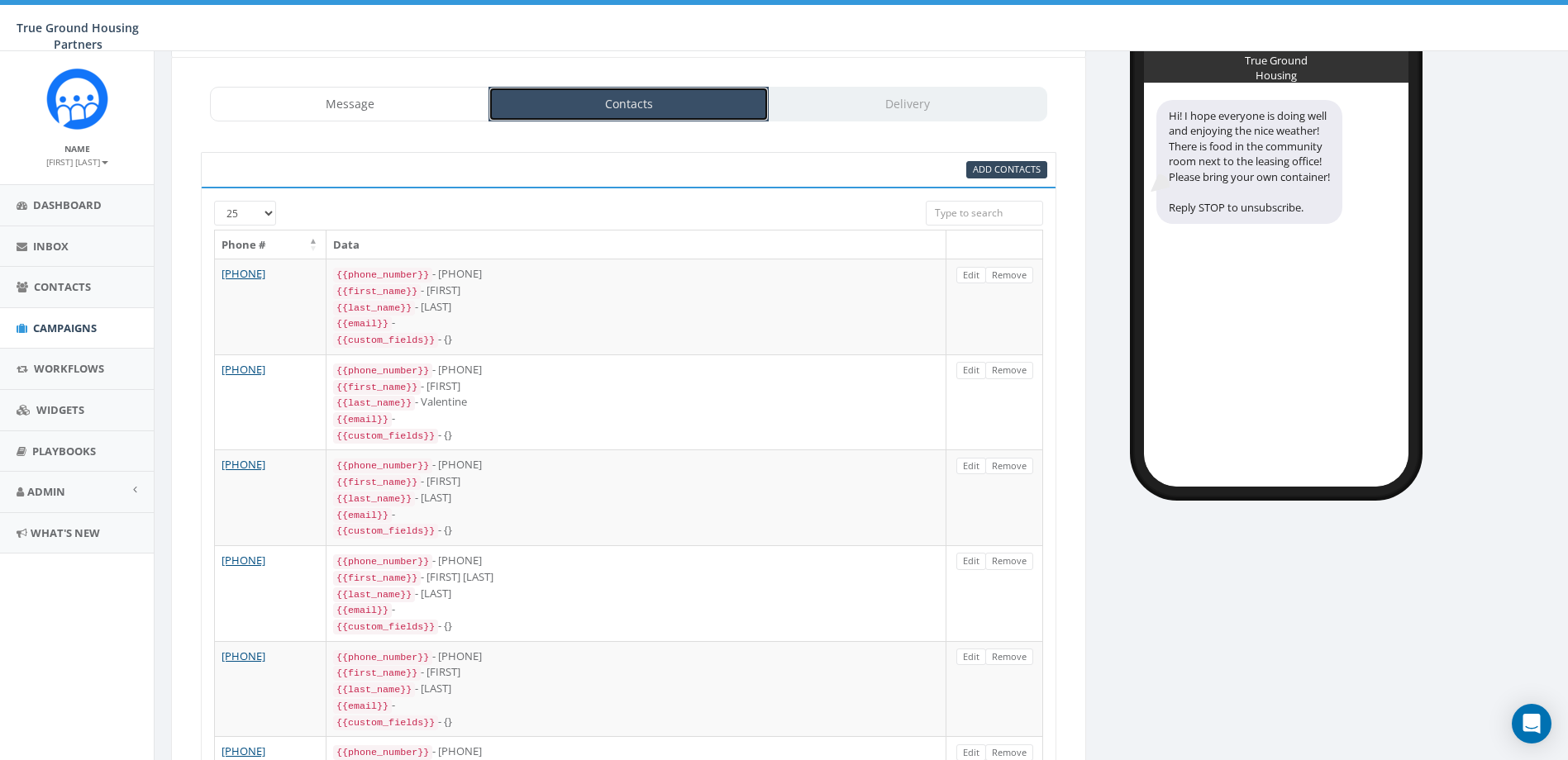 drag, startPoint x: 863, startPoint y: 106, endPoint x: 733, endPoint y: 112, distance: 130.13839 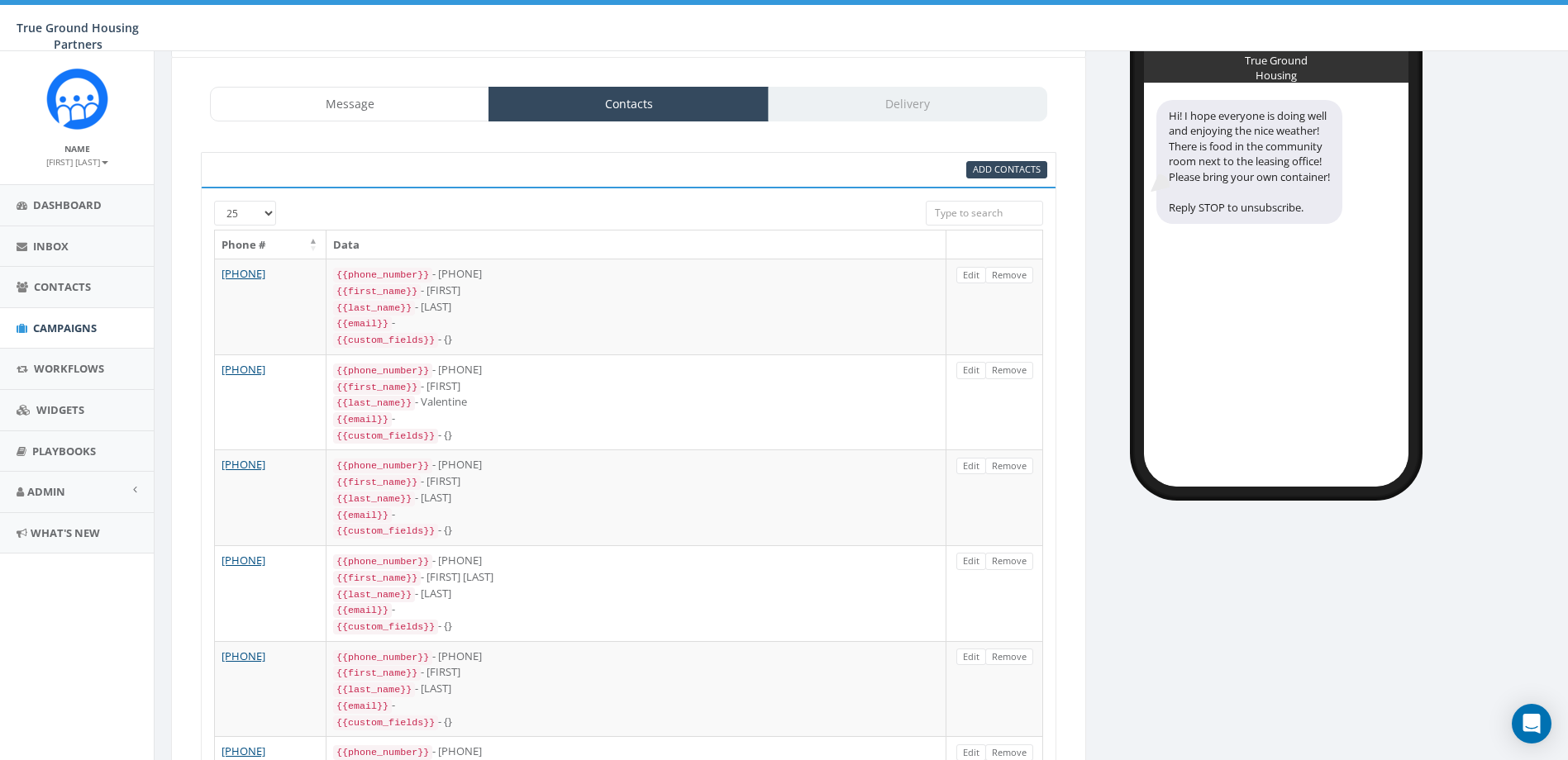 click on "Message Contacts Delivery Hi! I hope everyone is doing well and enjoying the nice weather! There is food in the community room next to the leasing office! Please bring your own container!
Reply STOP to unsubscribe. Hi! I hope everyone is doing well and enjoying the nice weather! There is food in the community room next to the leasing office! Please bring your own container!  Recent Smileys & People Animals & Nature Food & Drink Activity Travel & Places Objects Symbols Flags Diversity Diversity Diversity Diversity Diversity 💡Tip: Type {{ to access variables like {{first_name}} or select a template to start. We recommend adding an image to MMS messages. An invisible pixel may be attached to improve delivery. 190 / 320 2 SMS SMS You cannot attach more than one file !! Please remove the old file and continue to add This message will be sent as MMS. Save   Next 95%     Add Contacts 25 50 100 Phone # Data +1 202-913-9977 {{phone_number}}  - +12029139977 {{first_name}}  - Reath {{last_name}}  - Tang {{email}} 1" at bounding box center [628, 1117] 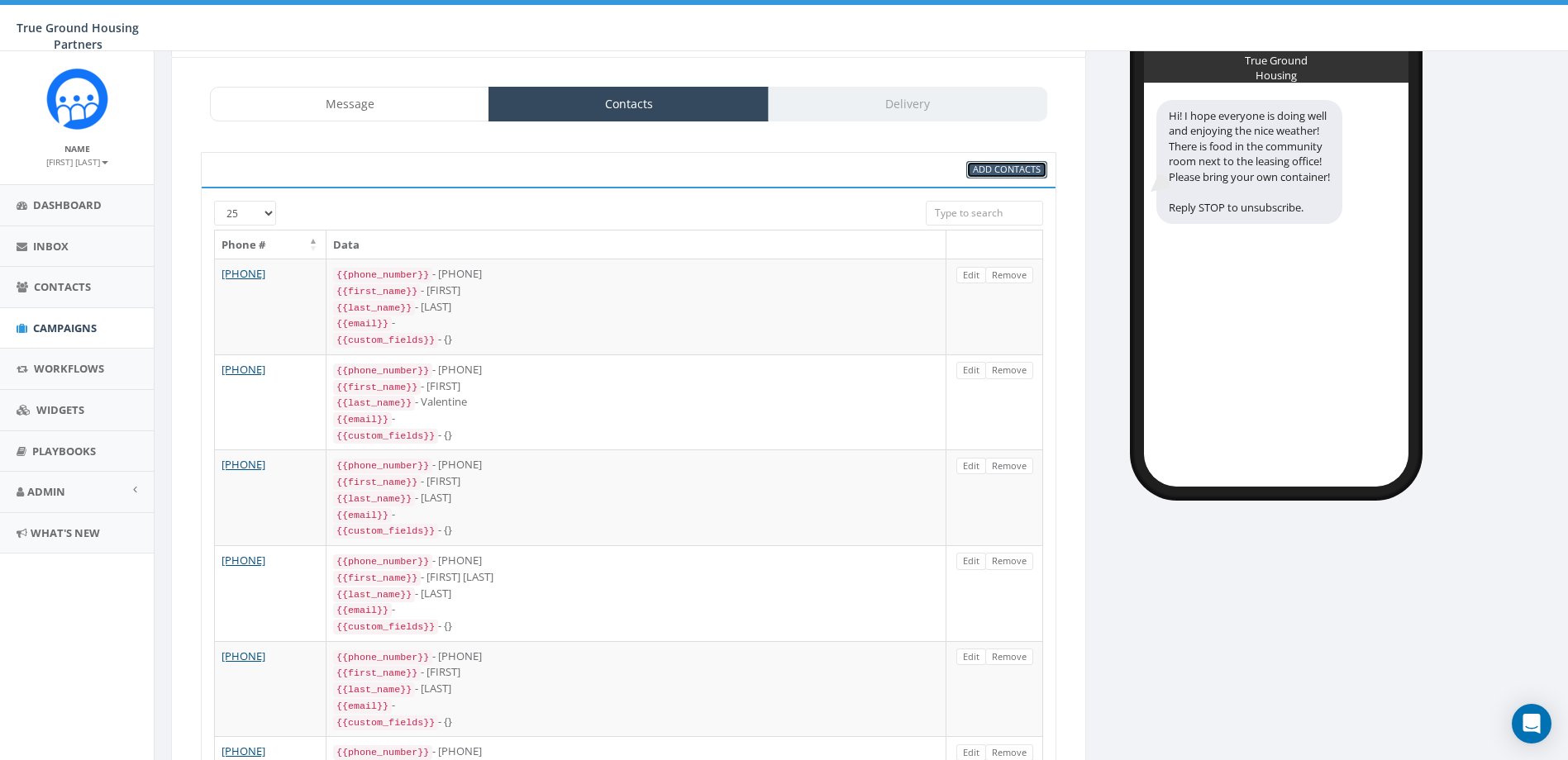 click on "Add Contacts" at bounding box center (1007, 169) 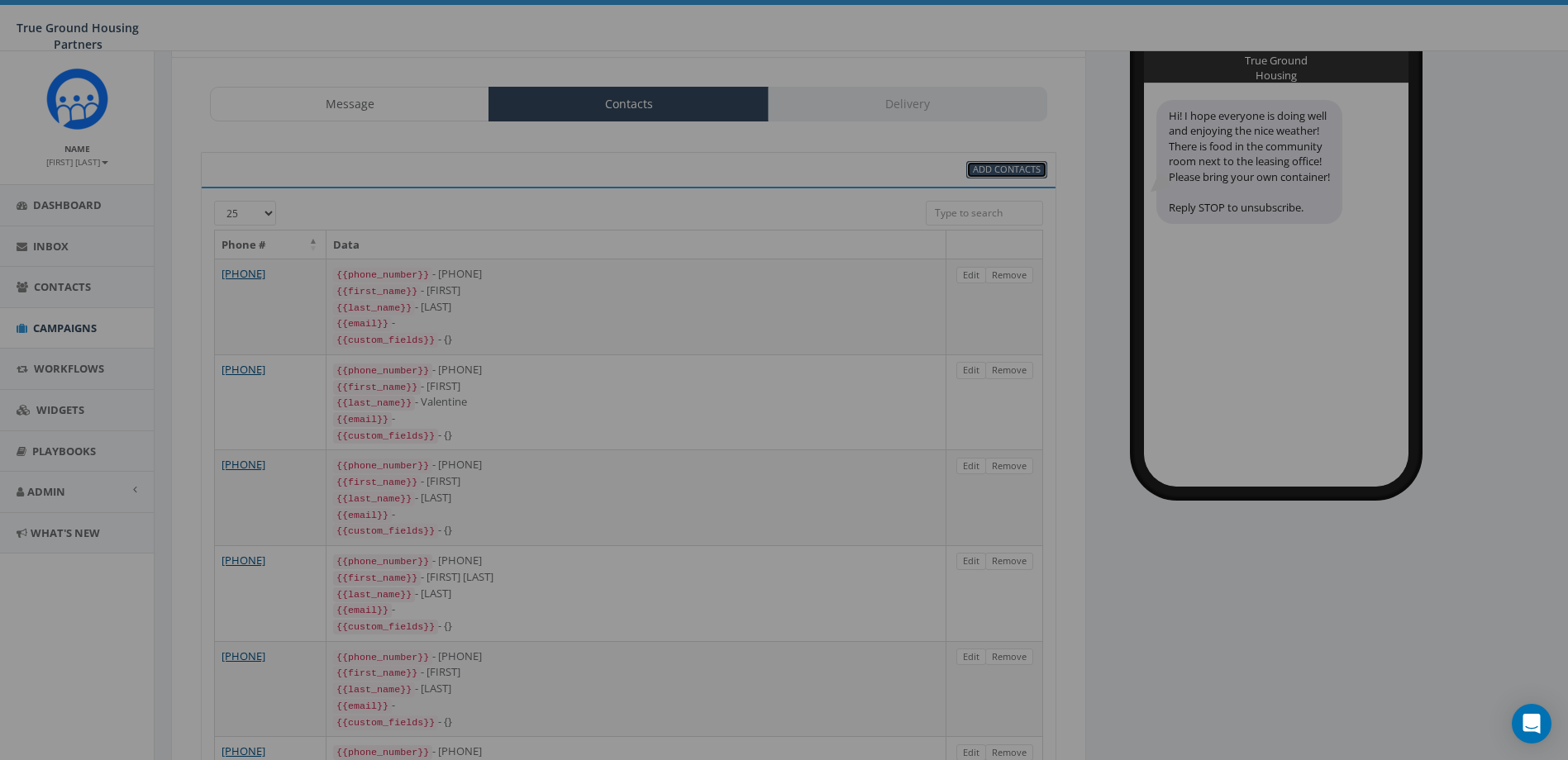 scroll, scrollTop: 0, scrollLeft: 0, axis: both 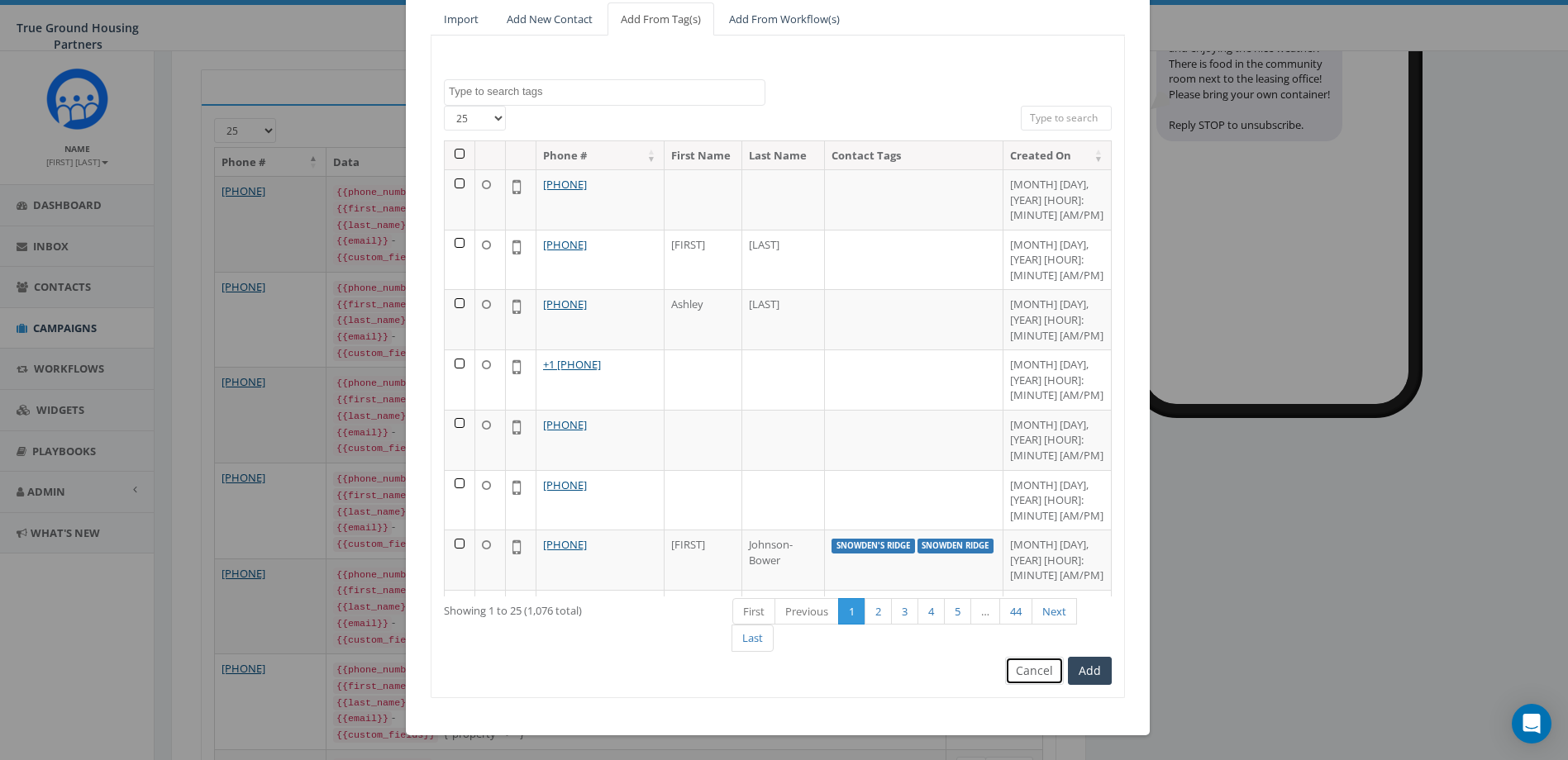 click on "Cancel" at bounding box center [1034, 671] 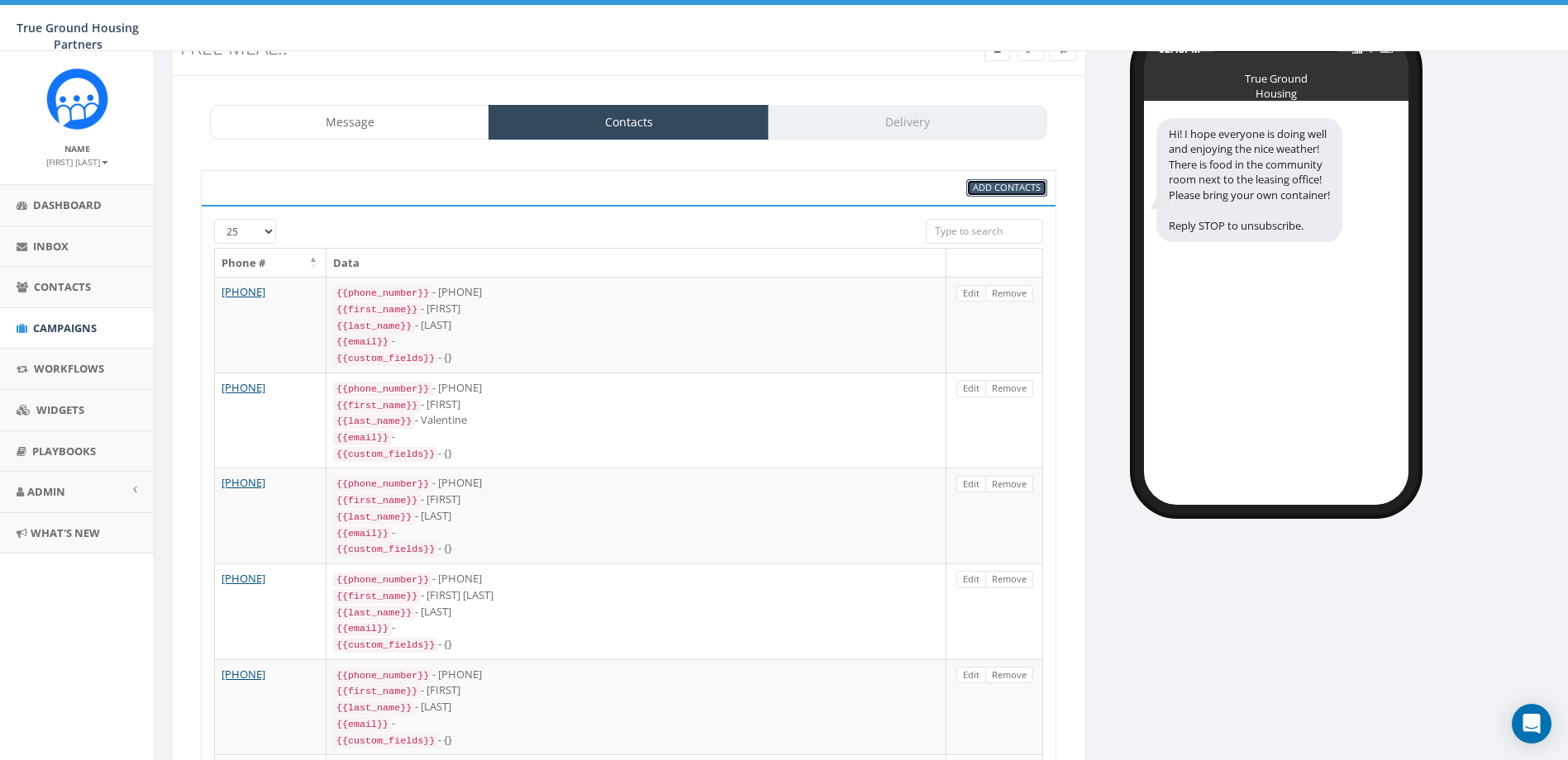 scroll, scrollTop: 0, scrollLeft: 0, axis: both 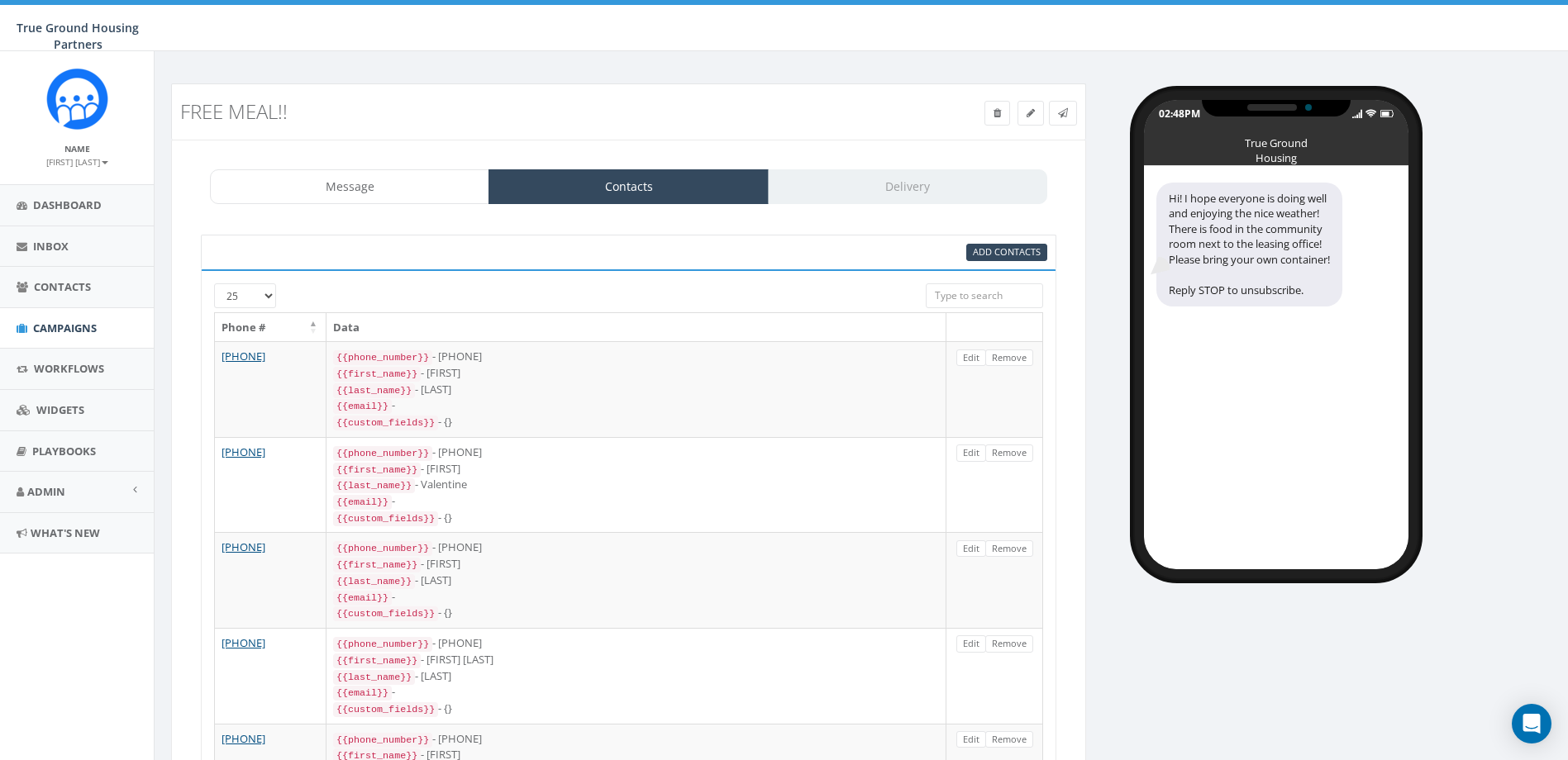 click on "Hi! I hope everyone is doing well and enjoying the nice weather! There is food in the community room next to the leasing office! Please bring your own container!
Reply STOP to unsubscribe." at bounding box center (1249, 245) 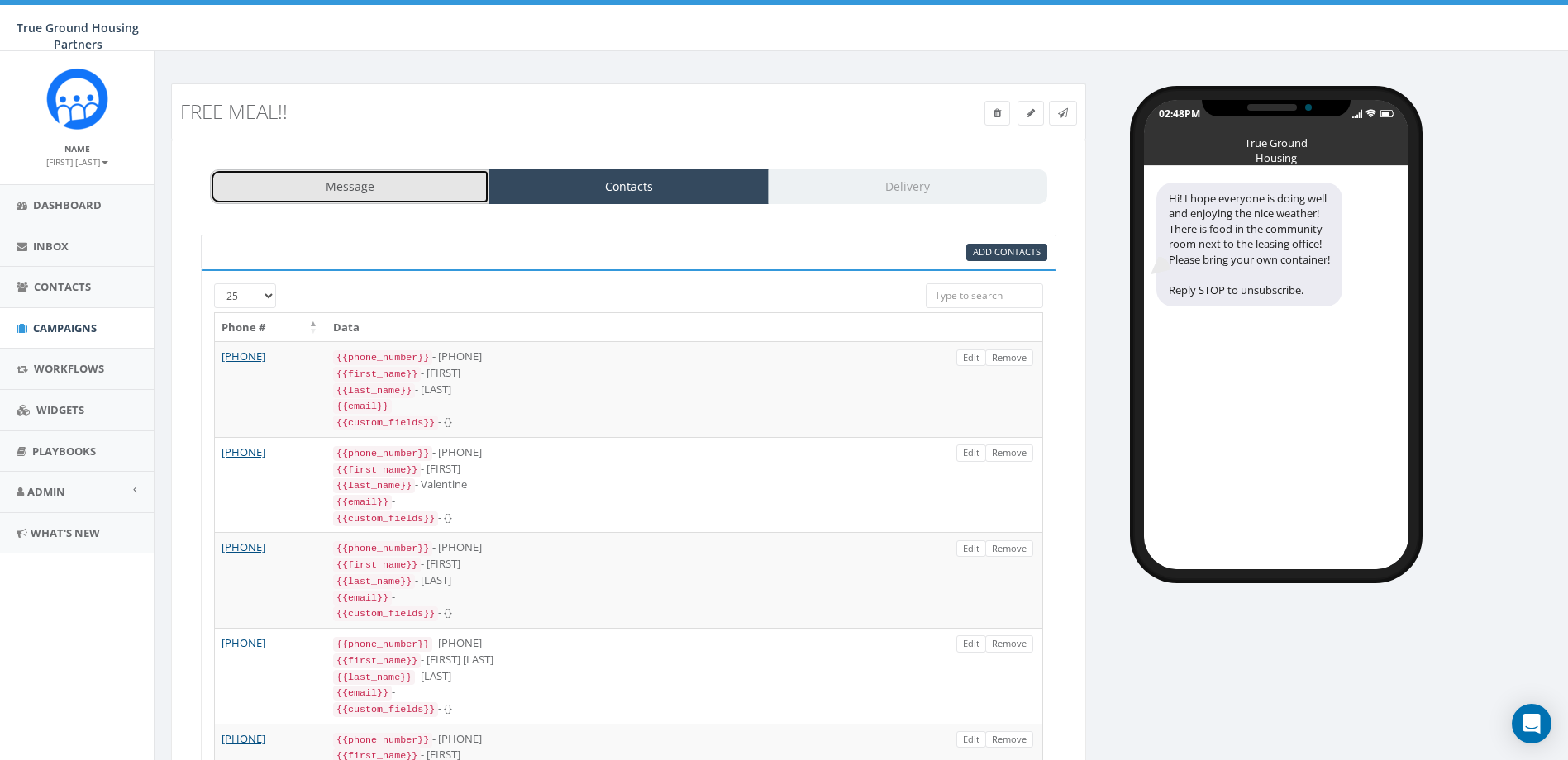 click on "Message" at bounding box center [350, 187] 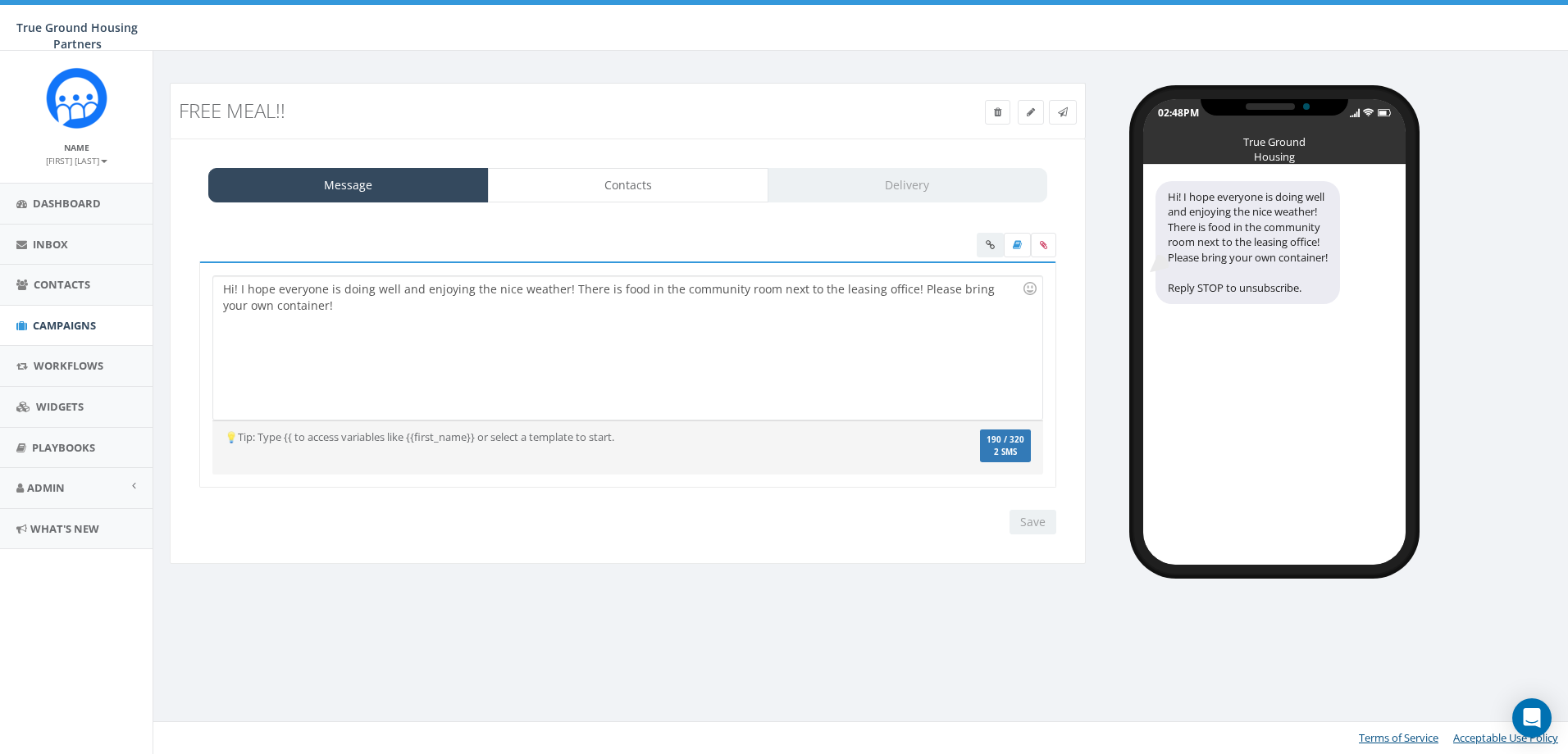 click on "[FIRST] [LAST]" at bounding box center (627, 347) 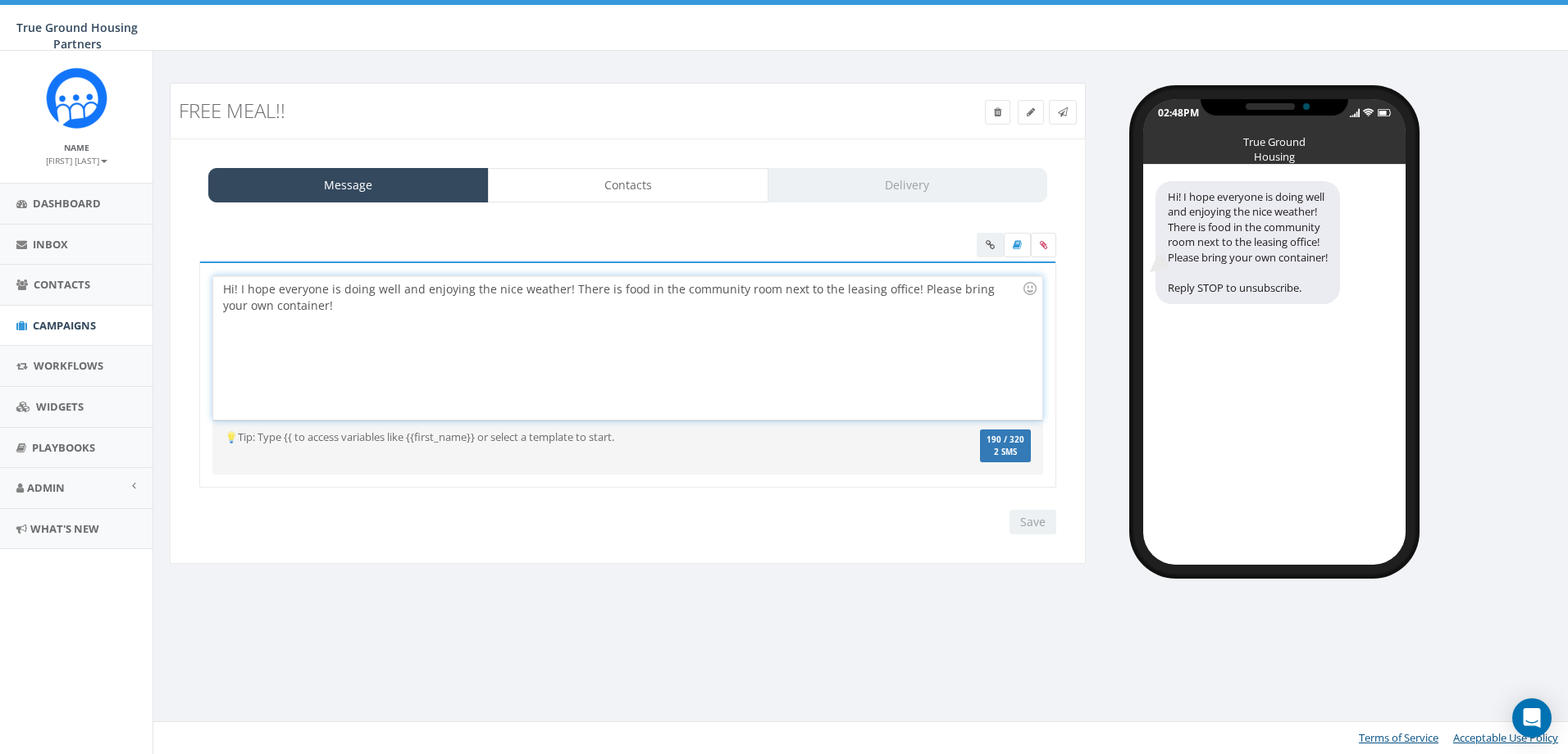 type 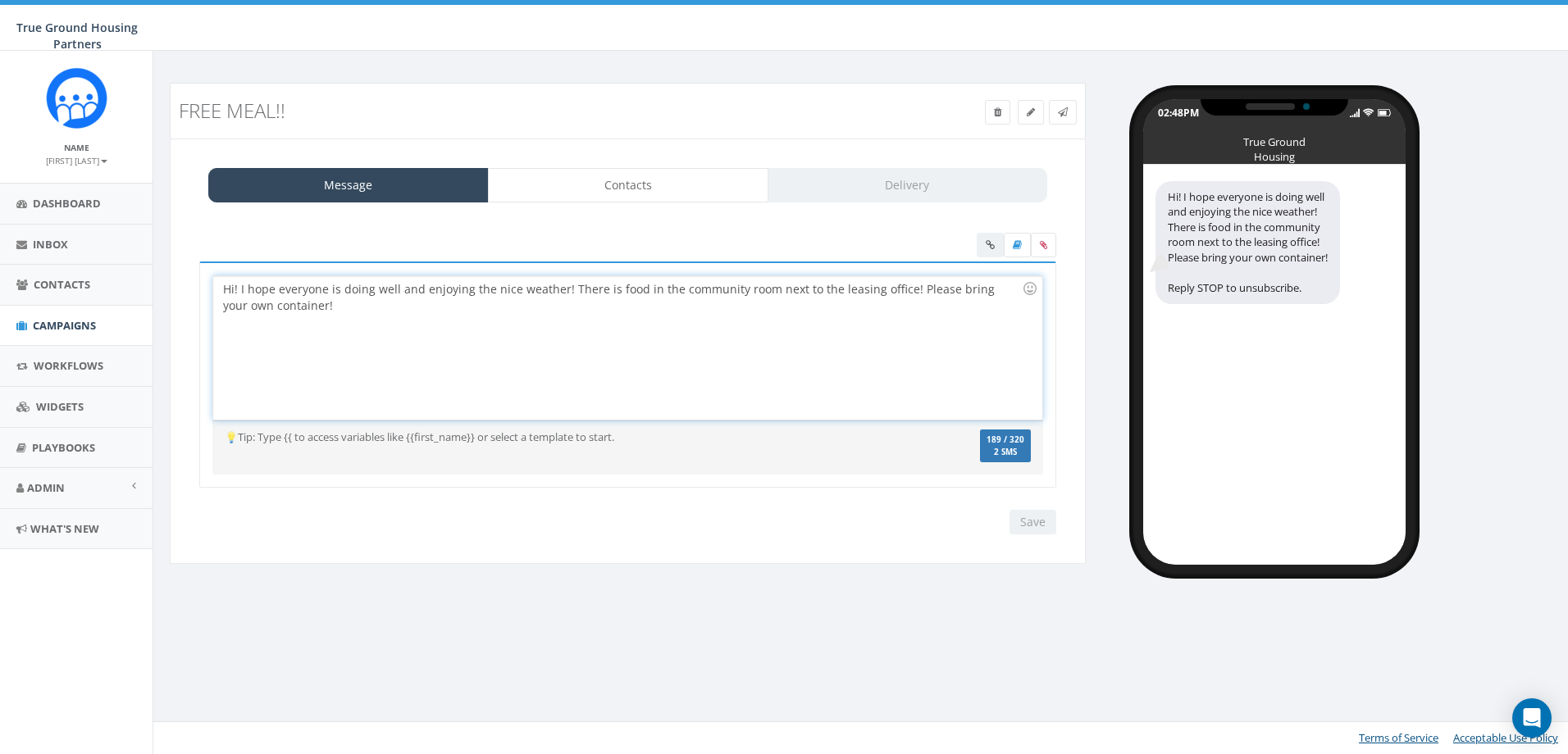 click on "Save   Next" at bounding box center (1028, 522) 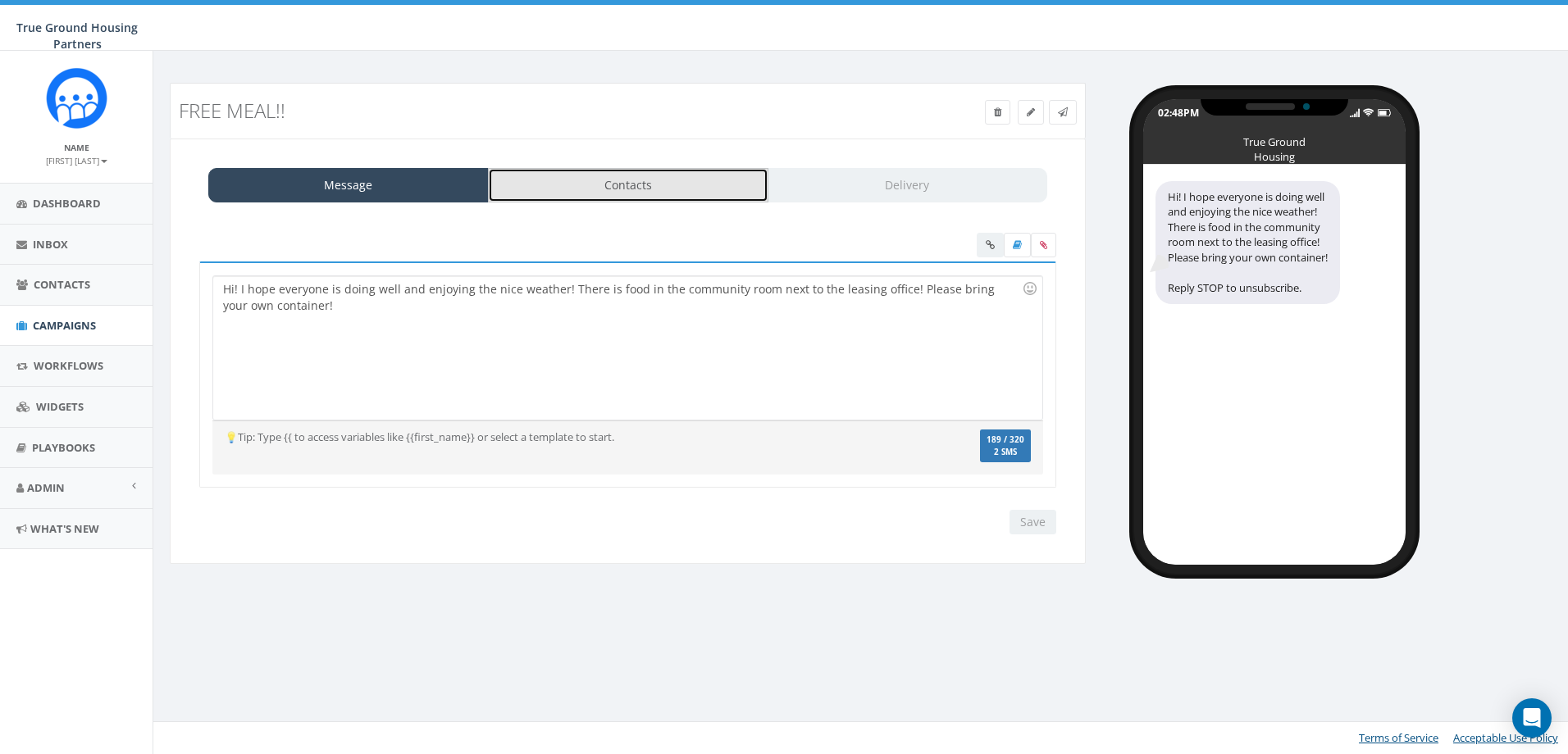 click on "Contacts" at bounding box center [628, 185] 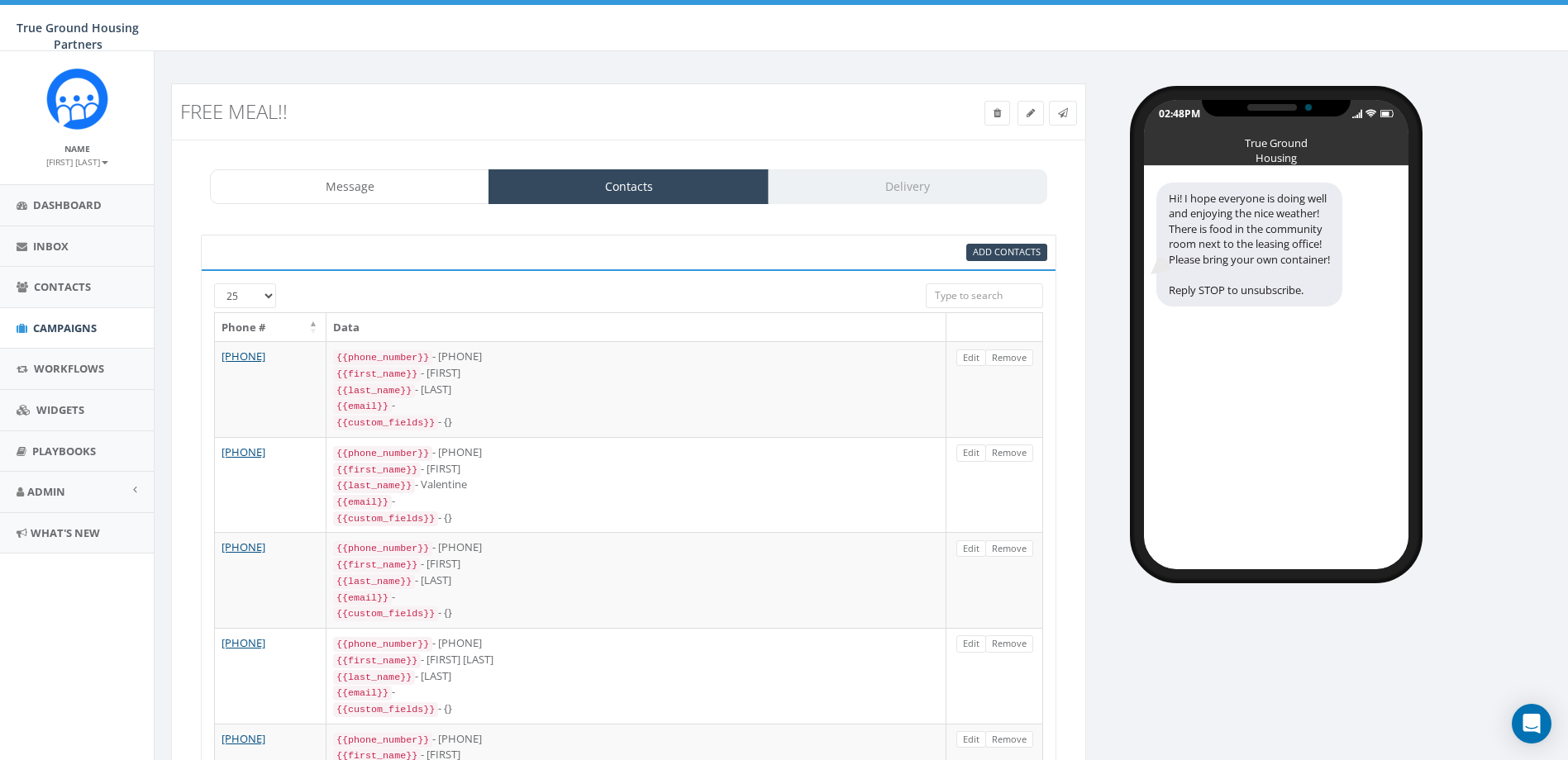 click on "Message Contacts Delivery Hi! I hope everyone is doing well and enjoying the nice weather! There is food in the community room next to the leasing office! Please bring your own container!
Reply STOP to unsubscribe. Hi! I hope everyone is doing well and enjoying the nice weather! There is food in the community room next to the leasing office! Please bring your own container! Recent Smileys & People Animals & Nature Food & Drink Activity Travel & Places Objects Symbols Flags Diversity Diversity Diversity Diversity Diversity 💡Tip: Type {{ to access variables like {{first_name}} or select a template to start. We recommend adding an image to MMS messages. An invisible pixel may be attached to improve delivery. 189 / 320 2 SMS SMS You cannot attach more than one file !! Please remove the old file and continue to add This message will be sent as MMS. Save   Next 95%     Add Contacts 25 50 100 Phone # Data +1 202-913-9977 {{phone_number}}  - +12029139977 {{first_name}}  - Reath {{last_name}}  - Tang {{email}} 1" at bounding box center [628, 1199] 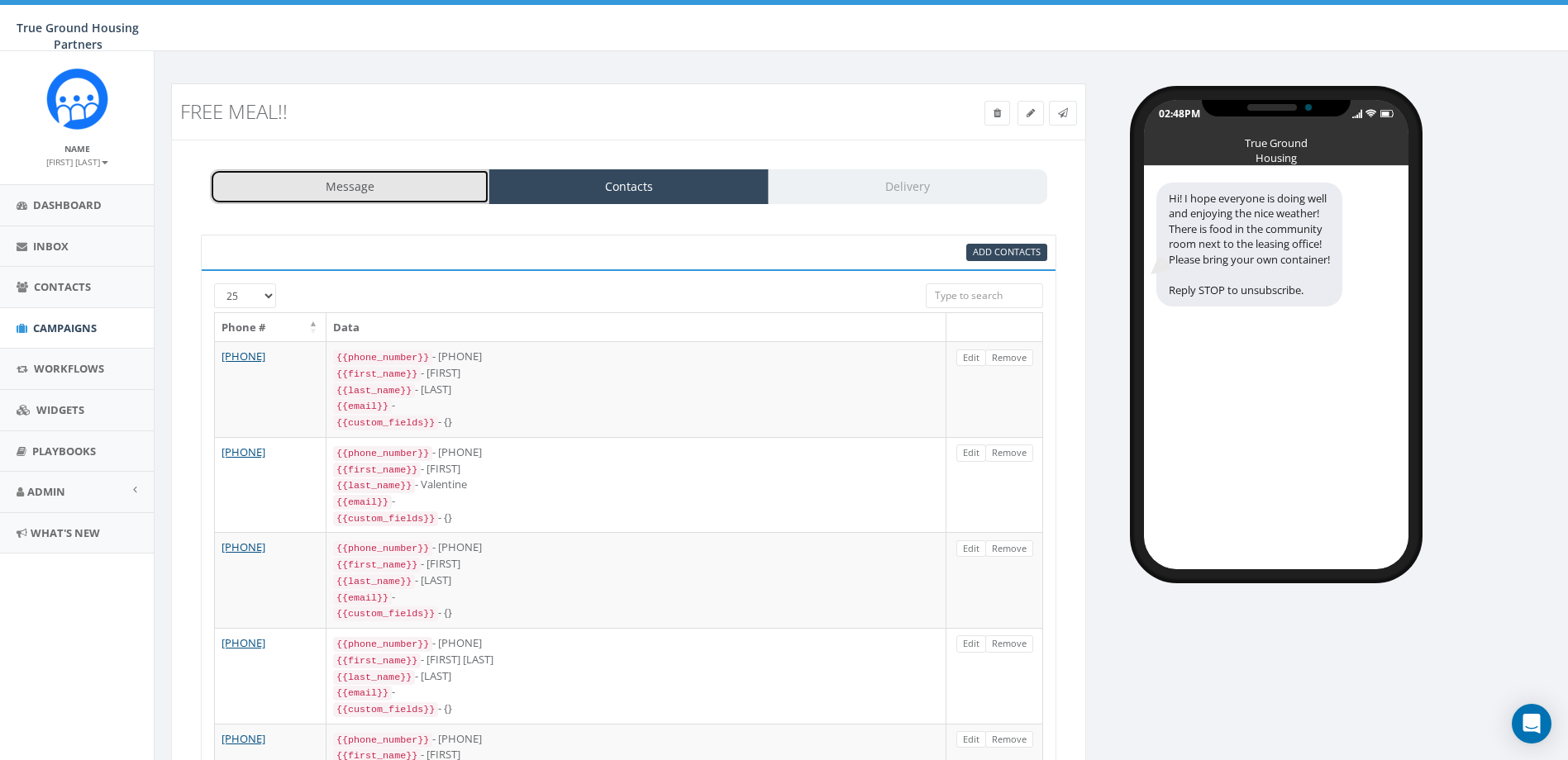click on "Message" at bounding box center [350, 187] 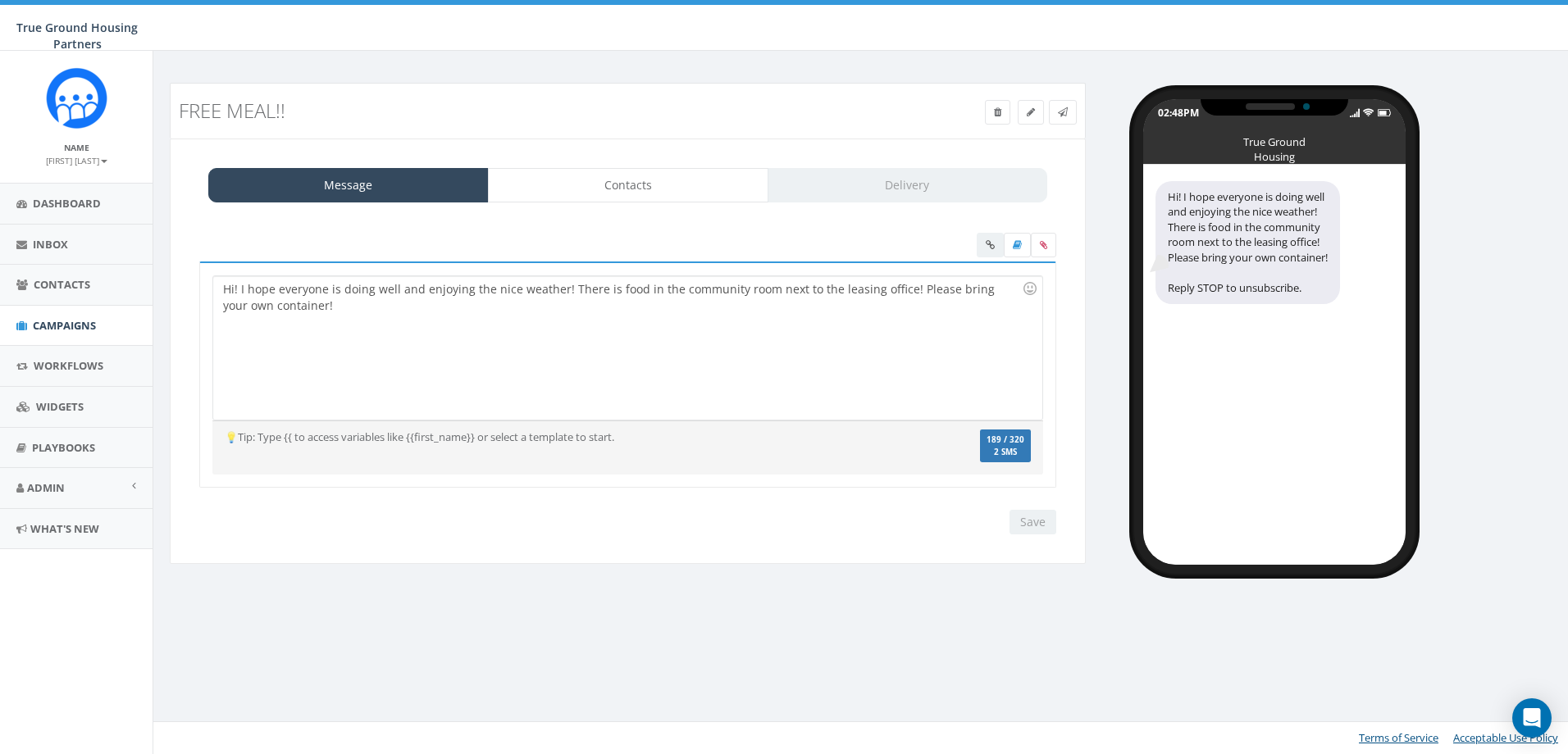 click on "Message Contacts Delivery" at bounding box center (627, 185) 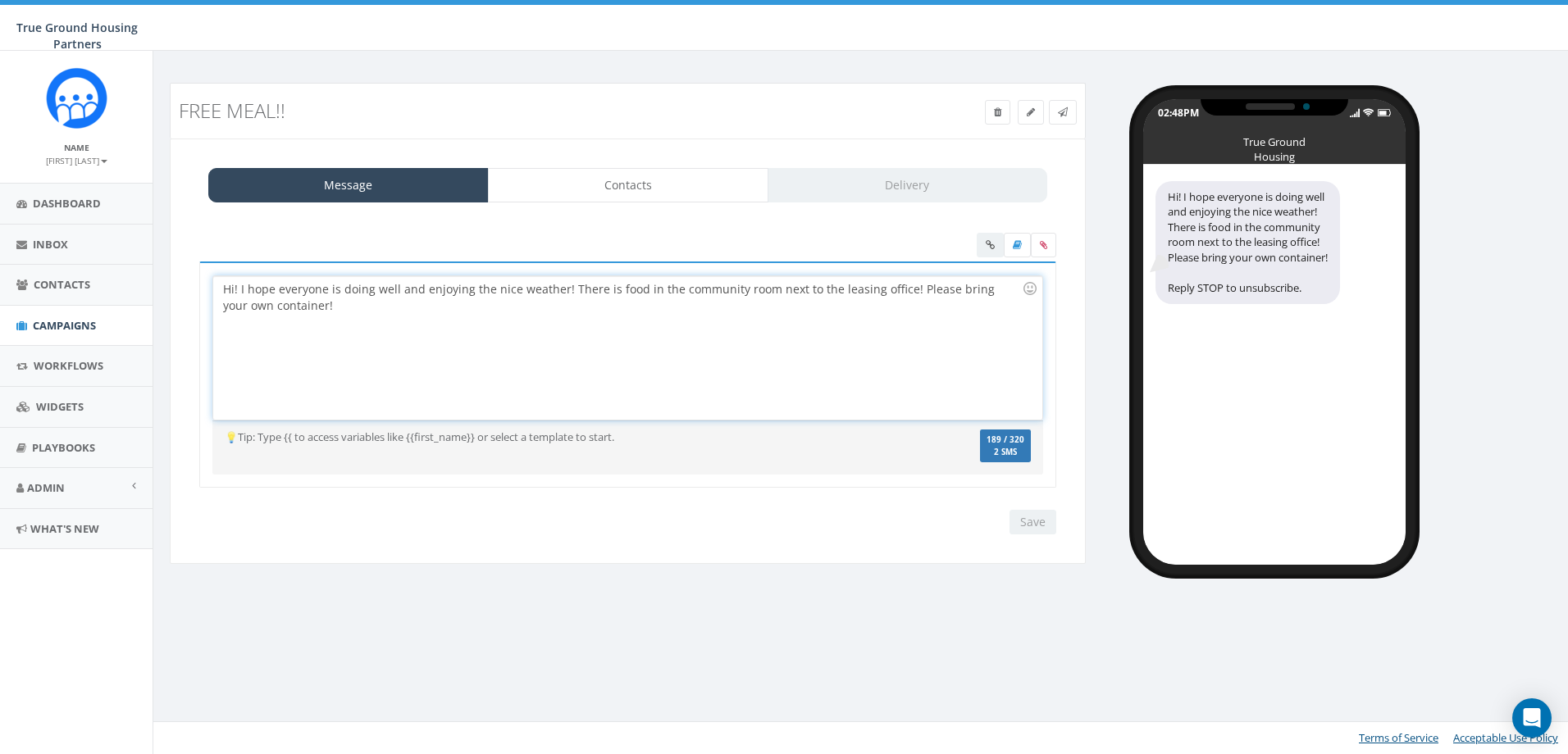 click on "[FIRST] [LAST]" at bounding box center [627, 347] 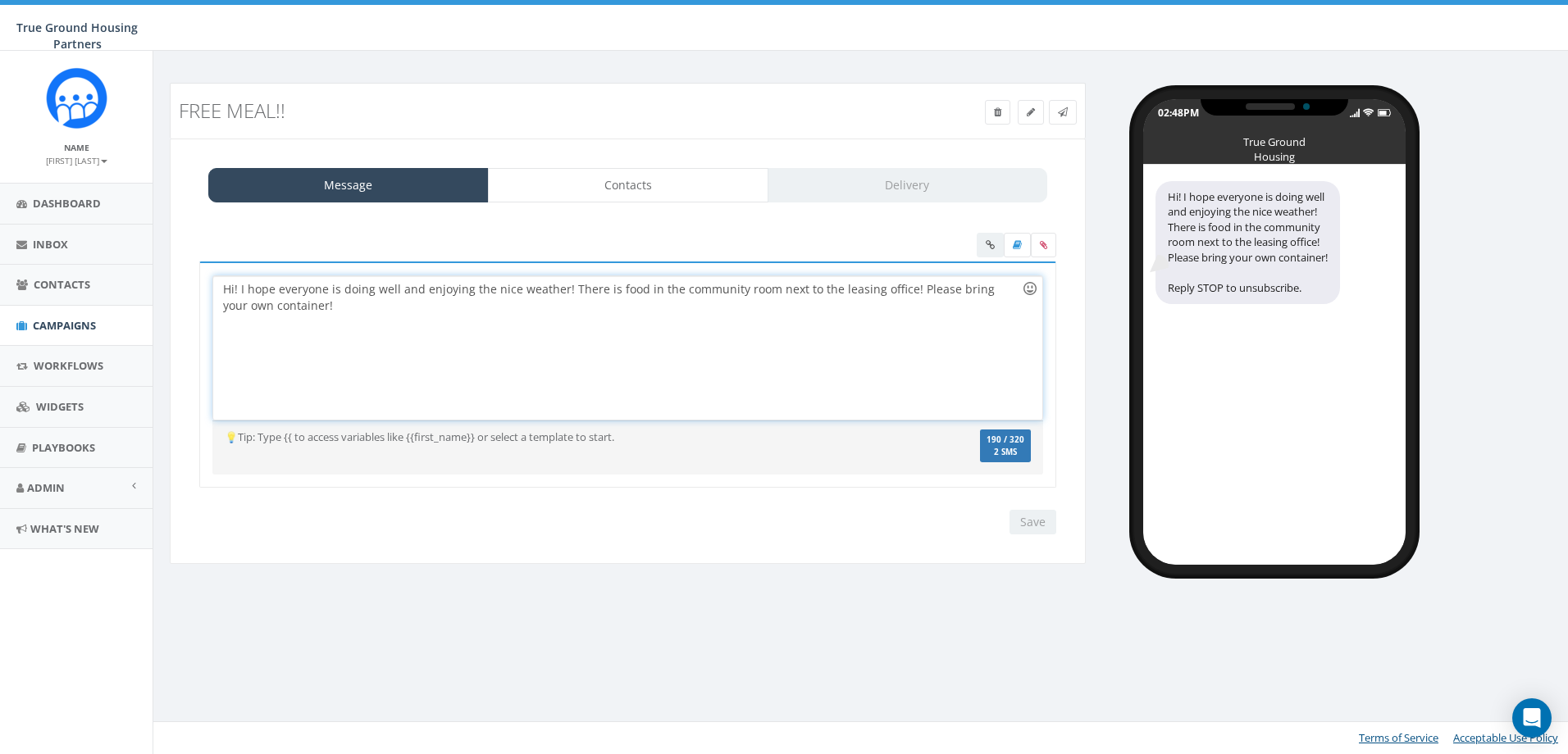 click at bounding box center [1030, 288] 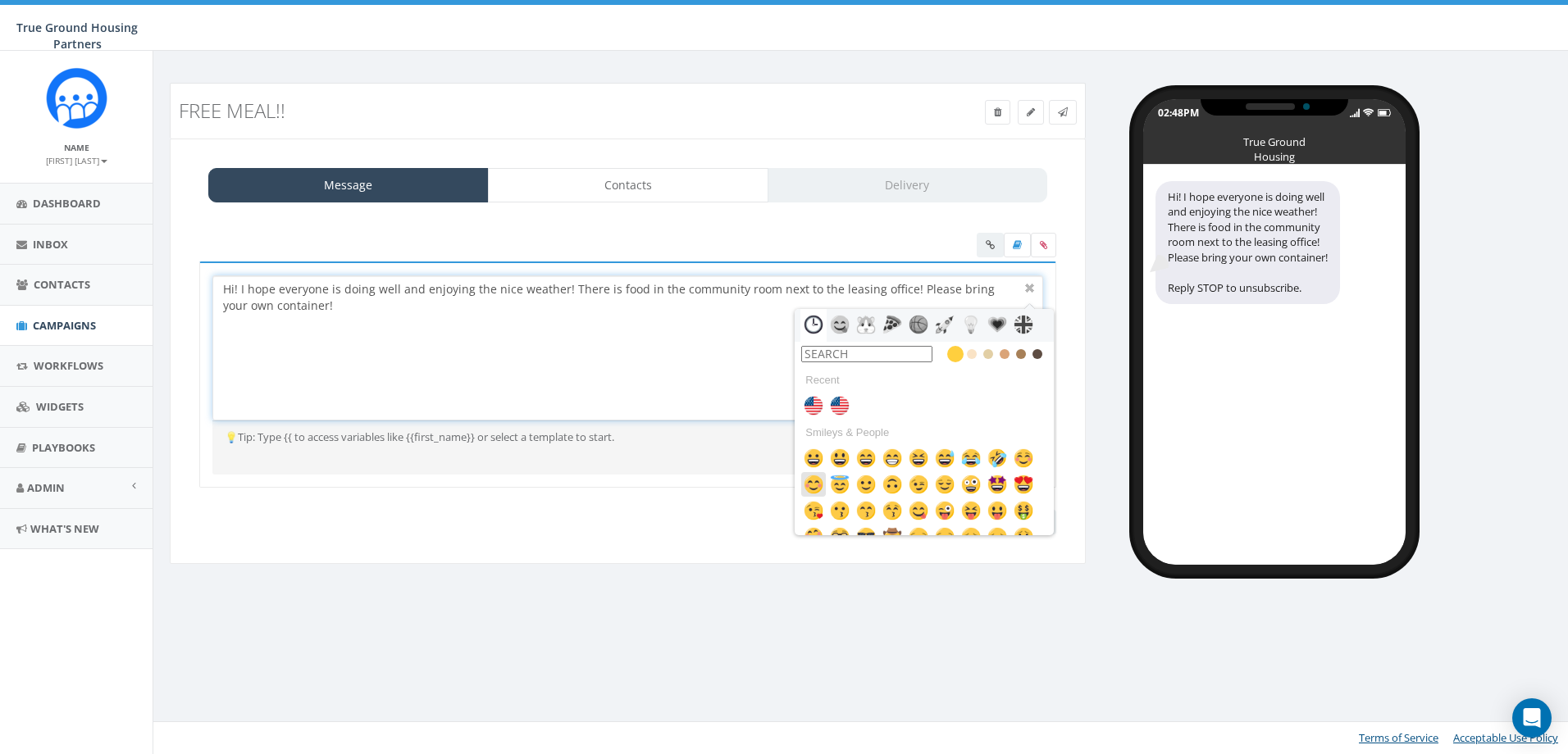 click at bounding box center (814, 484) 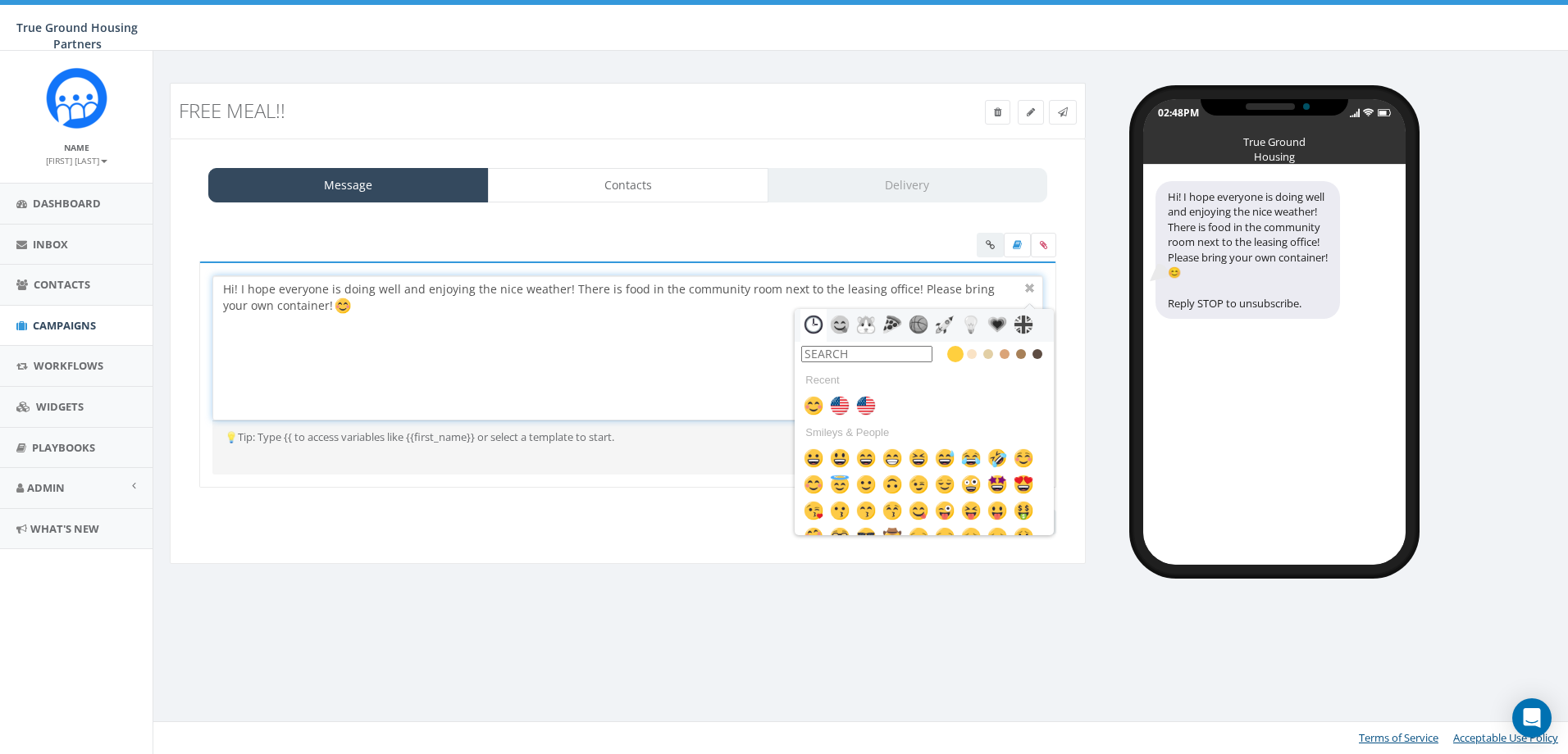 click on "Hi! I hope everyone is doing well and enjoying the nice weather! There is food in the community room next to the leasing office! Please bring your own container!
Reply STOP to unsubscribe. Hi! I hope everyone is doing well and enjoying the nice weather! There is food in the community room next to the leasing office! Please bring your own container!  Recent Smileys & People Animals & Nature Food & Drink Activity Travel & Places Objects Symbols Flags Diversity Diversity Diversity Diversity Diversity 💡Tip: Type {{ to access variables like {{first_name}} or select a template to start. We recommend adding an image to MMS messages. An invisible pixel may be attached to improve delivery. 191 / 320 2 SMS SMS" at bounding box center [627, 375] 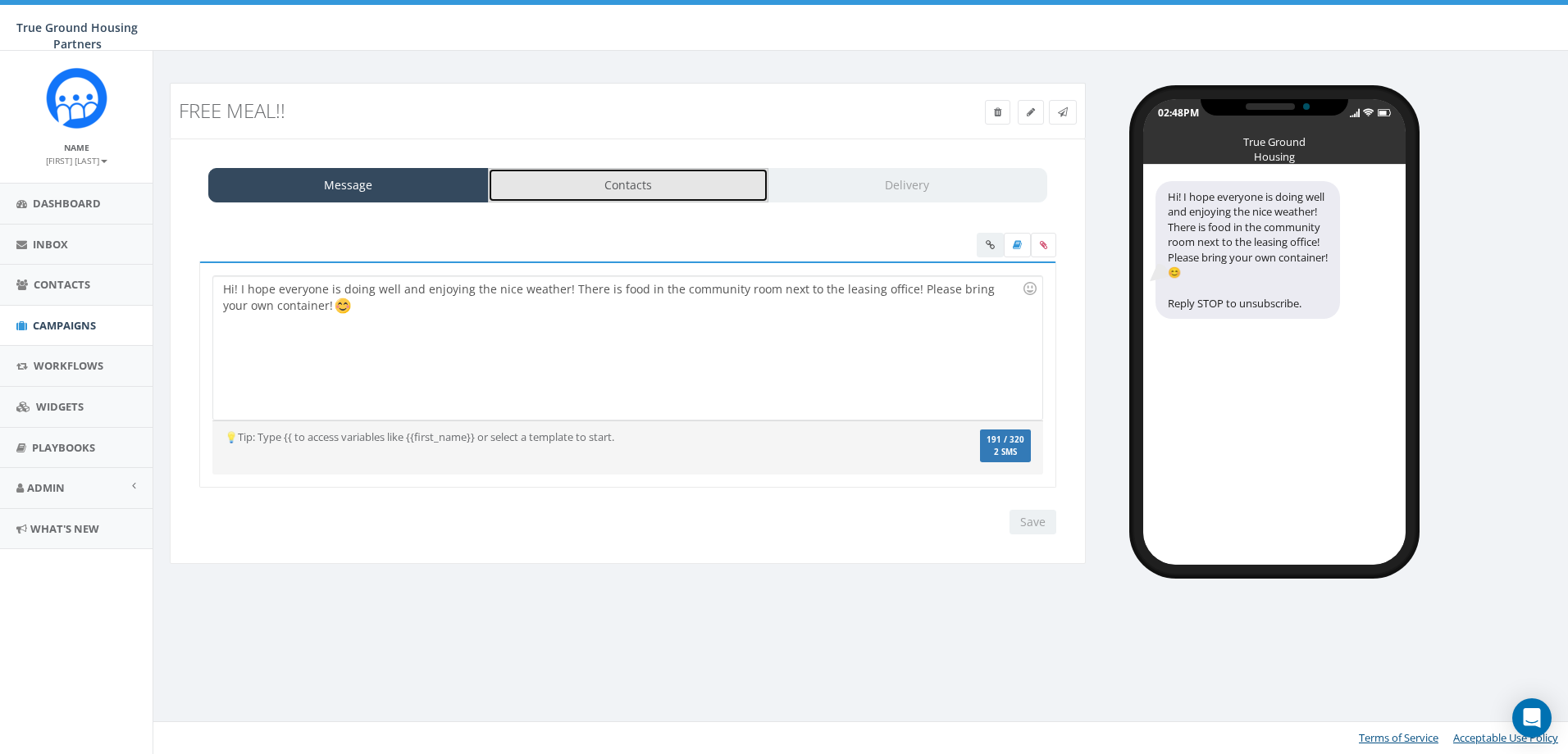 click on "Contacts" at bounding box center (628, 185) 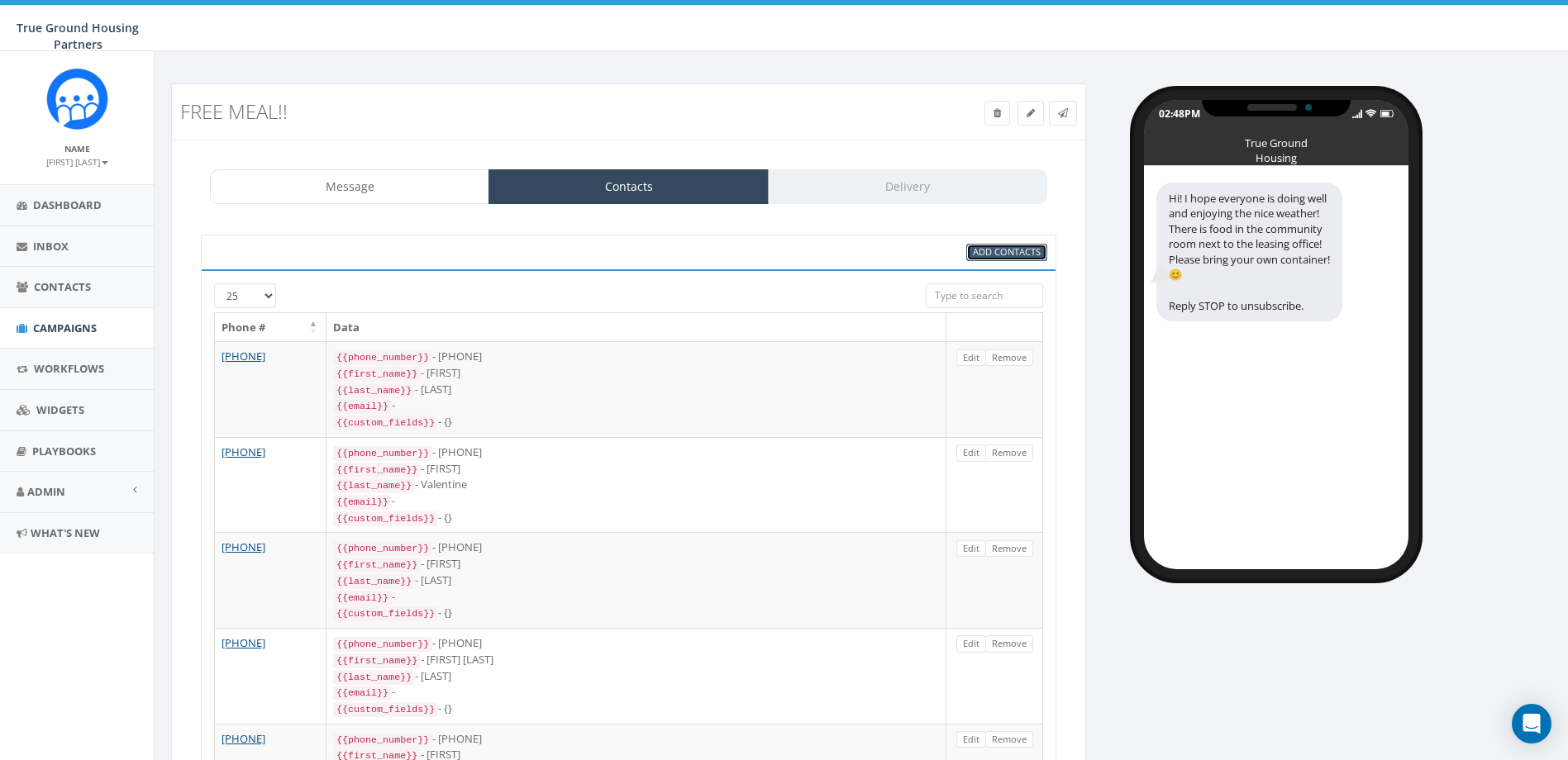 click on "Add Contacts" at bounding box center [1007, 251] 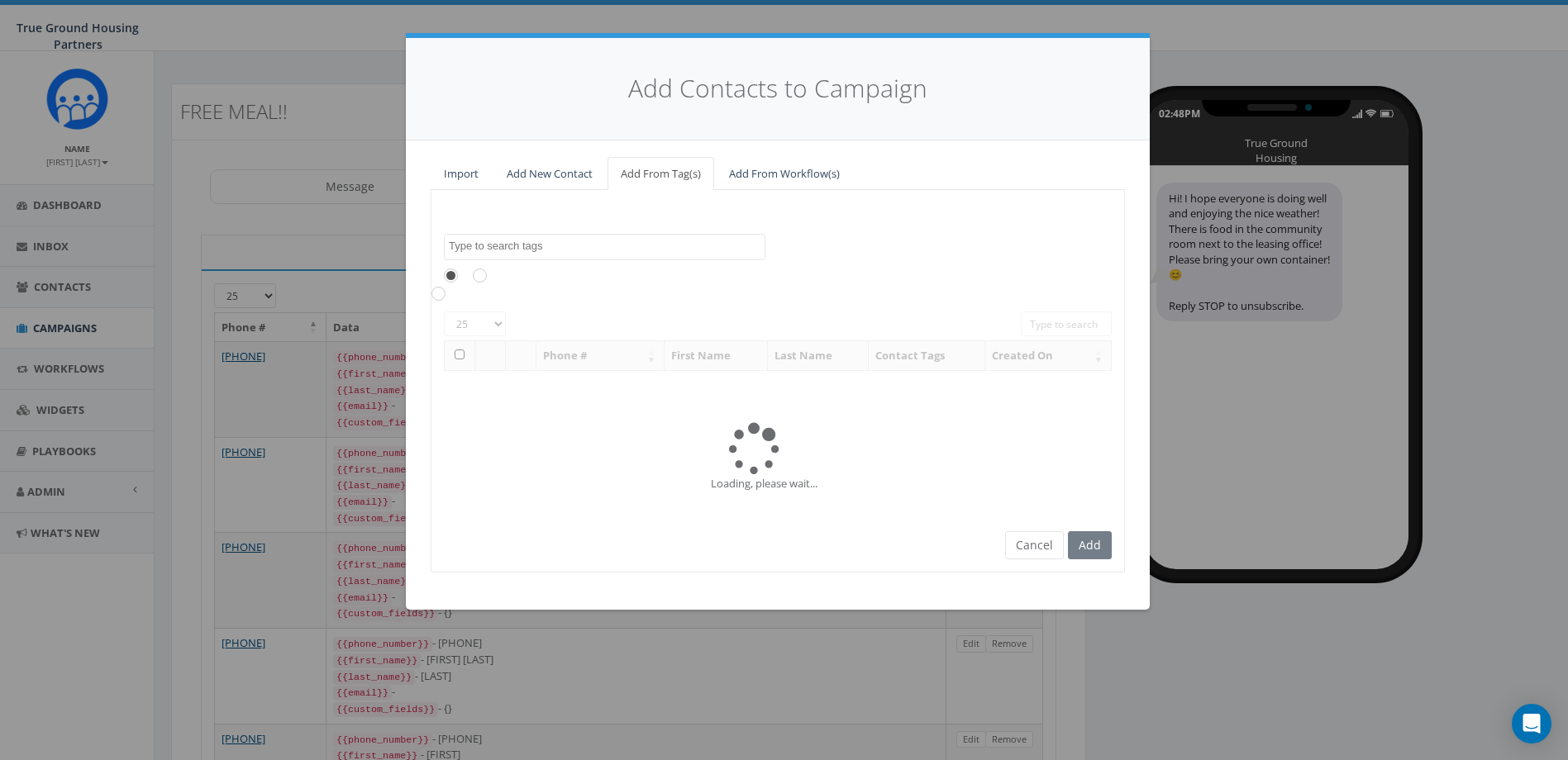 scroll, scrollTop: 0, scrollLeft: 0, axis: both 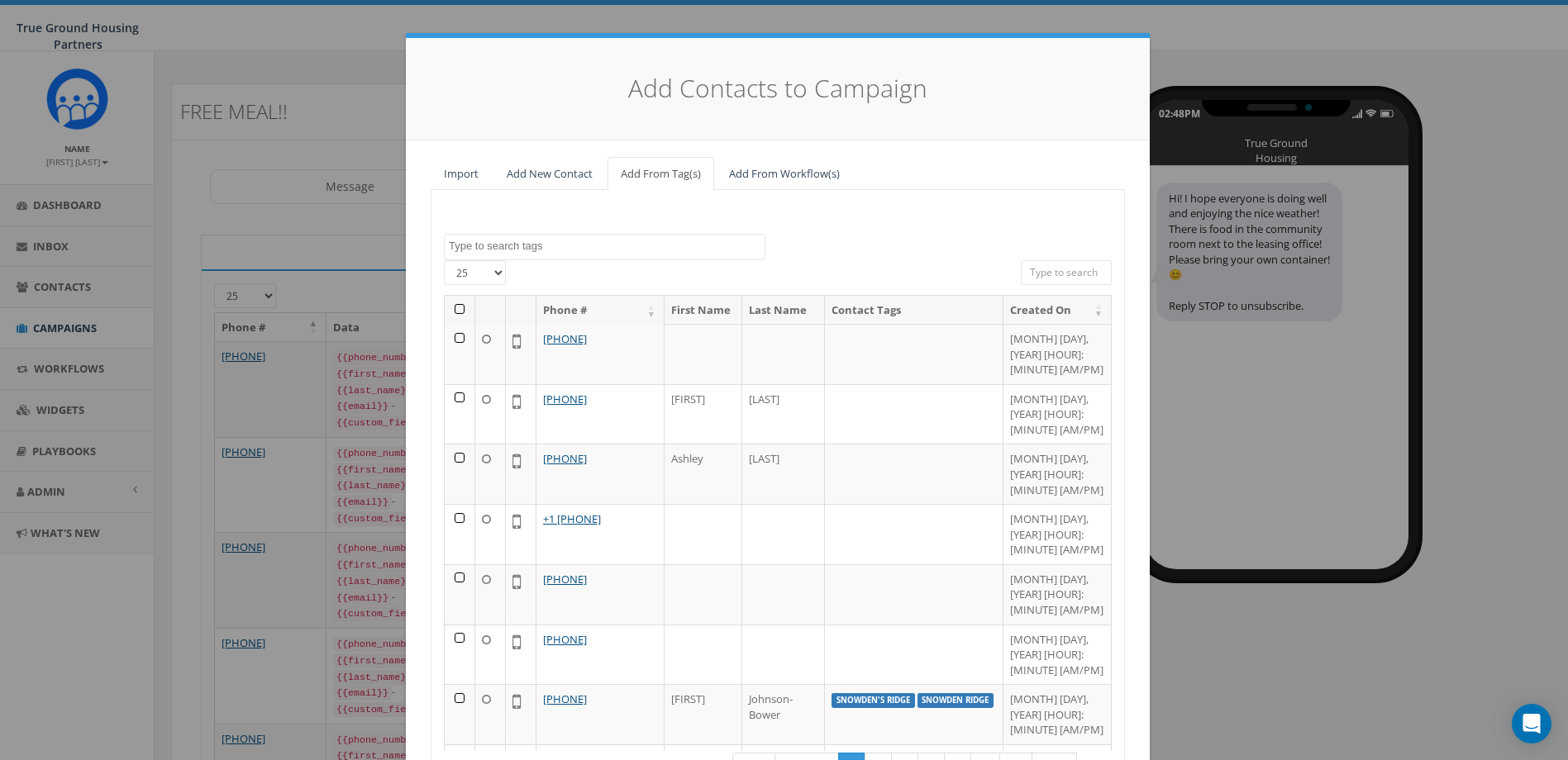 click at bounding box center [607, 246] 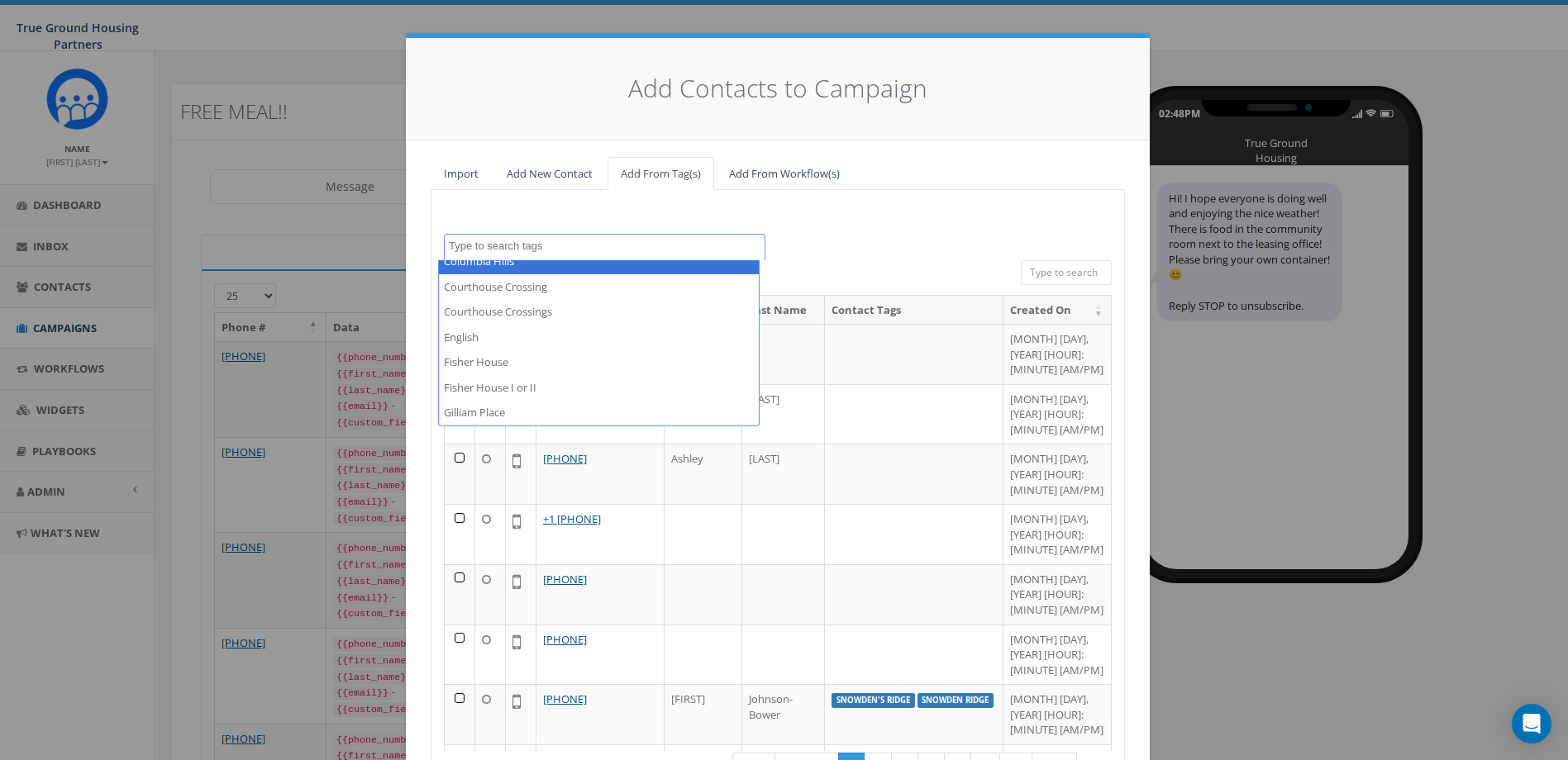 scroll, scrollTop: 413, scrollLeft: 0, axis: vertical 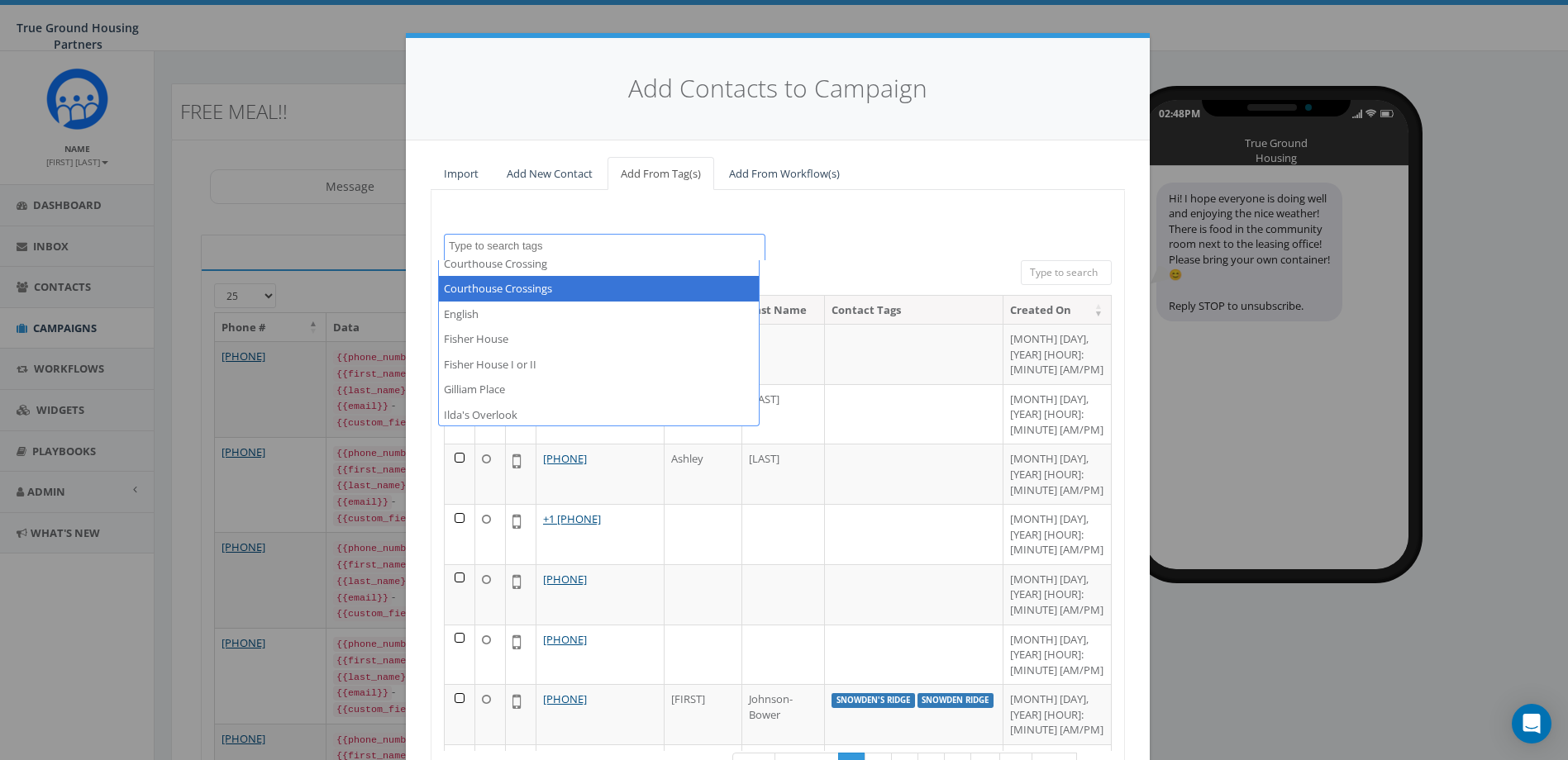 click on "2024/10/01 2024/11/22 2025/04/16 Arlington Mill Arlington Mill residences Arna Valley View Buchanan Gardens Calvert Manor Cameron Commons CGENG CGSPAN CG Story Hour Columbia Grove   Columbia Hills  Columbia Hills Columbia Hills Courthouse Crossing Courthouse Crossings English Fisher House Fisher House I or II Gilliam Place Ilda's Overlook Import - 02/25/2025 Import - 04/10/2024 Import - 05/16/2024 Import - 05/29/2024 Import - 05/30/2024 Import - 06/25/2024 Import - 07/02/2024 Import - 07/17/2024 Import - 07/29/2025 Import - 11/22/2024 landline number LCAC 2024 Leckey Gardens Loudoun View Marbella message filtered Oakwood Meadow Parc Rosslyn Queens Court Riggs Crossing snowden Snowden Ridge snowden's ridge Spanish Terwilliger Place test Test SMS The Springs Unity Hall Unity Homes unknown handset 25 50 100   All 2 contact(s) on current page All 1076 contact(s) filtered Phone # First Name Last Name Contact Tags Created On +1 703-231-9240 August 07, 2025 11:34 AM +1 202-230-4026 Celestina Salas +1 571-596-0279 1" at bounding box center (778, 521) 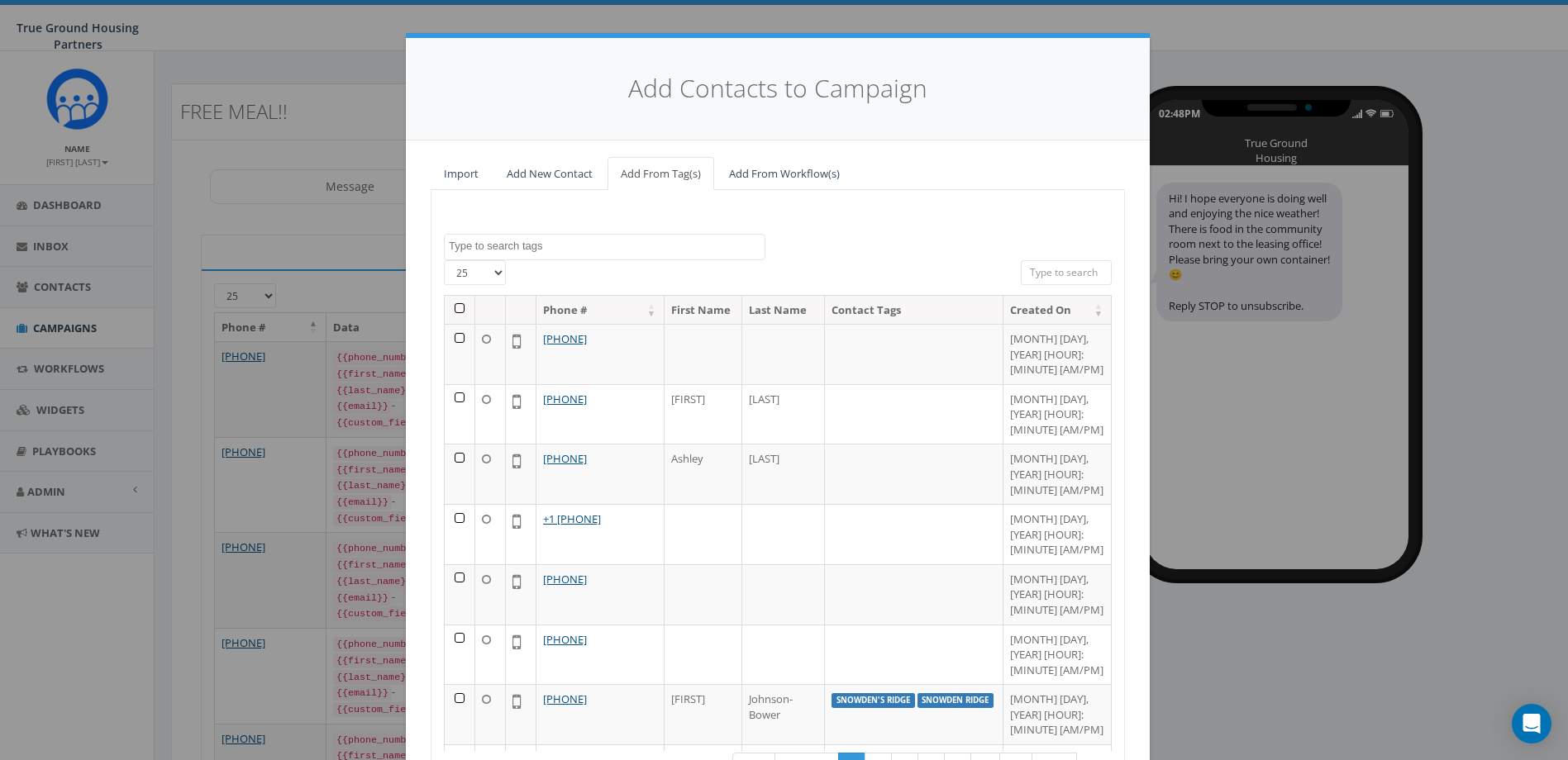 click at bounding box center (607, 246) 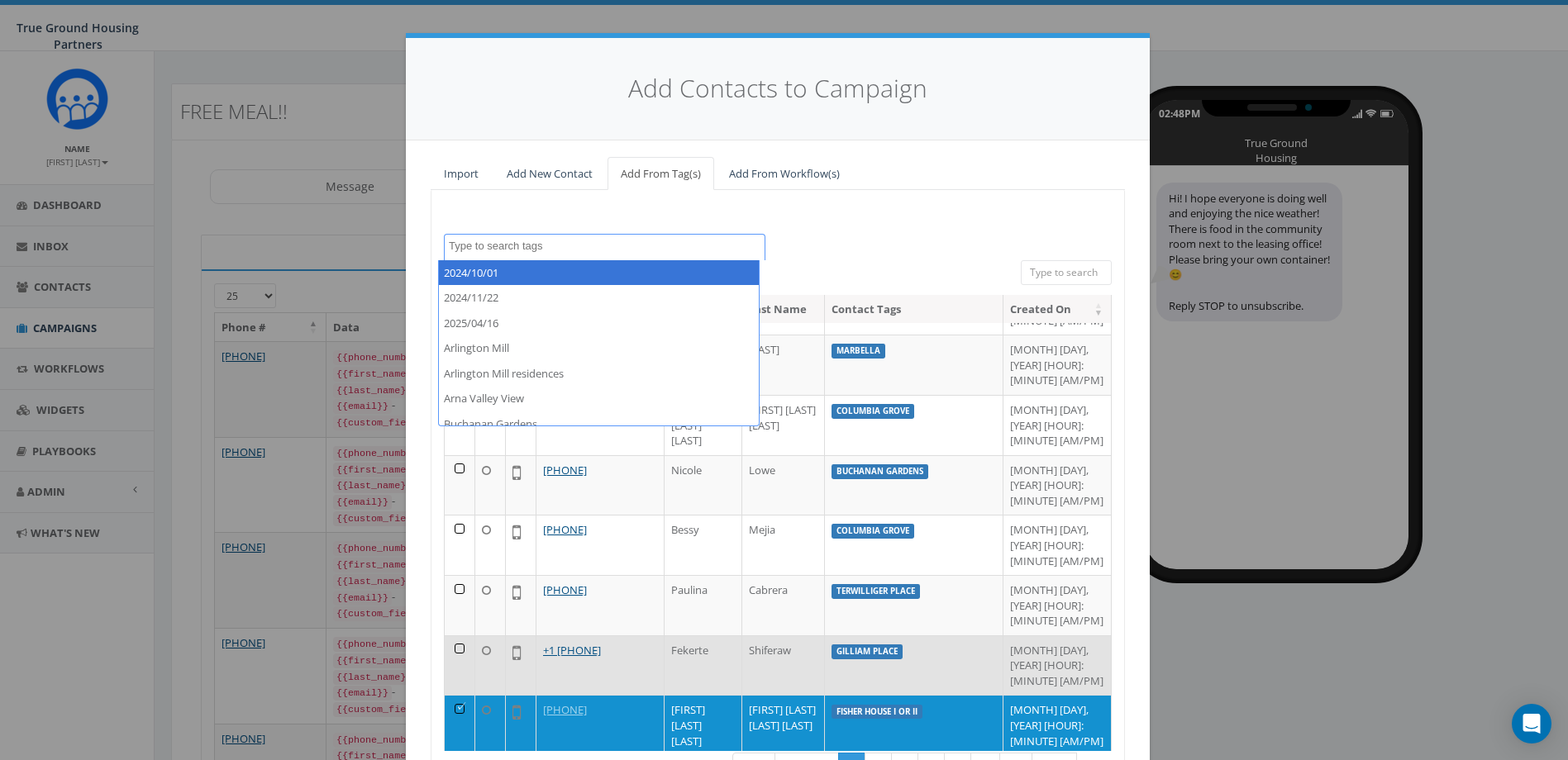 scroll, scrollTop: 819, scrollLeft: 0, axis: vertical 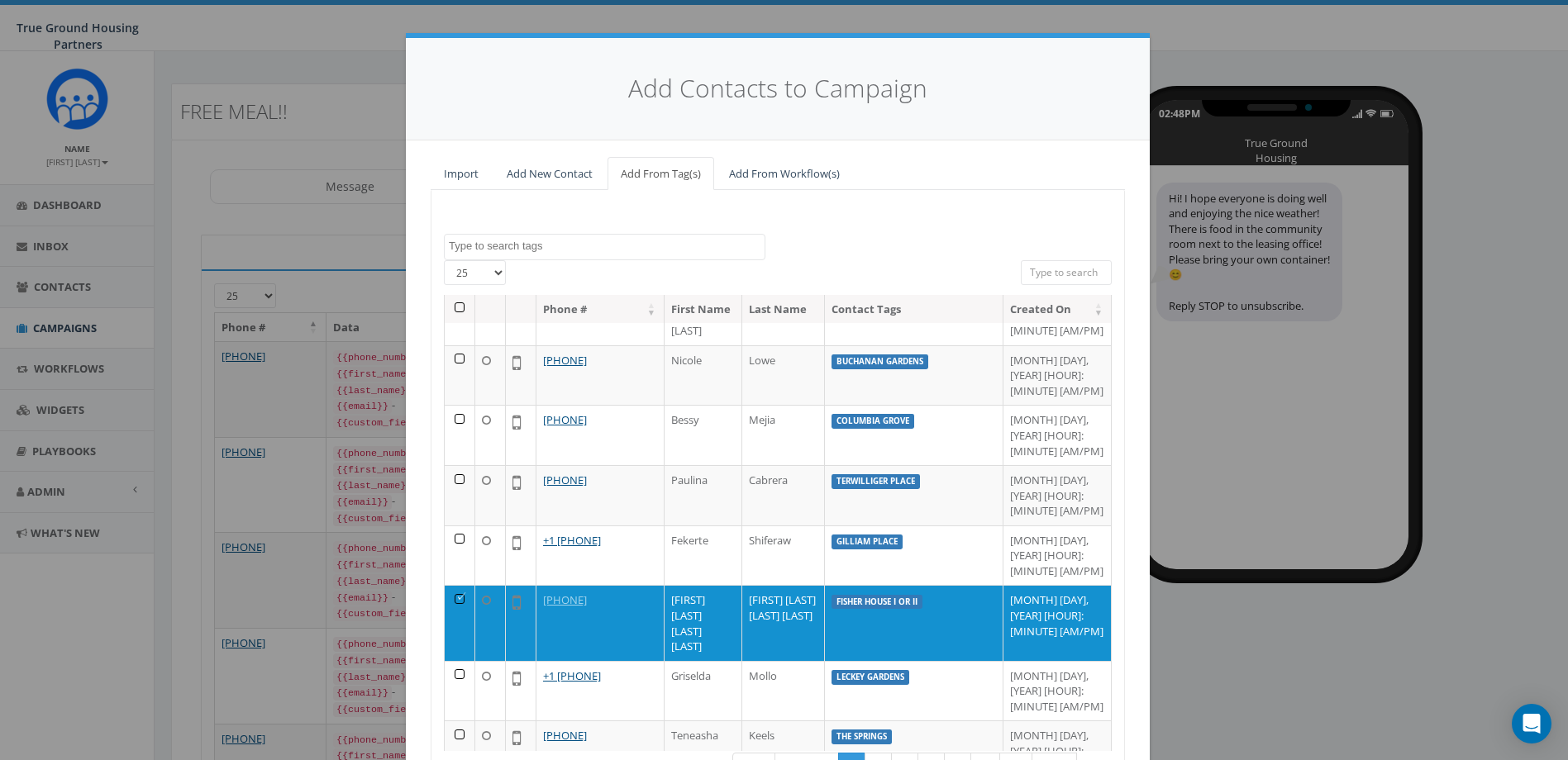 click on "Import Add New Contact Add From Tag(s) Add From Workflow(s) 2024/10/01 2024/11/22 2025/04/16 Arlington Mill Arlington Mill residences Arna Valley View Buchanan Gardens Calvert Manor Cameron Commons CGENG CGSPAN CG Story Hour Columbia Grove   Columbia Hills  Columbia Hills Columbia Hills Courthouse Crossing Courthouse Crossings English Fisher House Fisher House I or II Gilliam Place Ilda's Overlook Import - 02/25/2025 Import - 04/10/2024 Import - 05/16/2024 Import - 05/29/2024 Import - 05/30/2024 Import - 06/25/2024 Import - 07/02/2024 Import - 07/17/2024 Import - 07/29/2025 Import - 11/22/2024 landline number LCAC 2024 Leckey Gardens Loudoun View Marbella message filtered Oakwood Meadow Parc Rosslyn Queens Court Riggs Crossing snowden Snowden Ridge snowden's ridge Spanish Terwilliger Place test Test SMS The Springs Unity Hall Unity Homes unknown handset 25 50 100   All 2 contact(s) on current page All 1076 contact(s) filtered Phone # First Name Last Name Contact Tags Created On +1 703-231-9240 +1 202-230-4026" at bounding box center (778, 515) 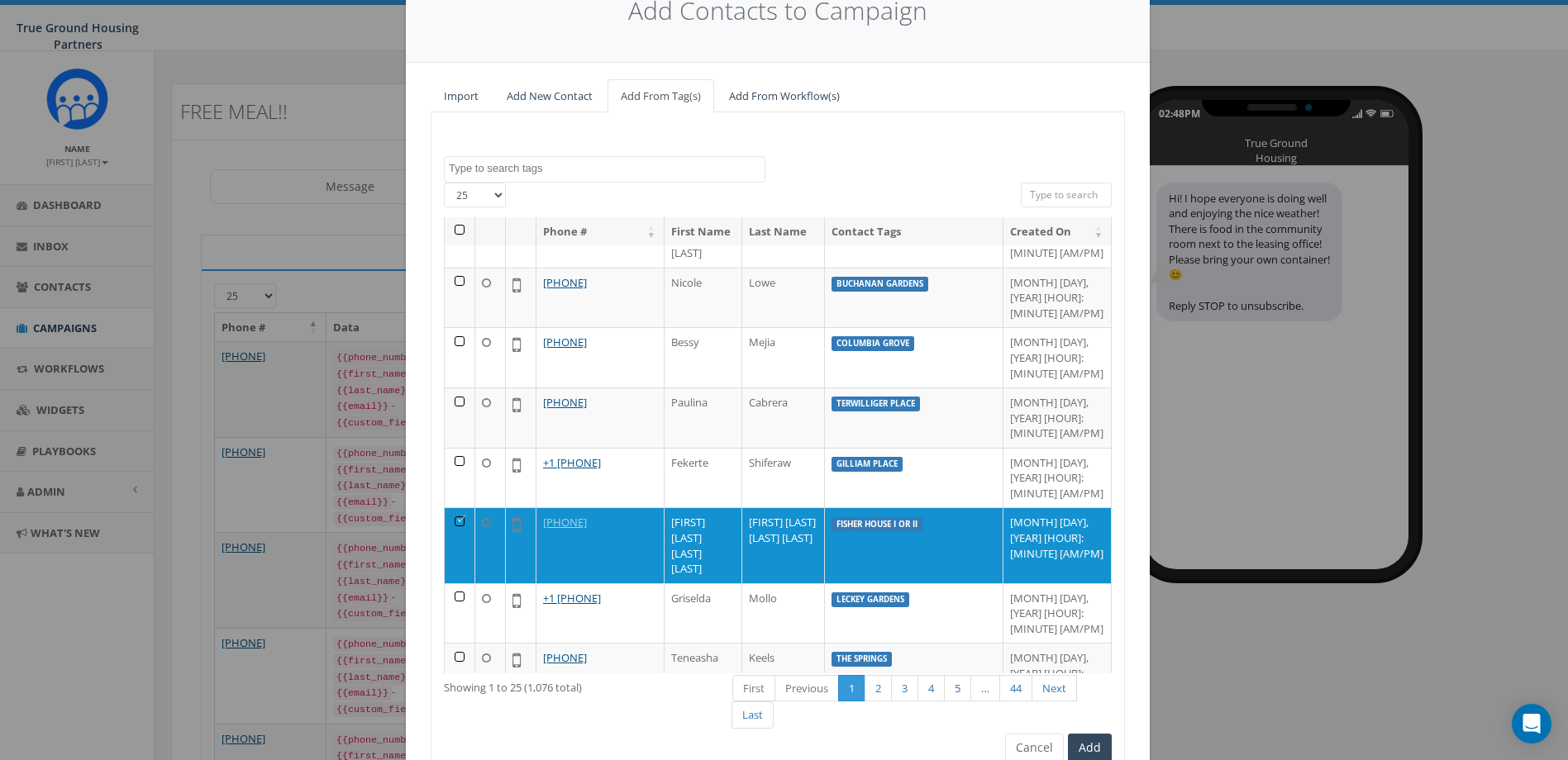 scroll, scrollTop: 154, scrollLeft: 0, axis: vertical 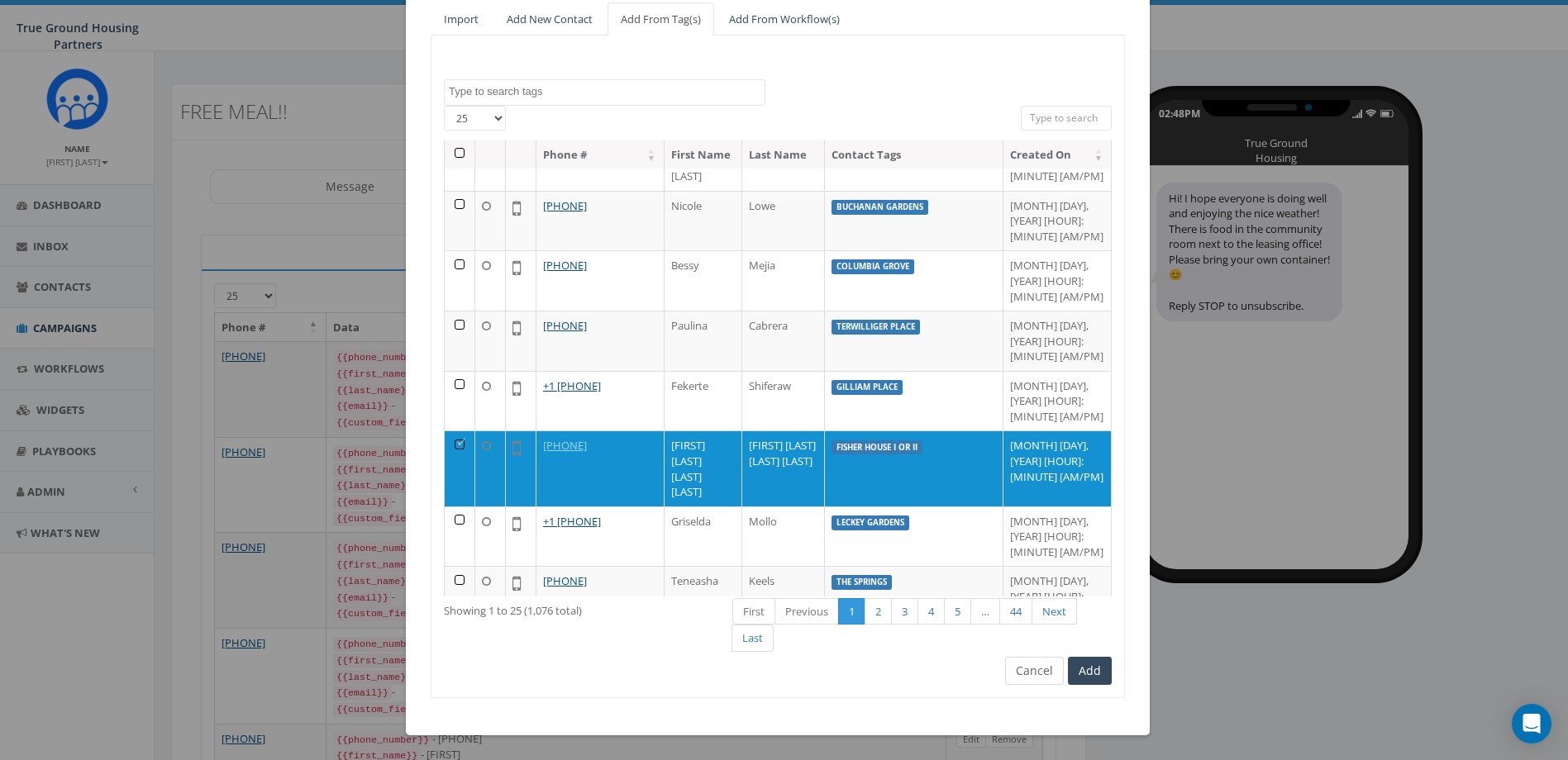 click on "2024/10/01 2024/11/22 2025/04/16 Arlington Mill Arlington Mill residences Arna Valley View Buchanan Gardens Calvert Manor Cameron Commons CGENG CGSPAN CG Story Hour Columbia Grove   Columbia Hills  Columbia Hills Columbia Hills Courthouse Crossing Courthouse Crossings English Fisher House Fisher House I or II Gilliam Place Ilda's Overlook Import - 02/25/2025 Import - 04/10/2024 Import - 05/16/2024 Import - 05/29/2024 Import - 05/30/2024 Import - 06/25/2024 Import - 07/02/2024 Import - 07/17/2024 Import - 07/29/2025 Import - 11/22/2024 landline number LCAC 2024 Leckey Gardens Loudoun View Marbella message filtered Oakwood Meadow Parc Rosslyn Queens Court Riggs Crossing snowden Snowden Ridge snowden's ridge Spanish Terwilliger Place test Test SMS The Springs Unity Hall Unity Homes unknown handset 25 50 100   All 2 contact(s) on current page All 1076 contact(s) filtered Phone # First Name Last Name Contact Tags Created On +1 703-231-9240 August 07, 2025 11:34 AM +1 202-230-4026 Celestina Salas +1 571-596-0279 1" at bounding box center (778, 367) 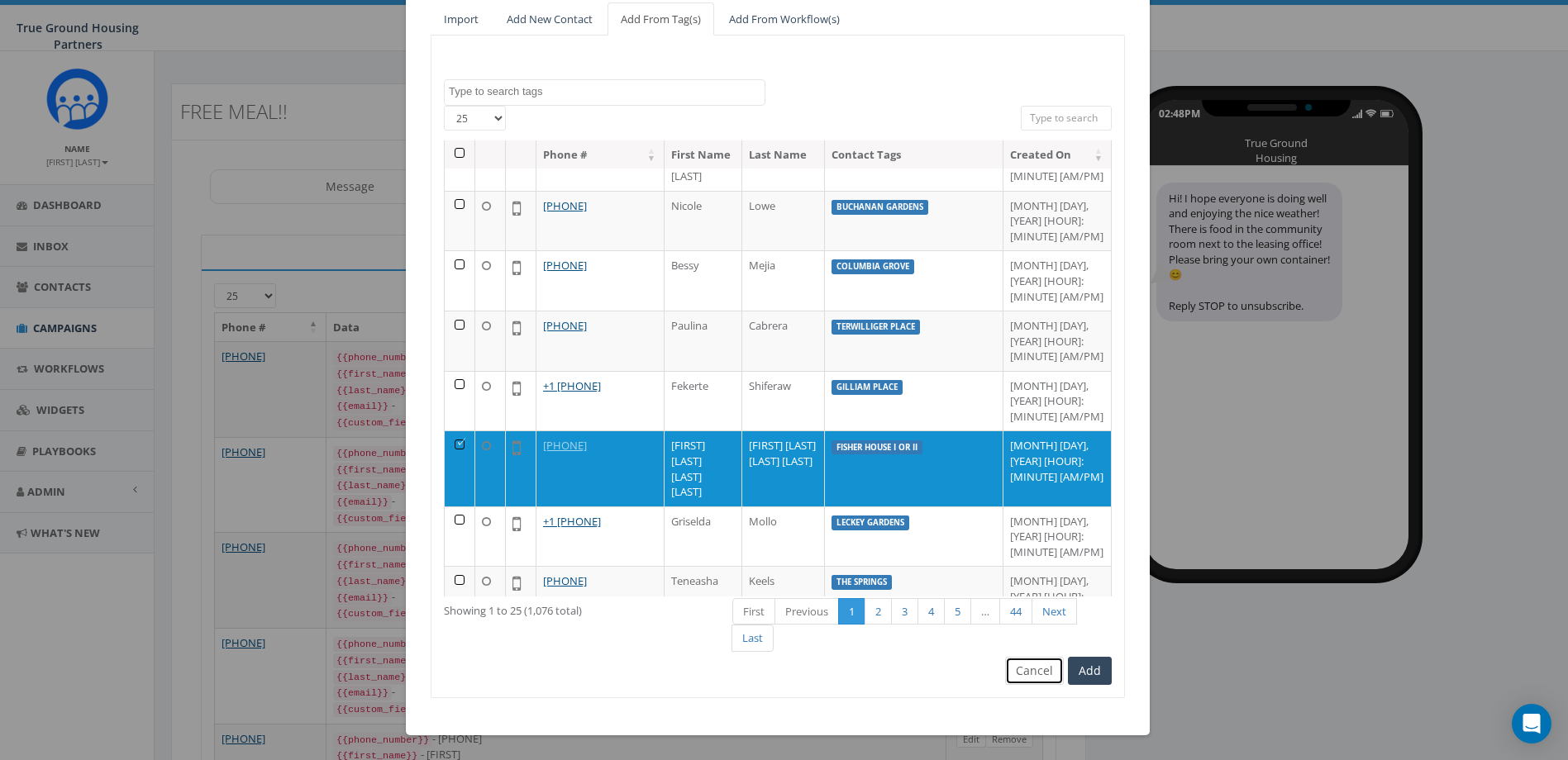 click on "Cancel" at bounding box center (1034, 671) 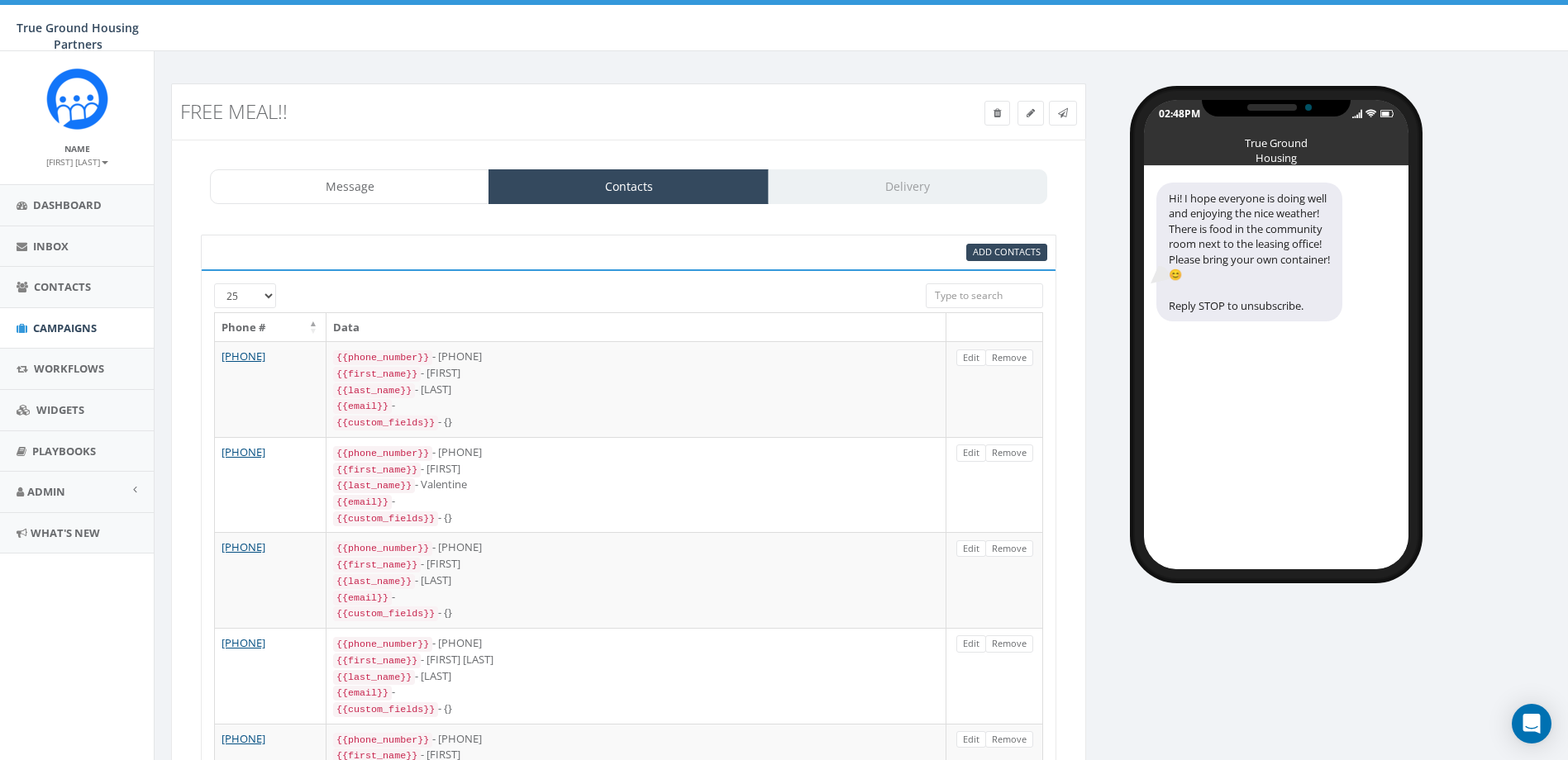 click on "Message Contacts Delivery" at bounding box center (628, 187) 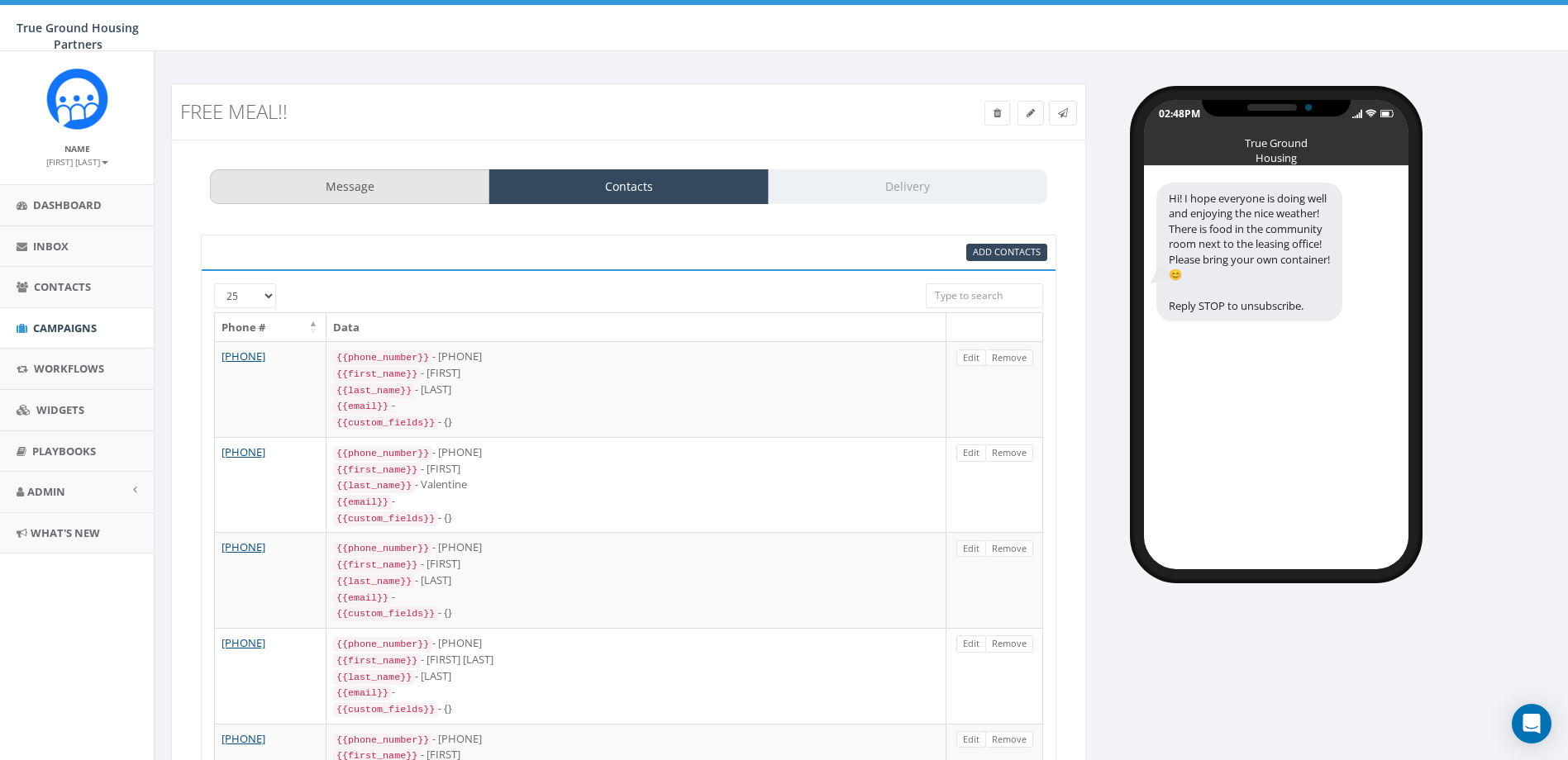 click on "Message Contacts Delivery Hi! I hope everyone is doing well and enjoying the nice weather! There is food in the community room next to the leasing office! Please bring your own container!
Reply STOP to unsubscribe. Hi! I hope everyone is doing well and enjoying the nice weather! There is food in the community room next to the leasing office! Please bring your own container! 😊 Recent Smileys & People Animals & Nature Food & Drink Activity Travel & Places Objects Symbols Flags Diversity Diversity Diversity Diversity Diversity 💡Tip: Type {{ to access variables like {{first_name}} or select a template to start. We recommend adding an image to MMS messages. An invisible pixel may be attached to improve delivery. 191 / 320 2 SMS SMS You cannot attach more than one file !! Please remove the old file and continue to add This message will be sent as MMS. Save   Next 95%     Add Contacts 25 50 100 Phone # Data +1 202-913-9977 {{phone_number}}  - +12029139977 {{first_name}}  - Reath {{last_name}}  - Tang  -   -" at bounding box center (628, 1199) 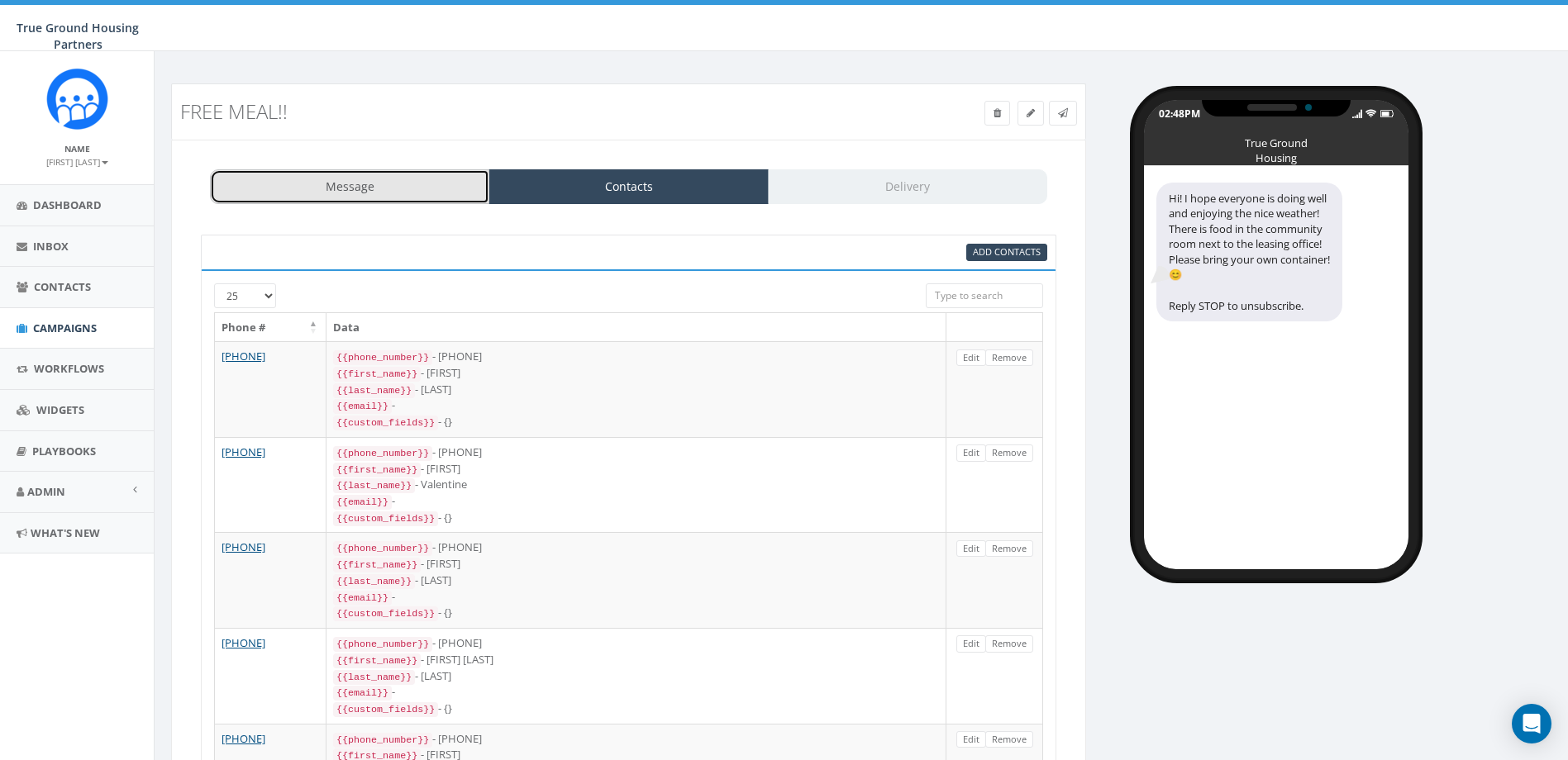 click on "Message" at bounding box center (350, 187) 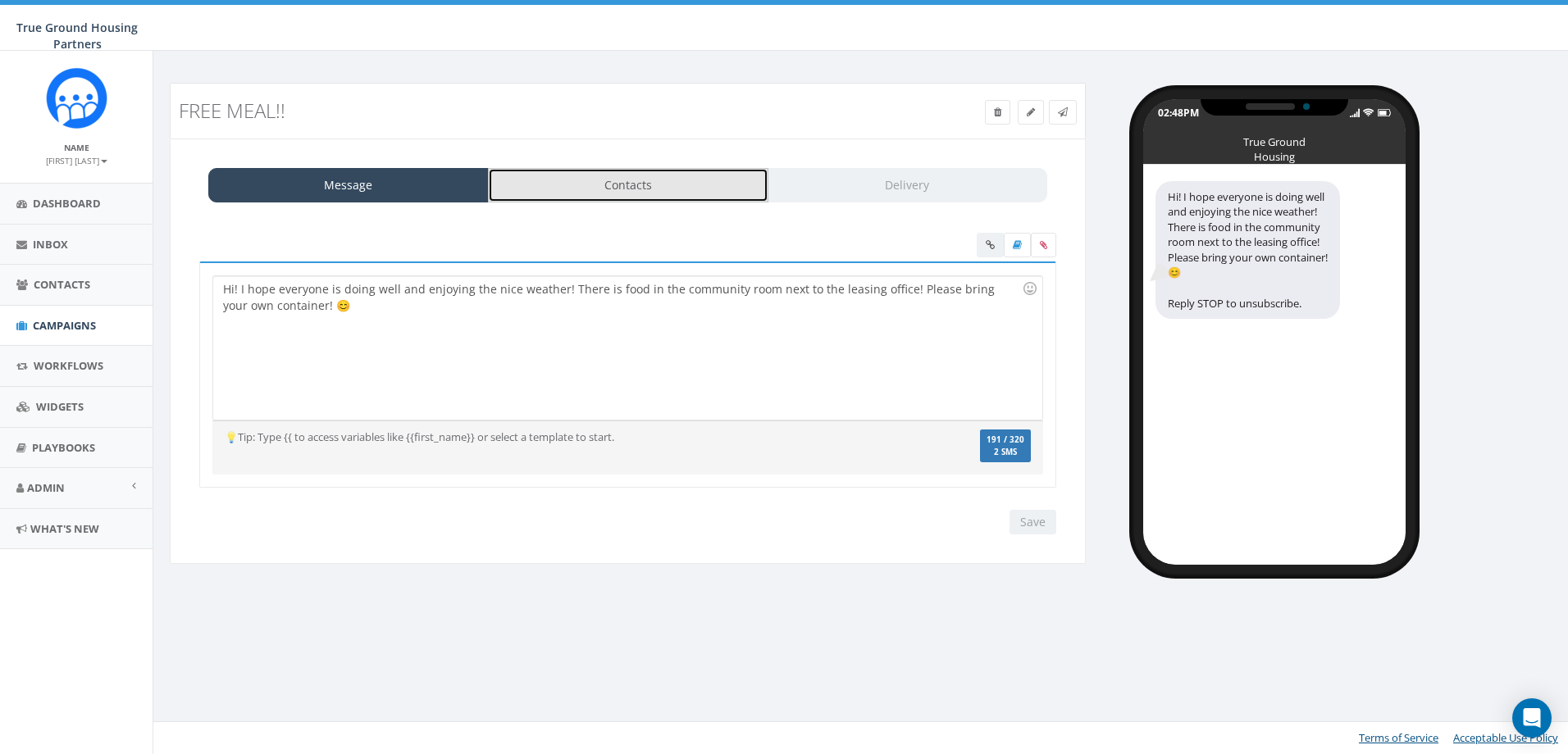 click on "Contacts" at bounding box center [628, 185] 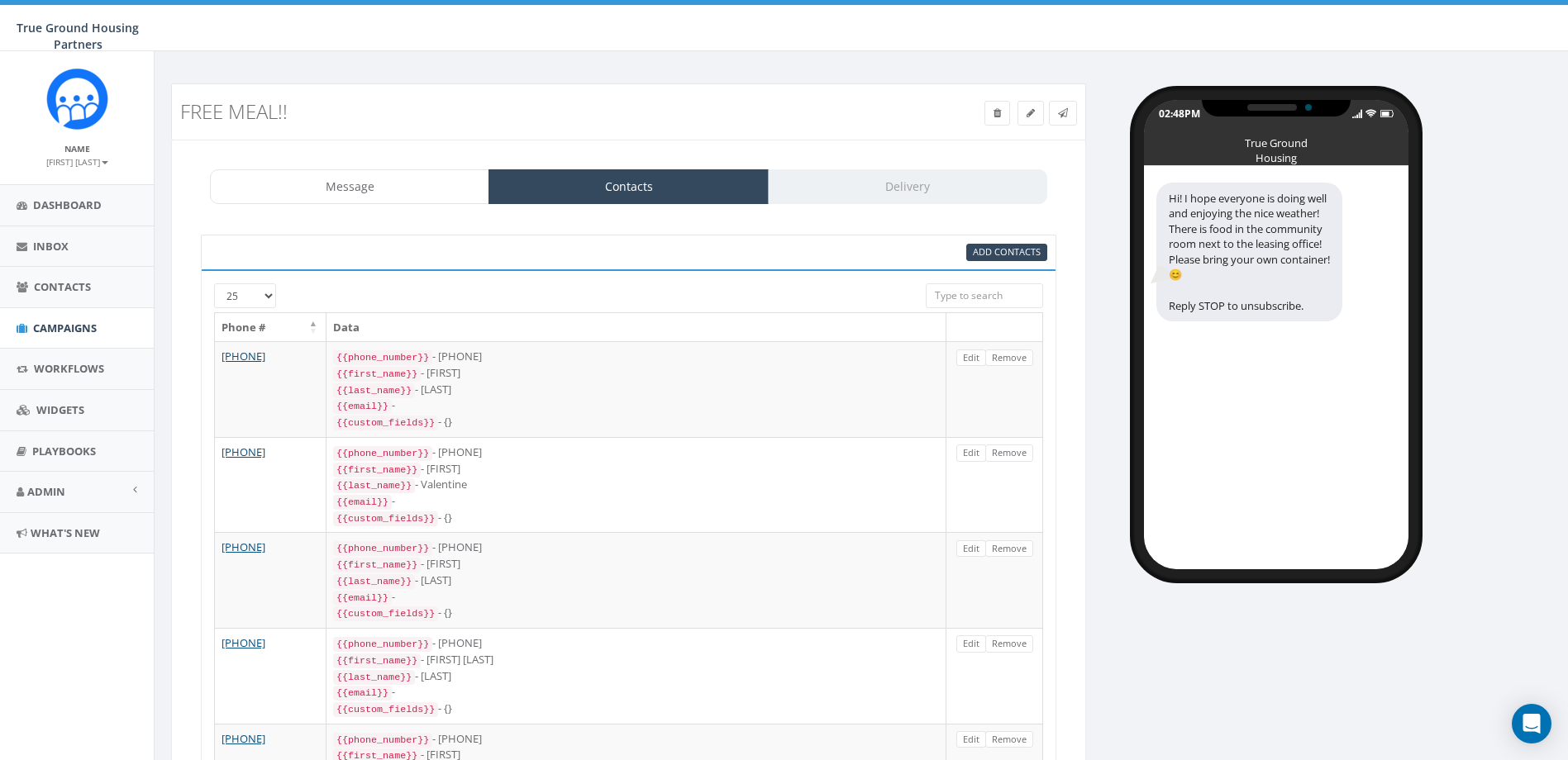 click on "Message Contacts Delivery" at bounding box center (628, 187) 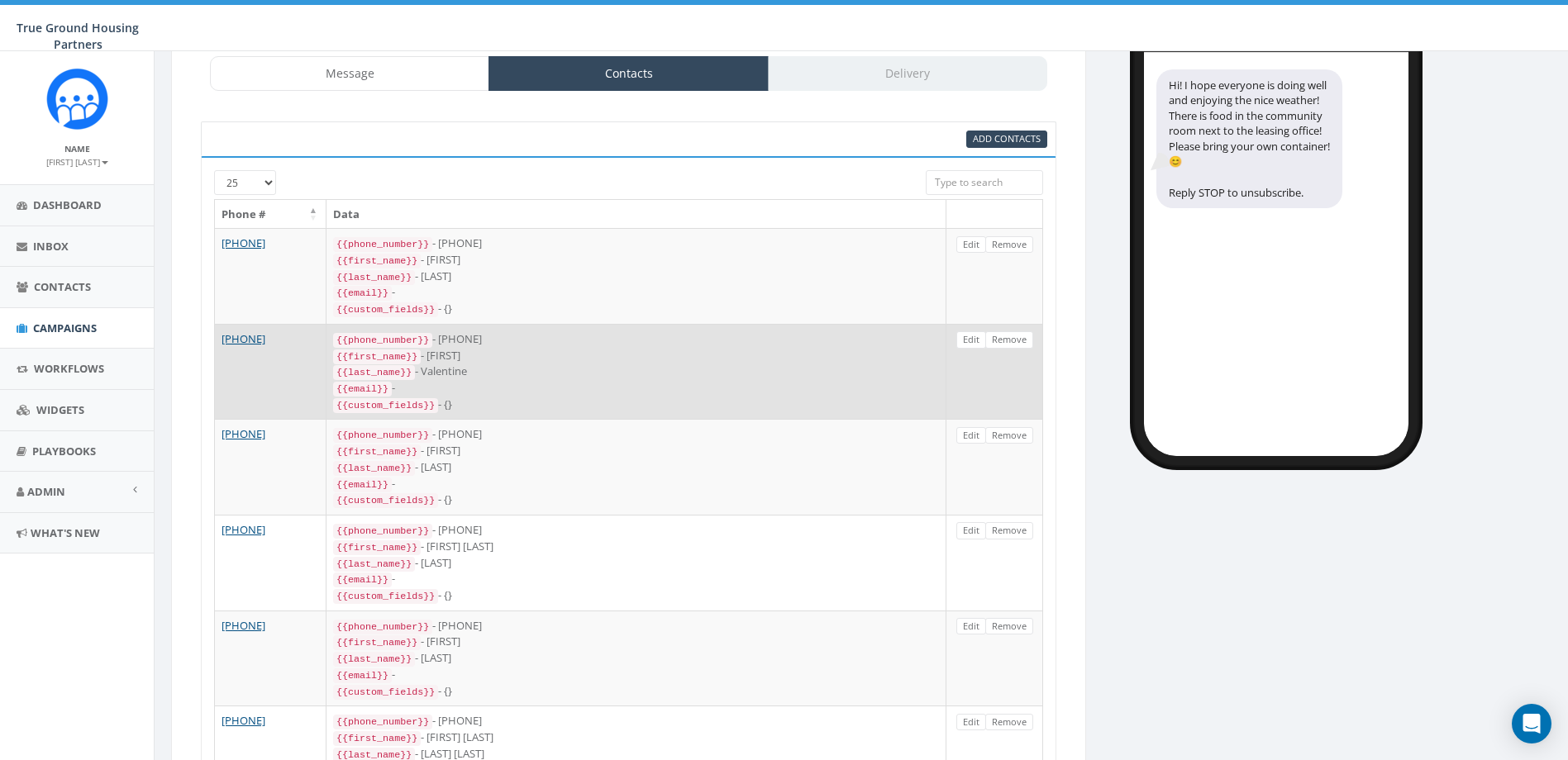 scroll, scrollTop: 0, scrollLeft: 0, axis: both 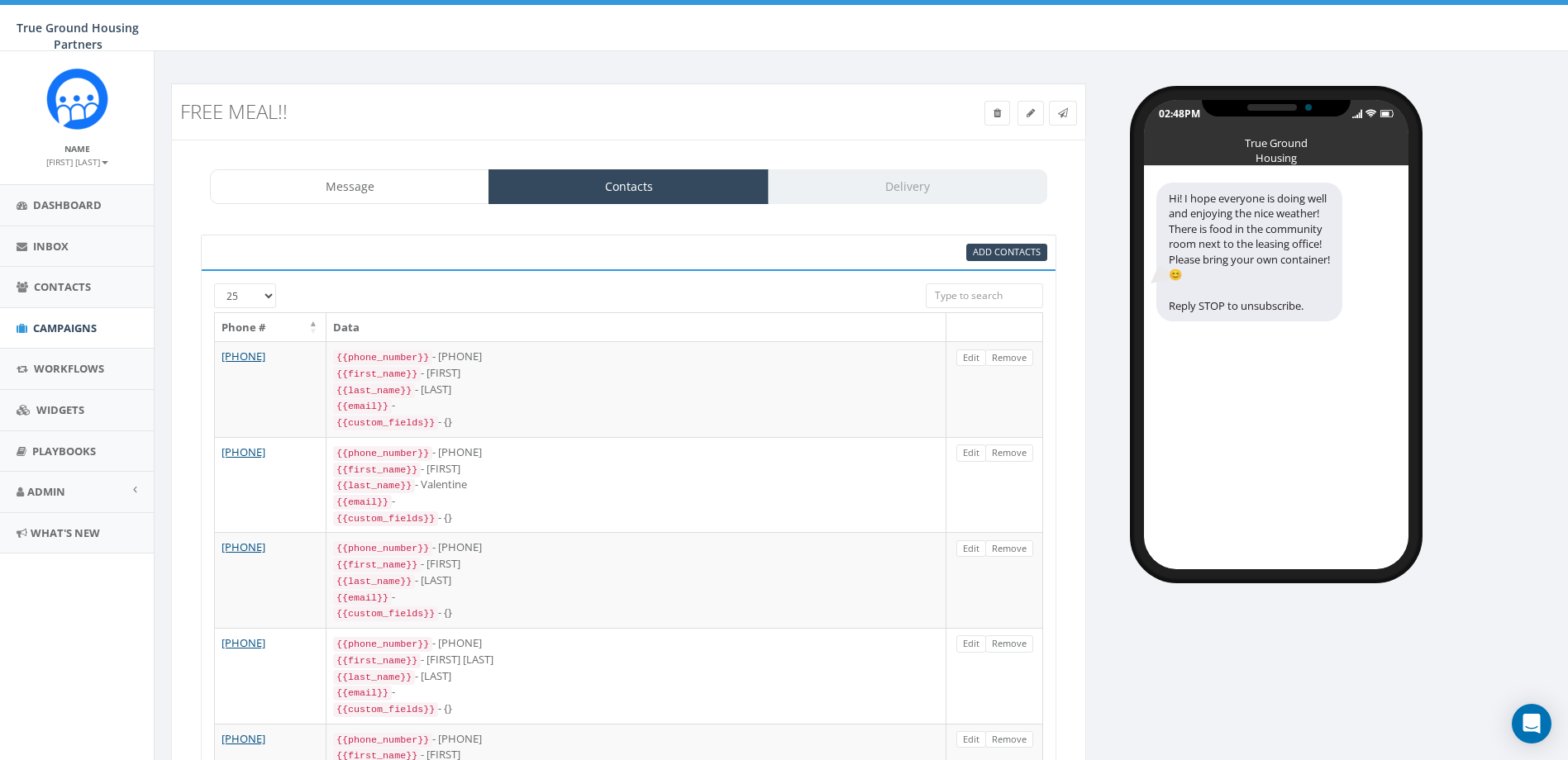 click on "Message Contacts Delivery" at bounding box center [628, 187] 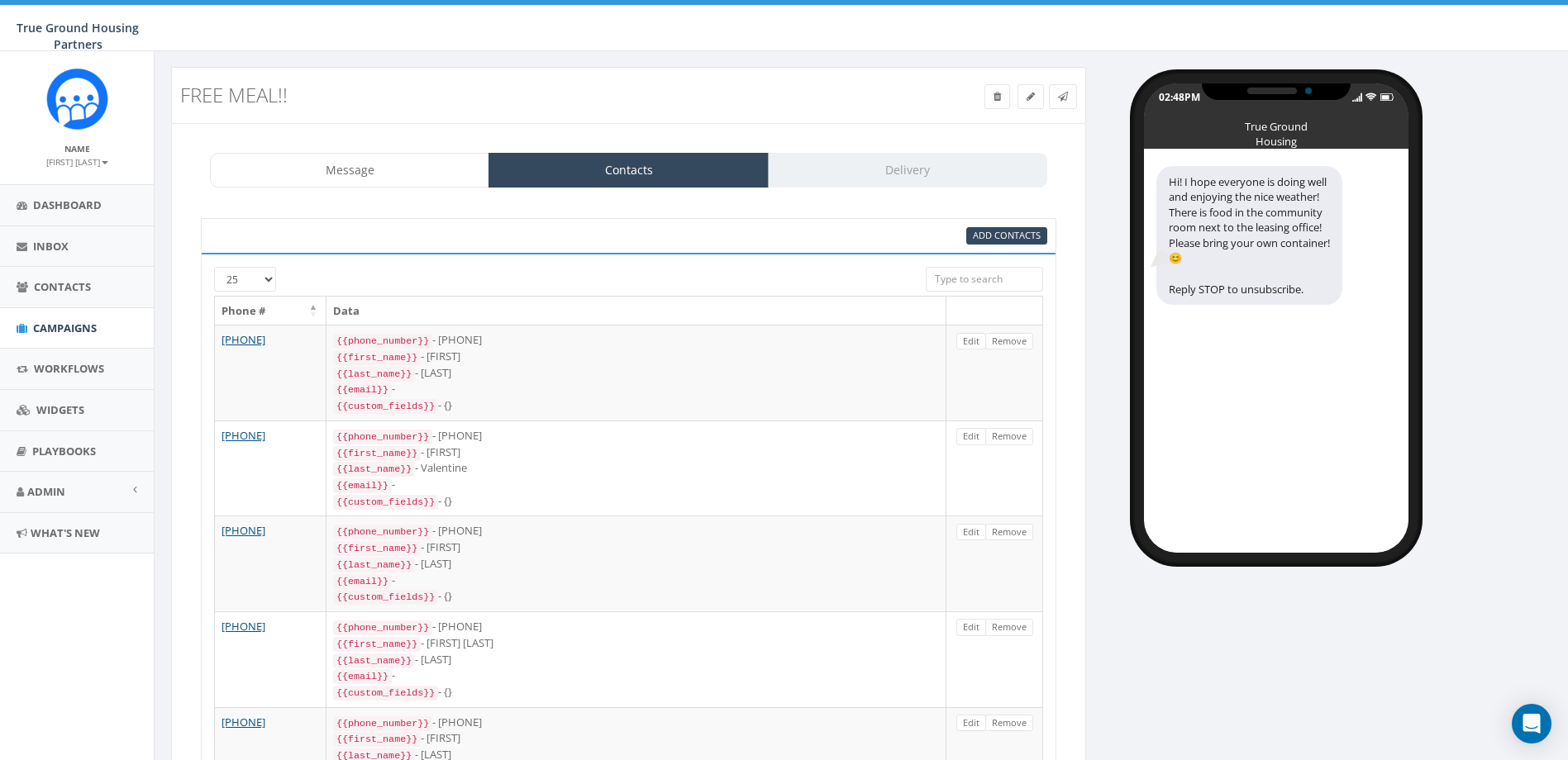 scroll, scrollTop: 0, scrollLeft: 0, axis: both 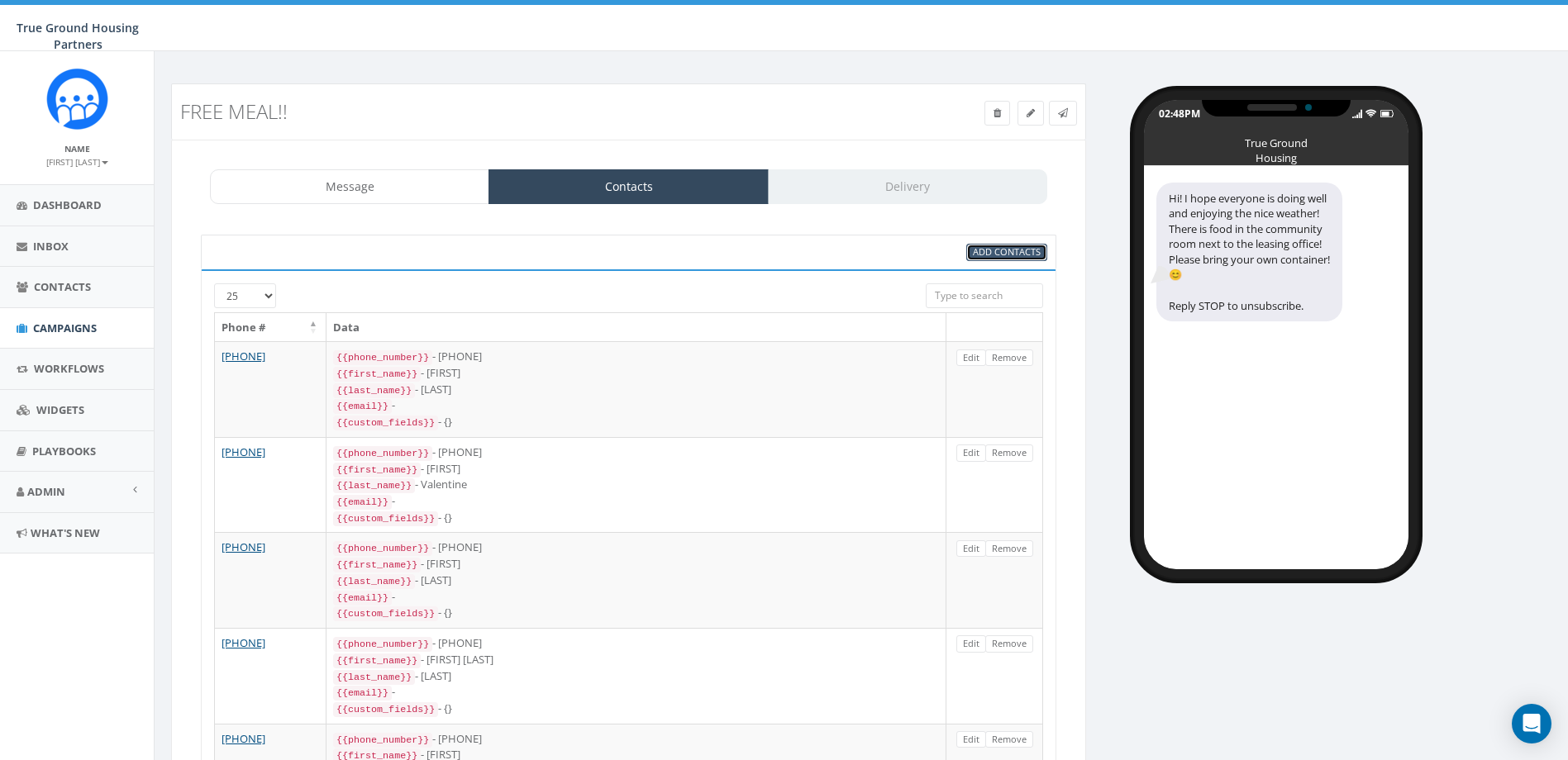 click on "Add Contacts" at bounding box center (1007, 251) 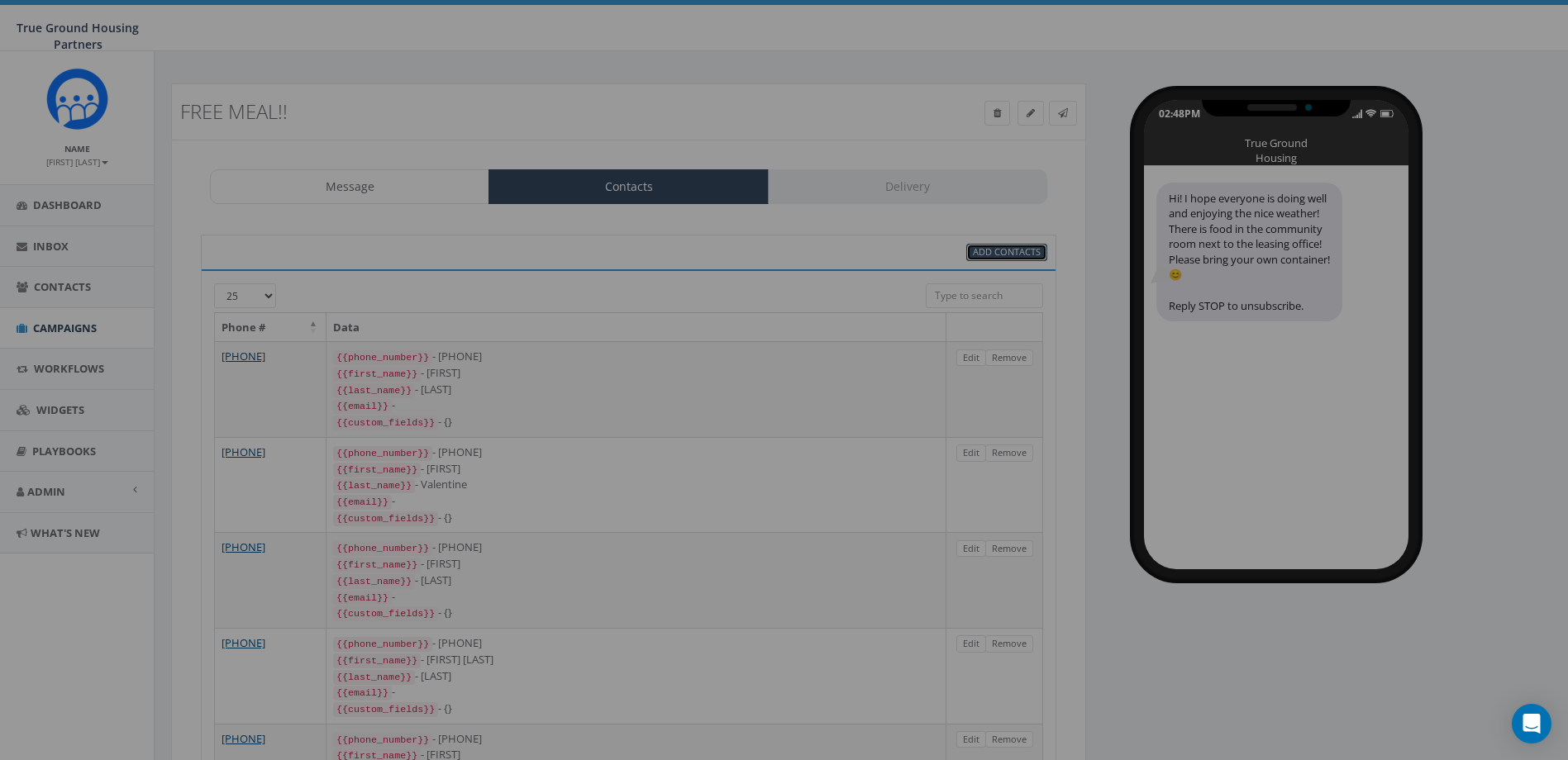 scroll, scrollTop: 0, scrollLeft: 0, axis: both 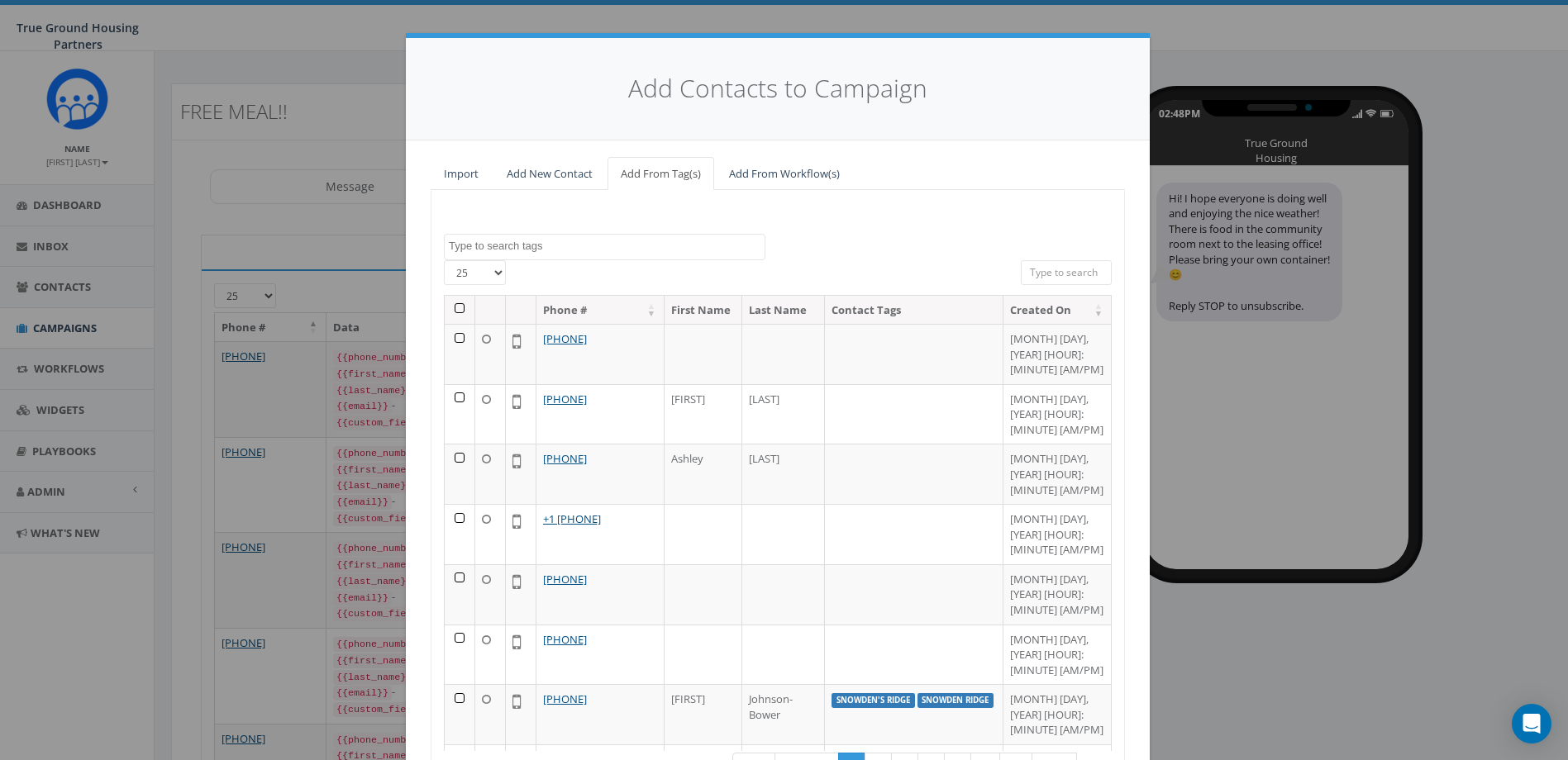 click on "All 2 contact(s) on current page All 1076 contact(s) filtered" at bounding box center (778, 278) 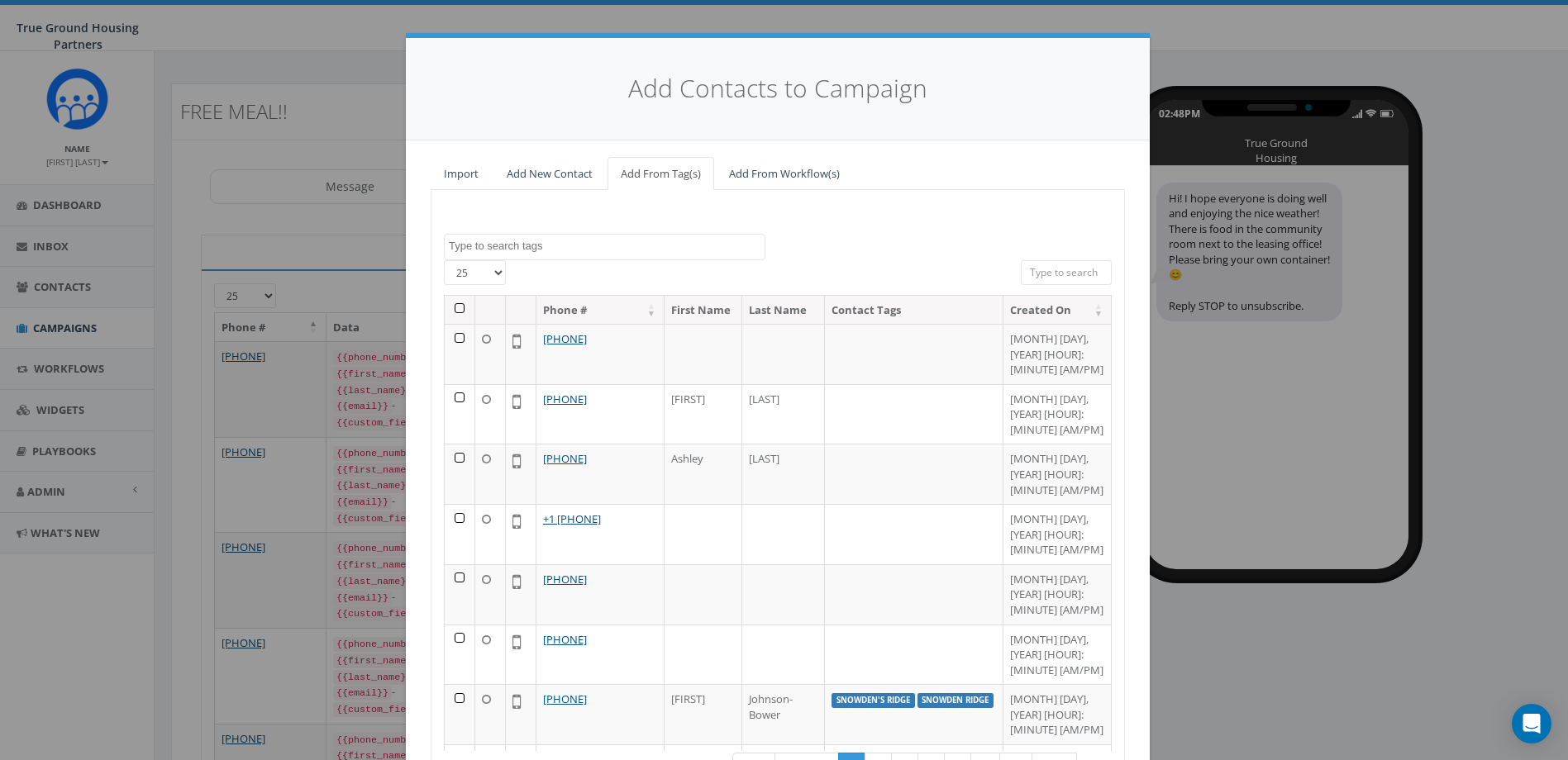 click at bounding box center (607, 246) 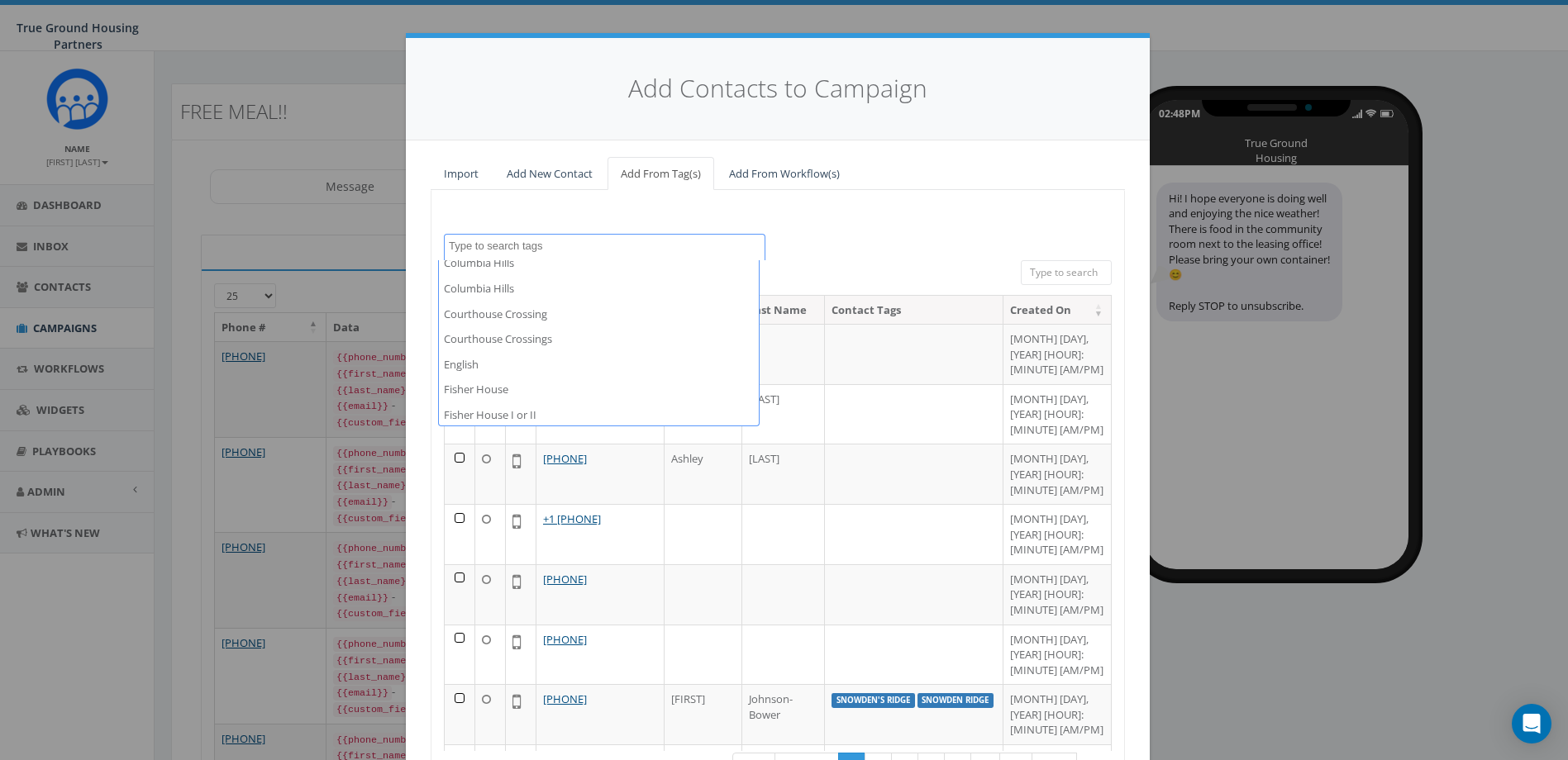 scroll, scrollTop: 413, scrollLeft: 0, axis: vertical 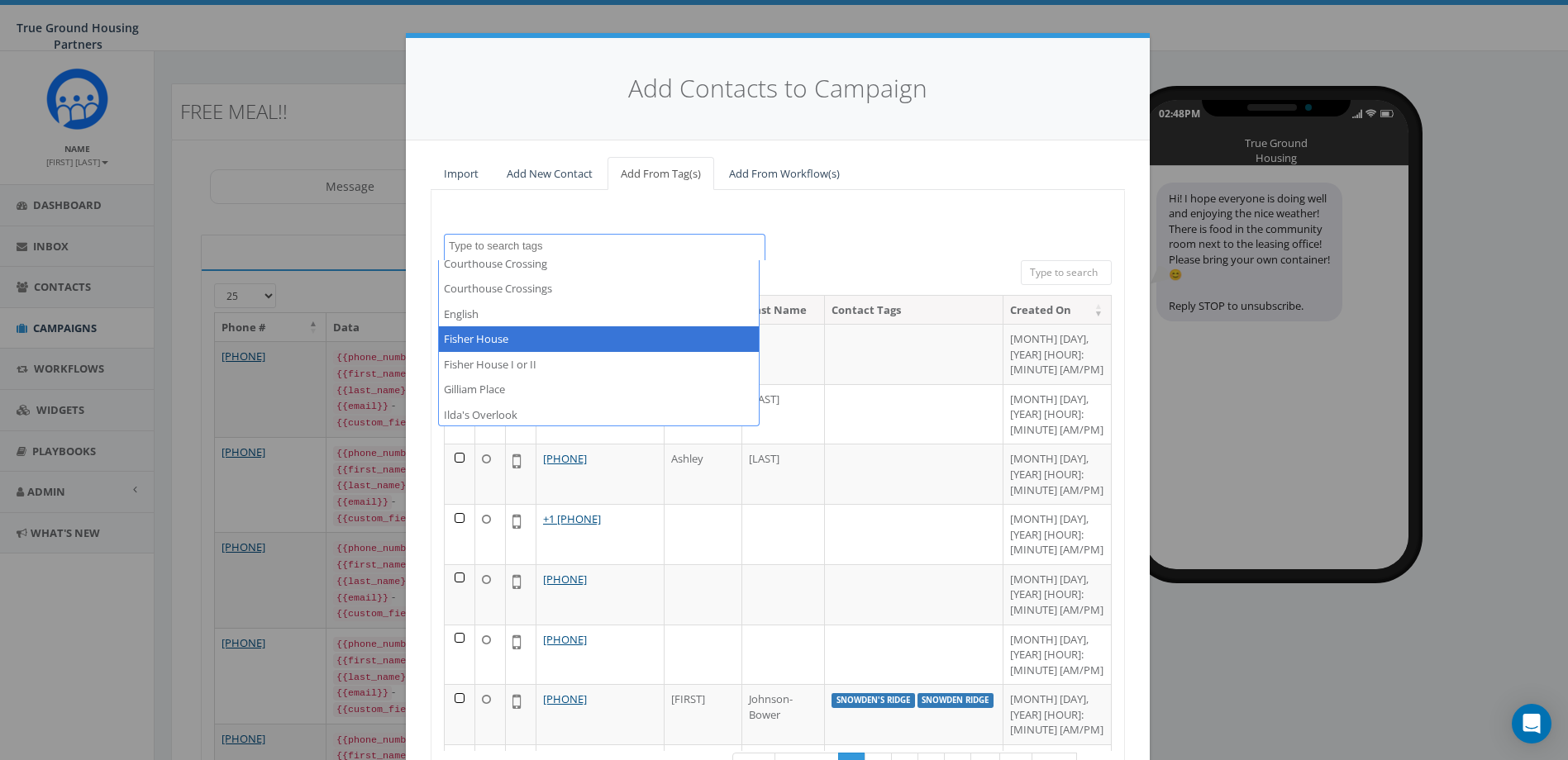 select on "Fisher House" 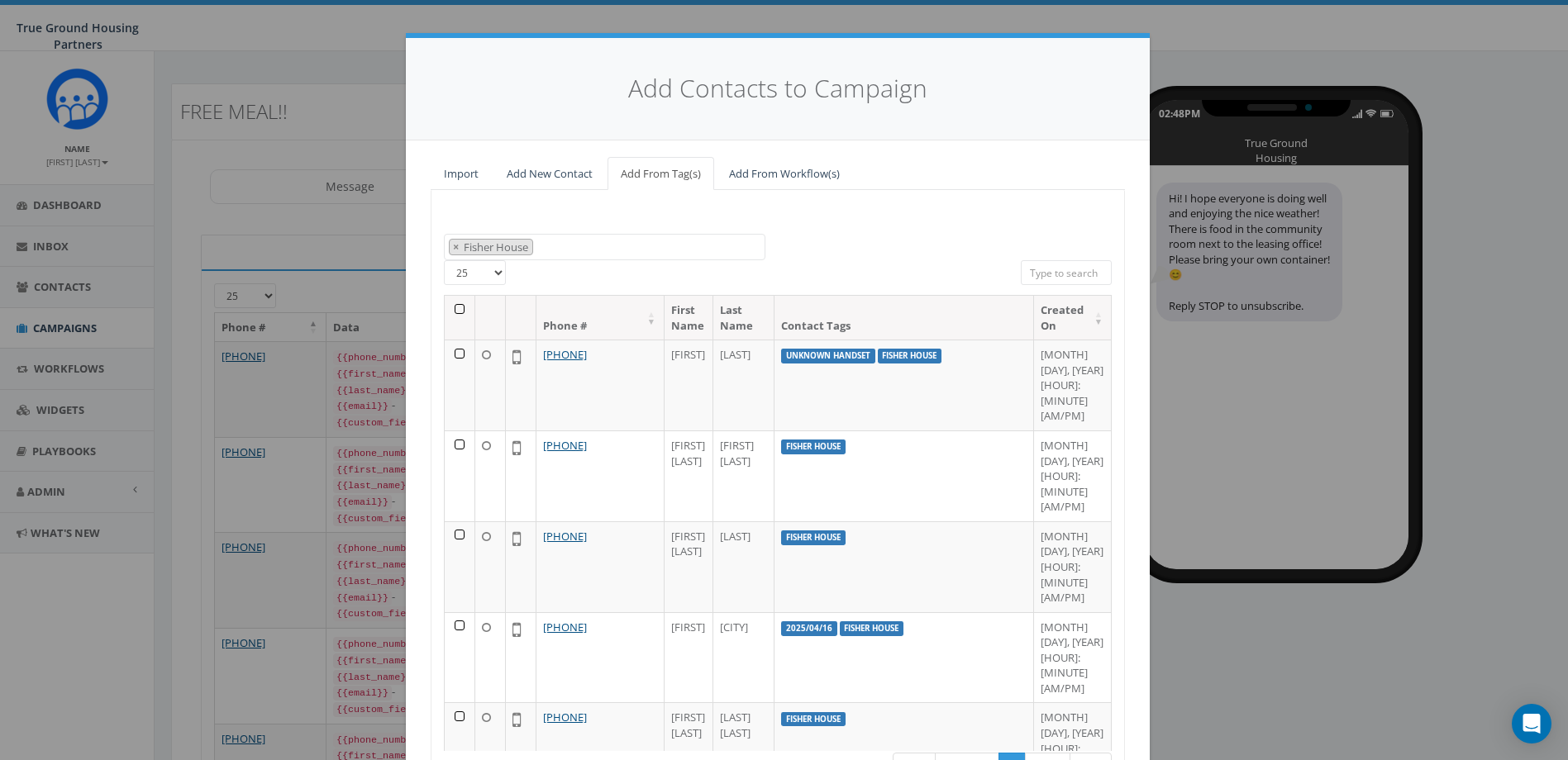 click at bounding box center [460, 317] 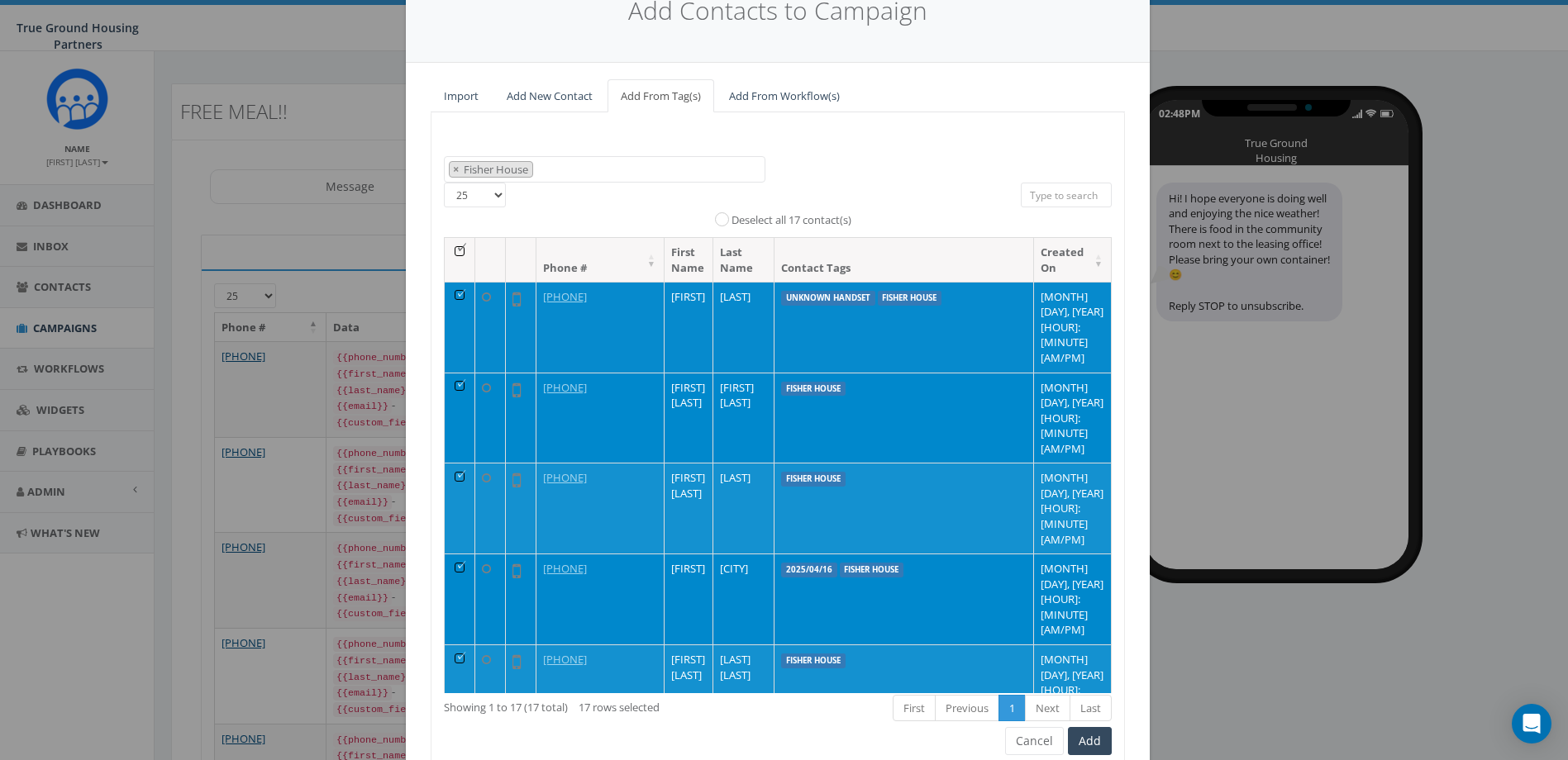 scroll, scrollTop: 148, scrollLeft: 0, axis: vertical 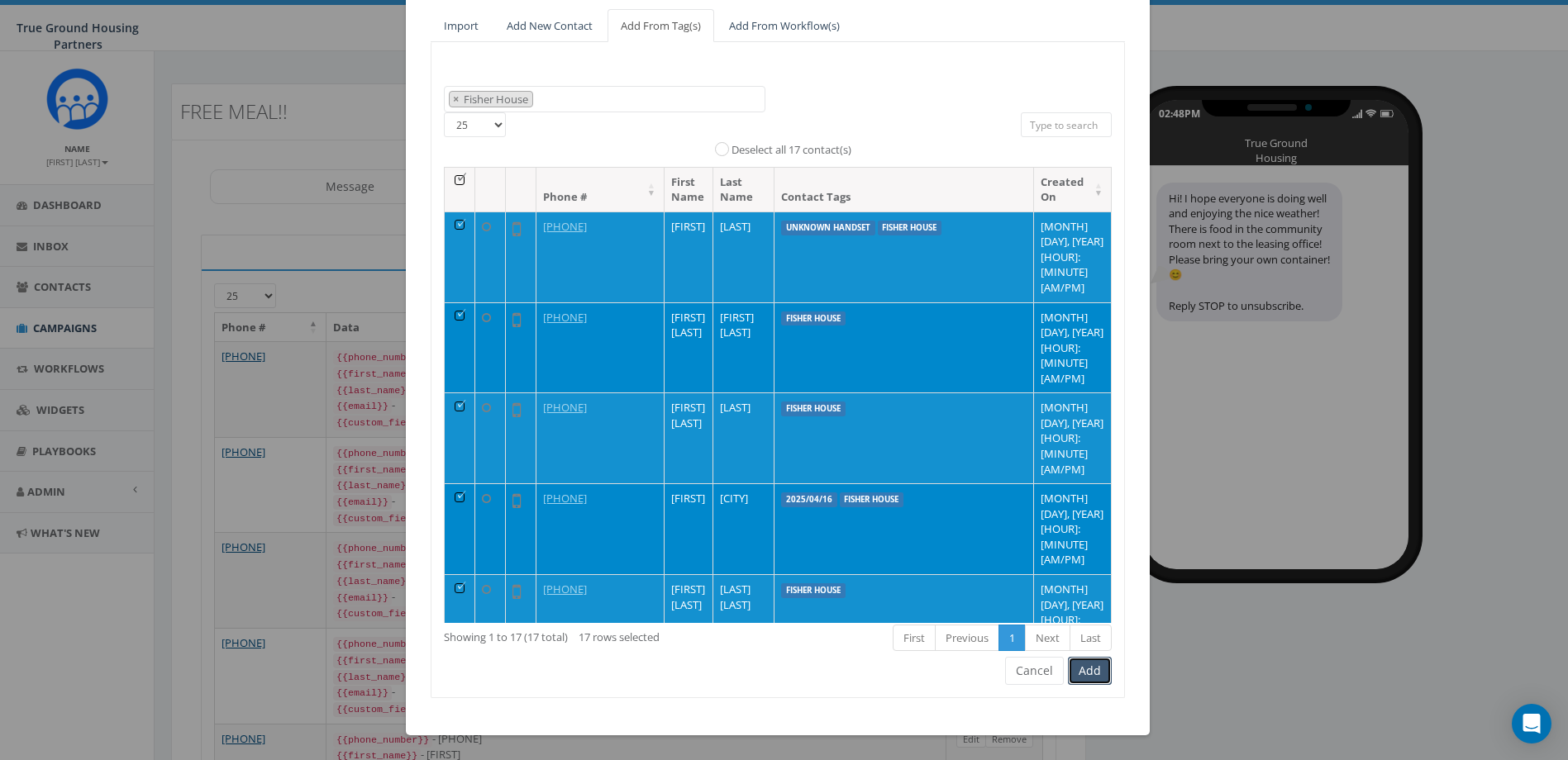 click on "Add" at bounding box center [1089, 671] 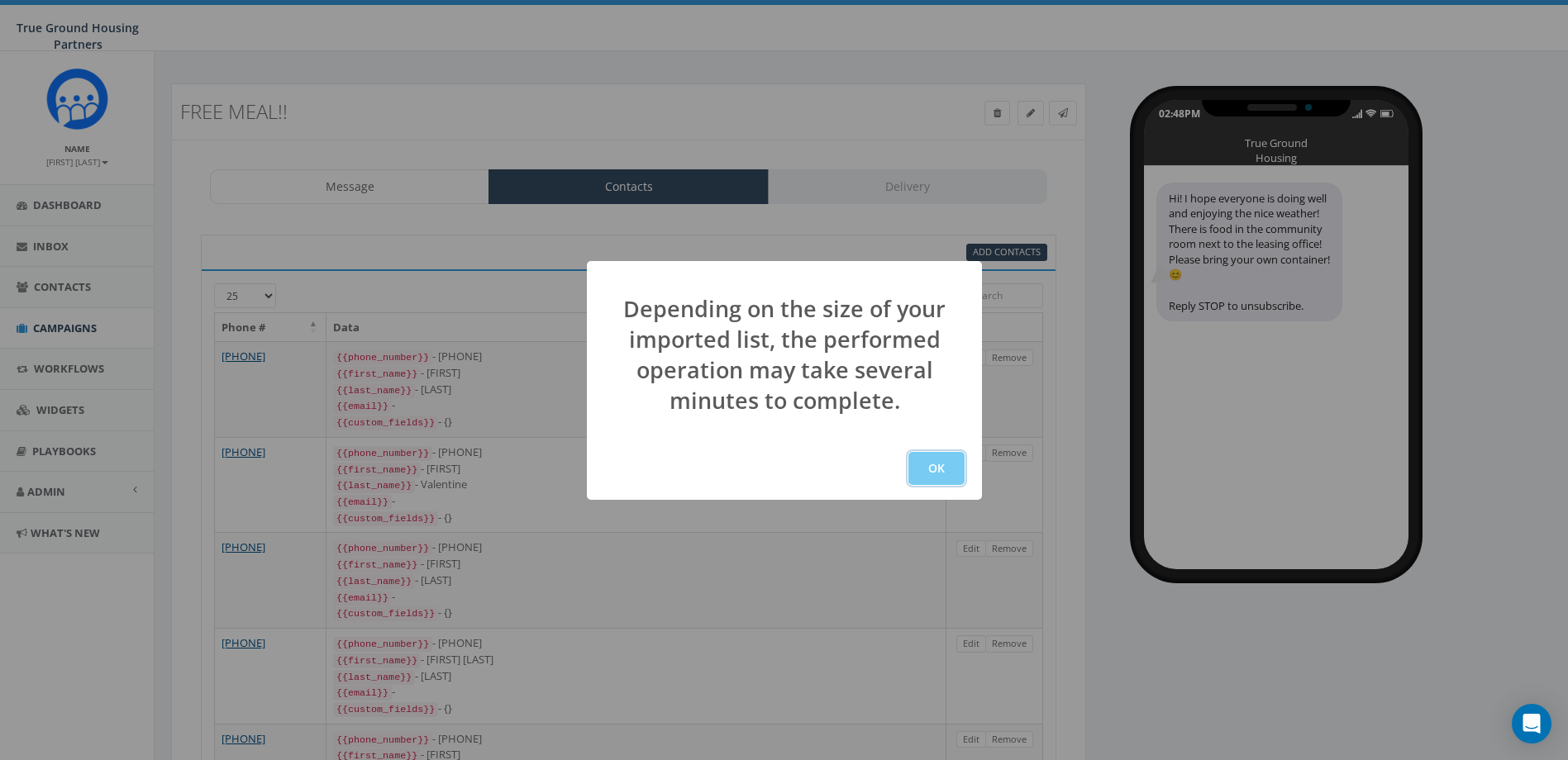click on "OK" at bounding box center (937, 468) 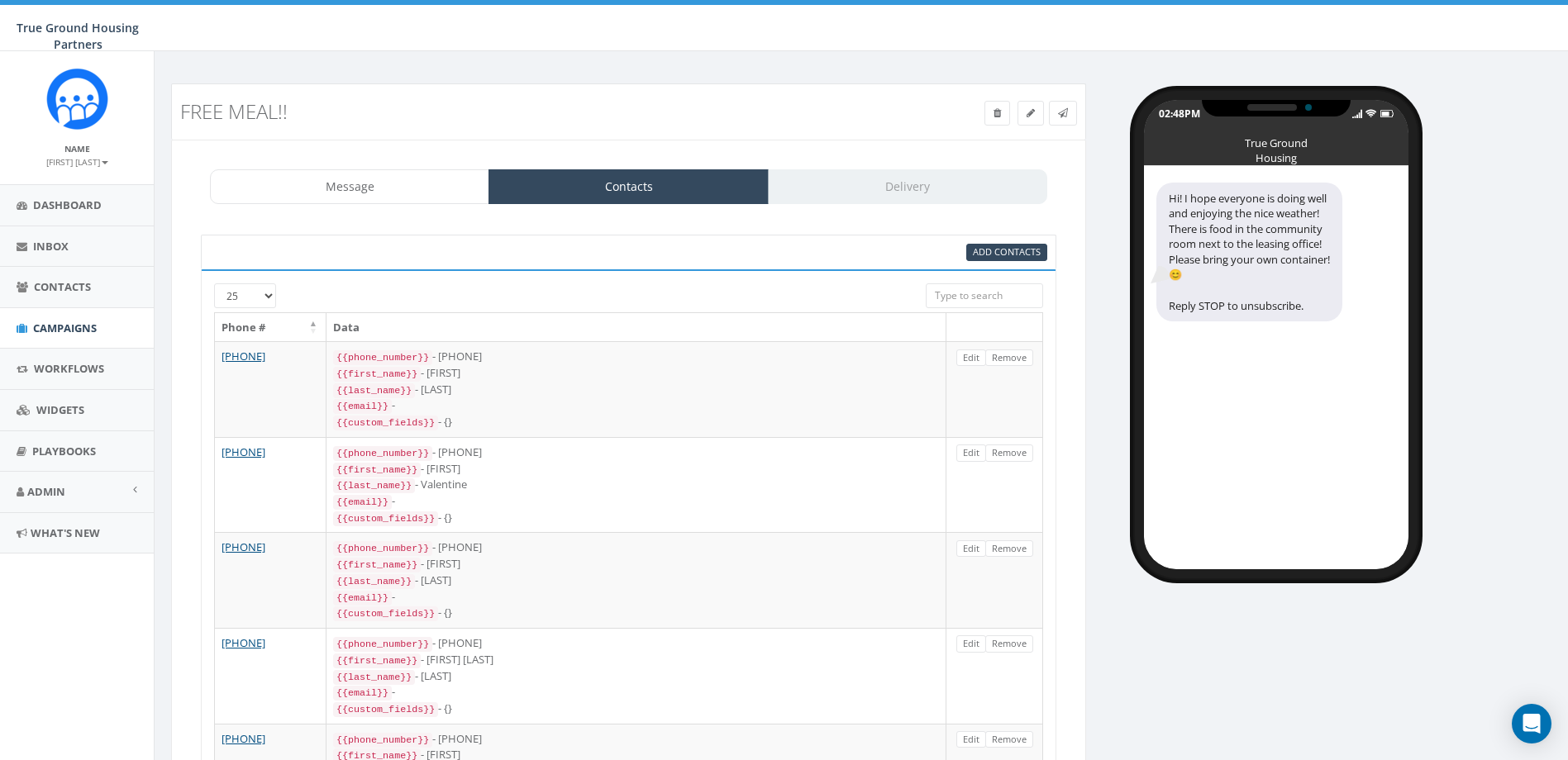 scroll, scrollTop: 218, scrollLeft: 0, axis: vertical 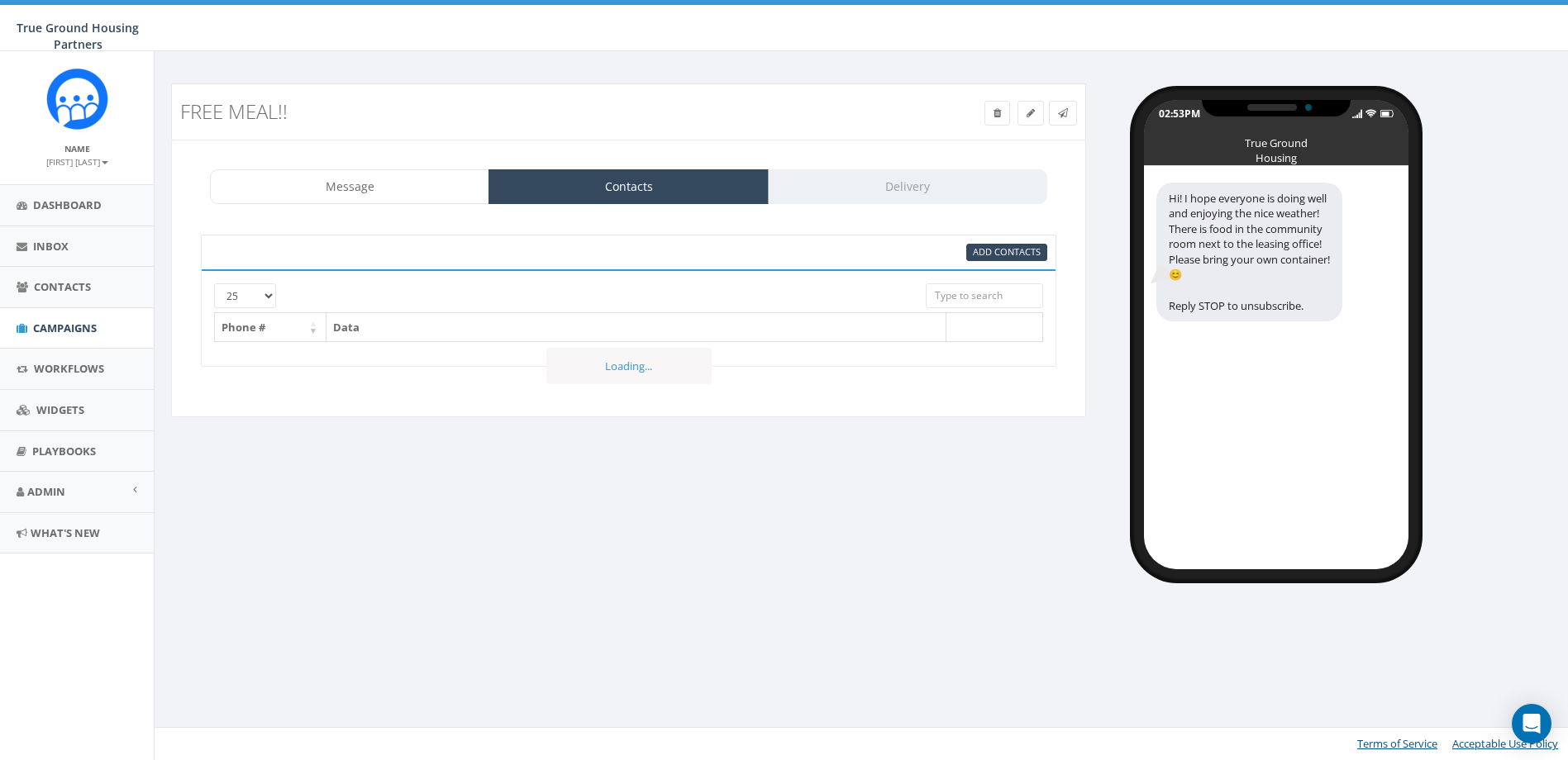 select 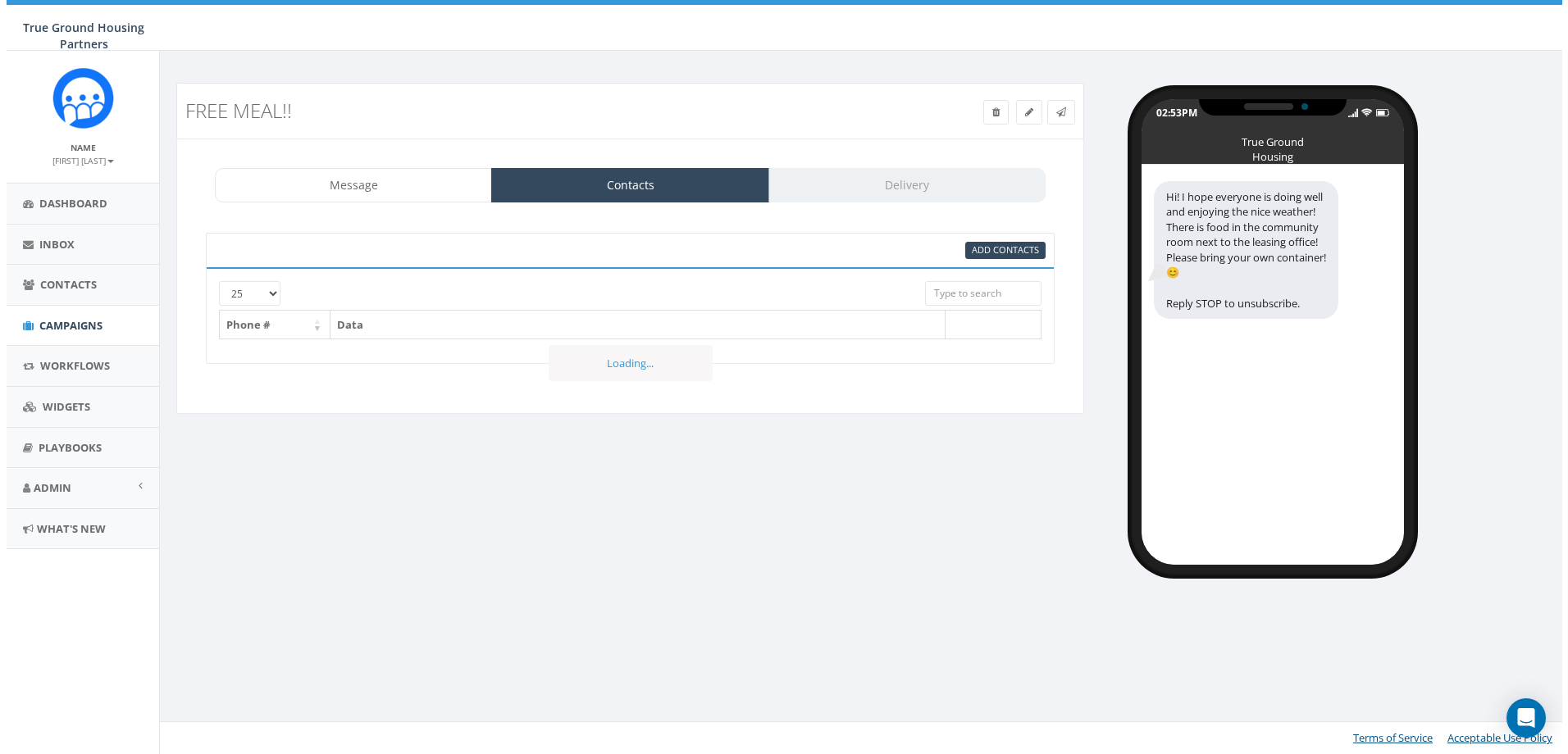 scroll, scrollTop: 0, scrollLeft: 0, axis: both 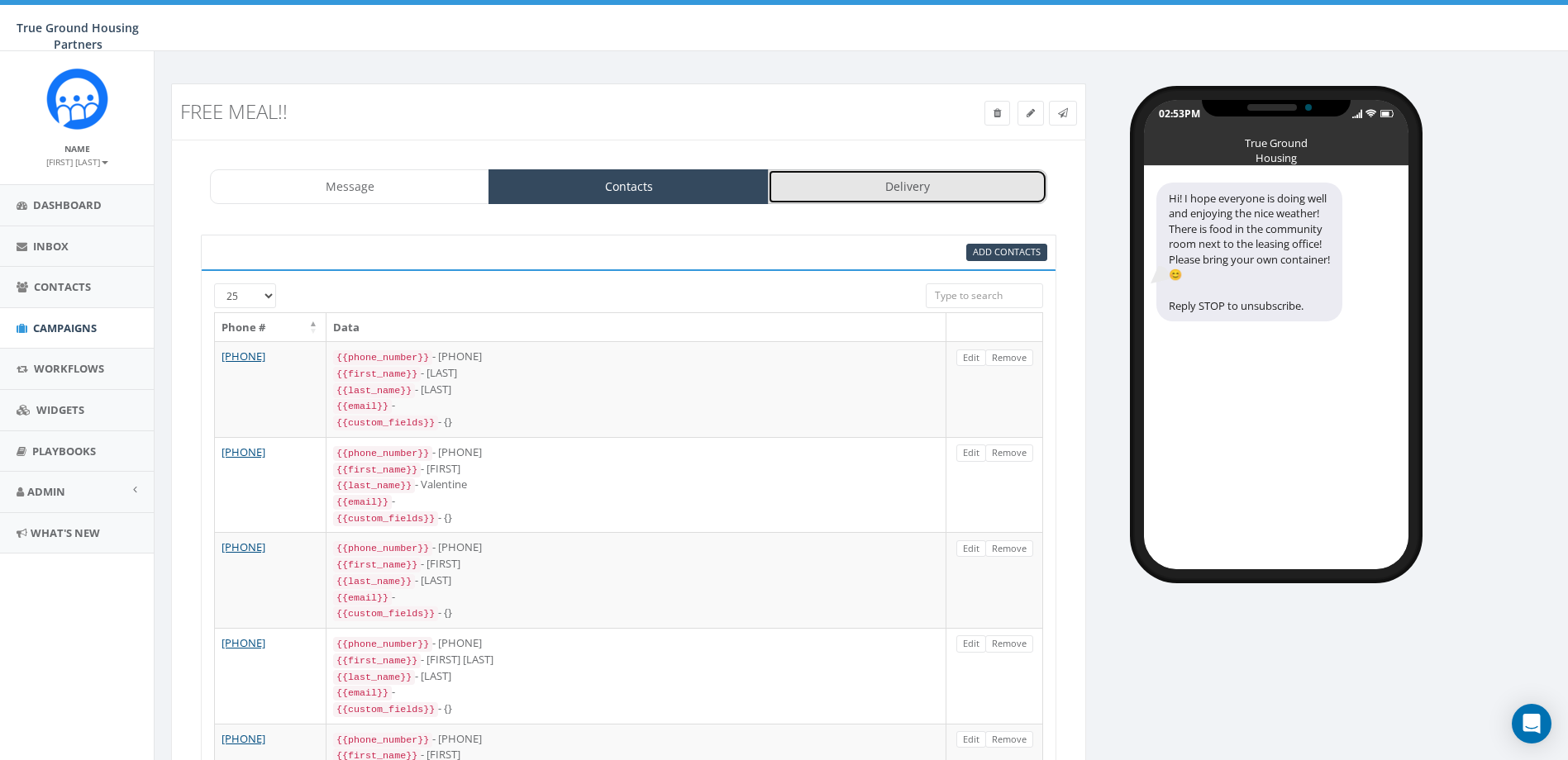 click on "Delivery" at bounding box center [908, 187] 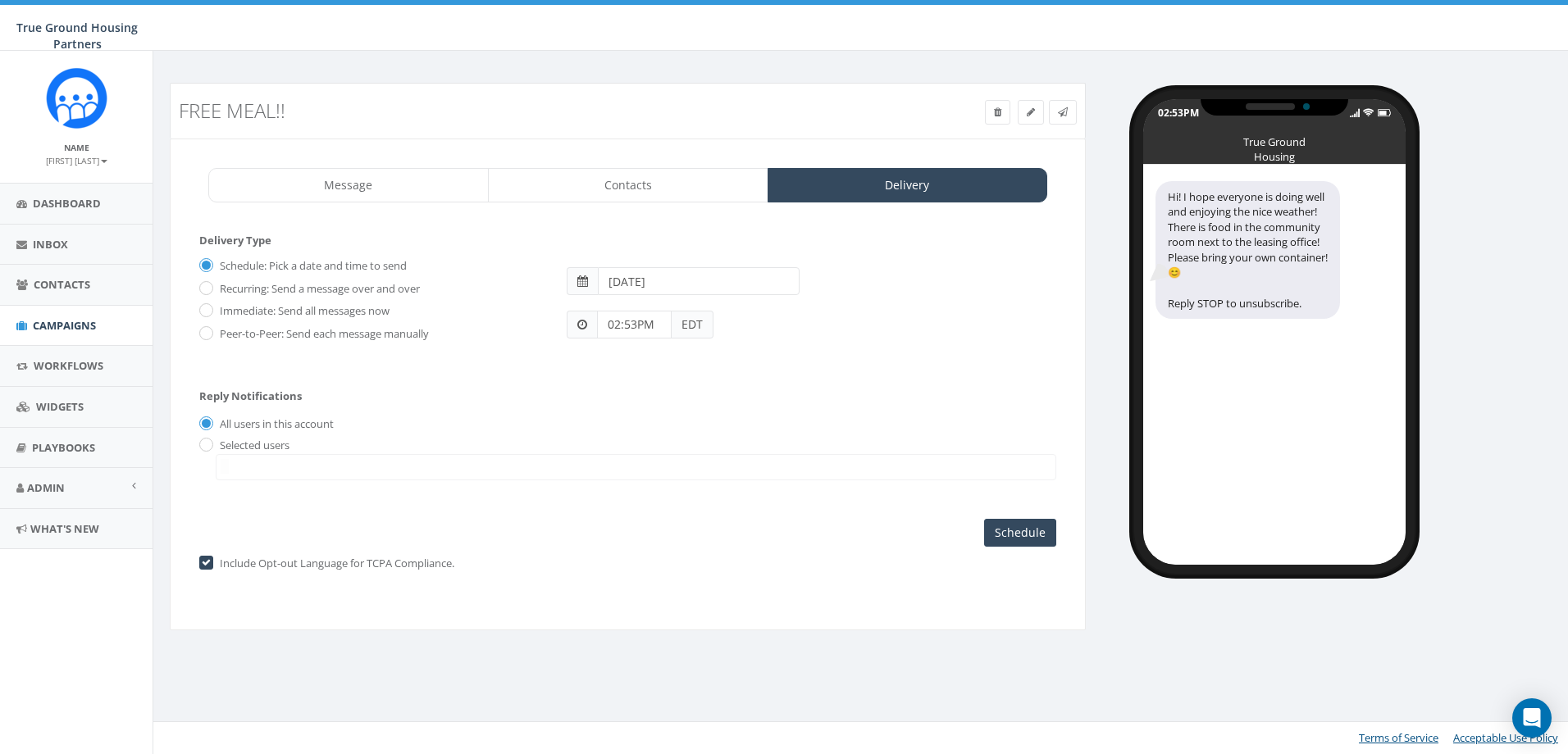 click on "EDT" at bounding box center (692, 325) 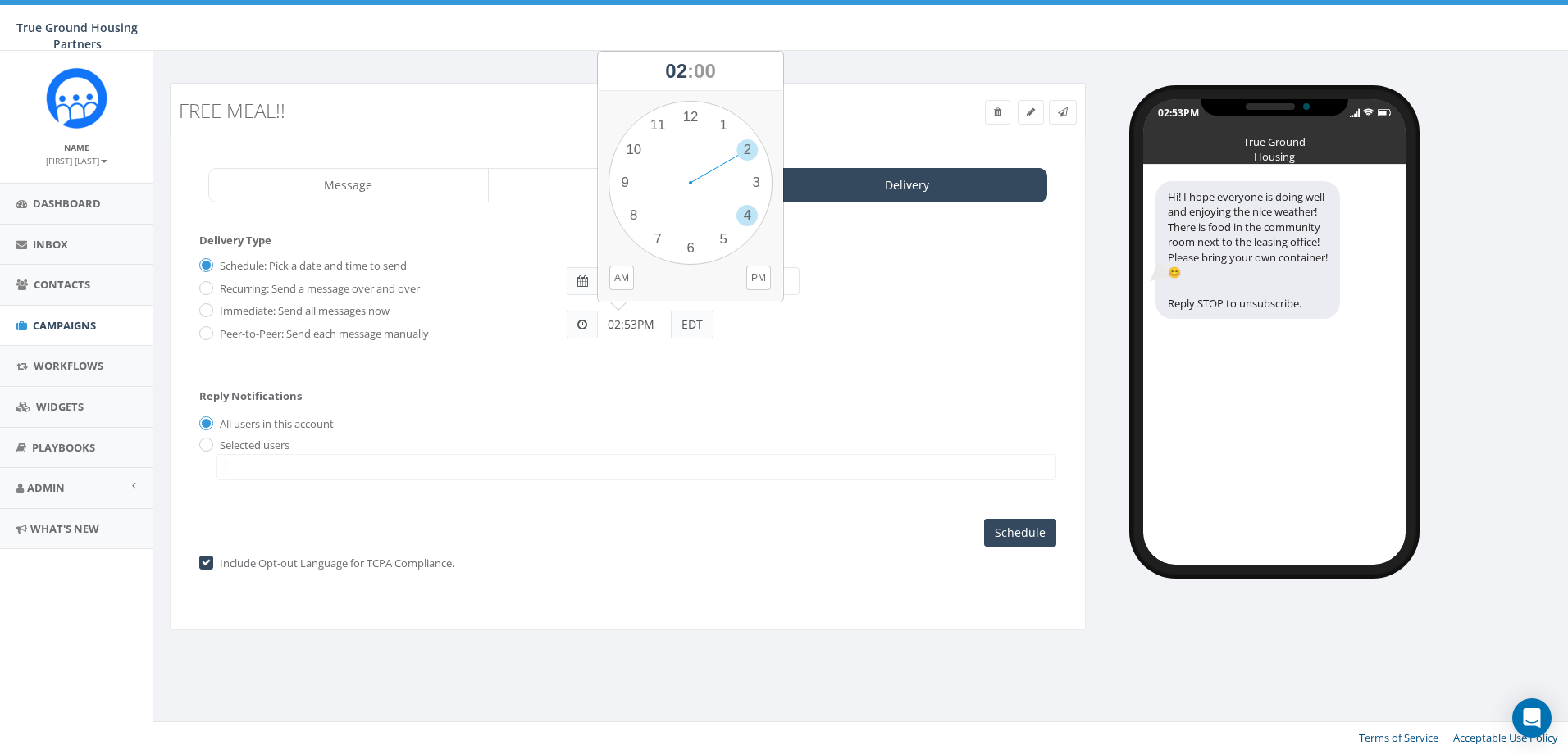 click on "1 2 3 4 5 6 7 8 9 10 11 12 00 05 10 15 20 25 30 35 40 45 50 55" at bounding box center [691, 183] 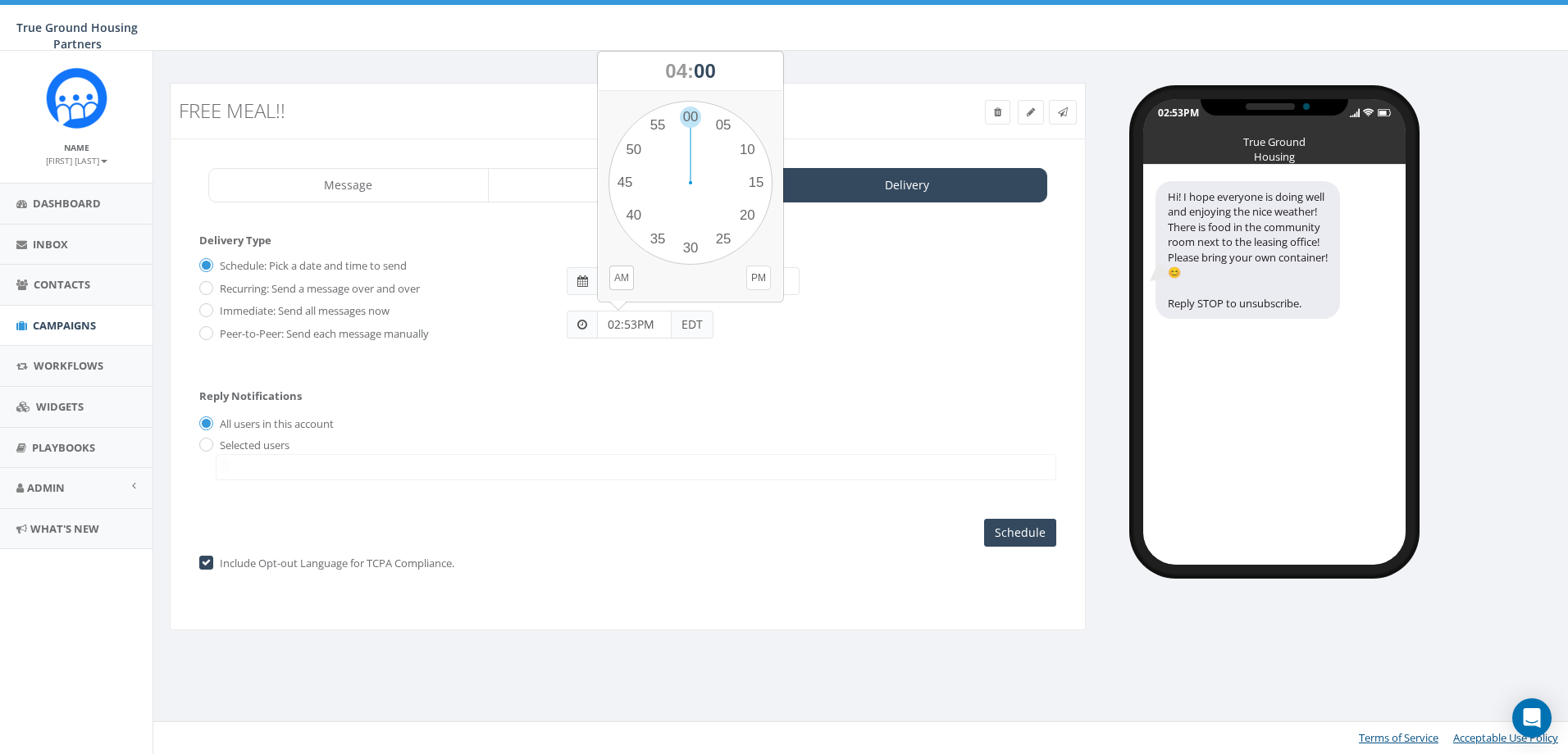 click on "PM" at bounding box center (759, 278) 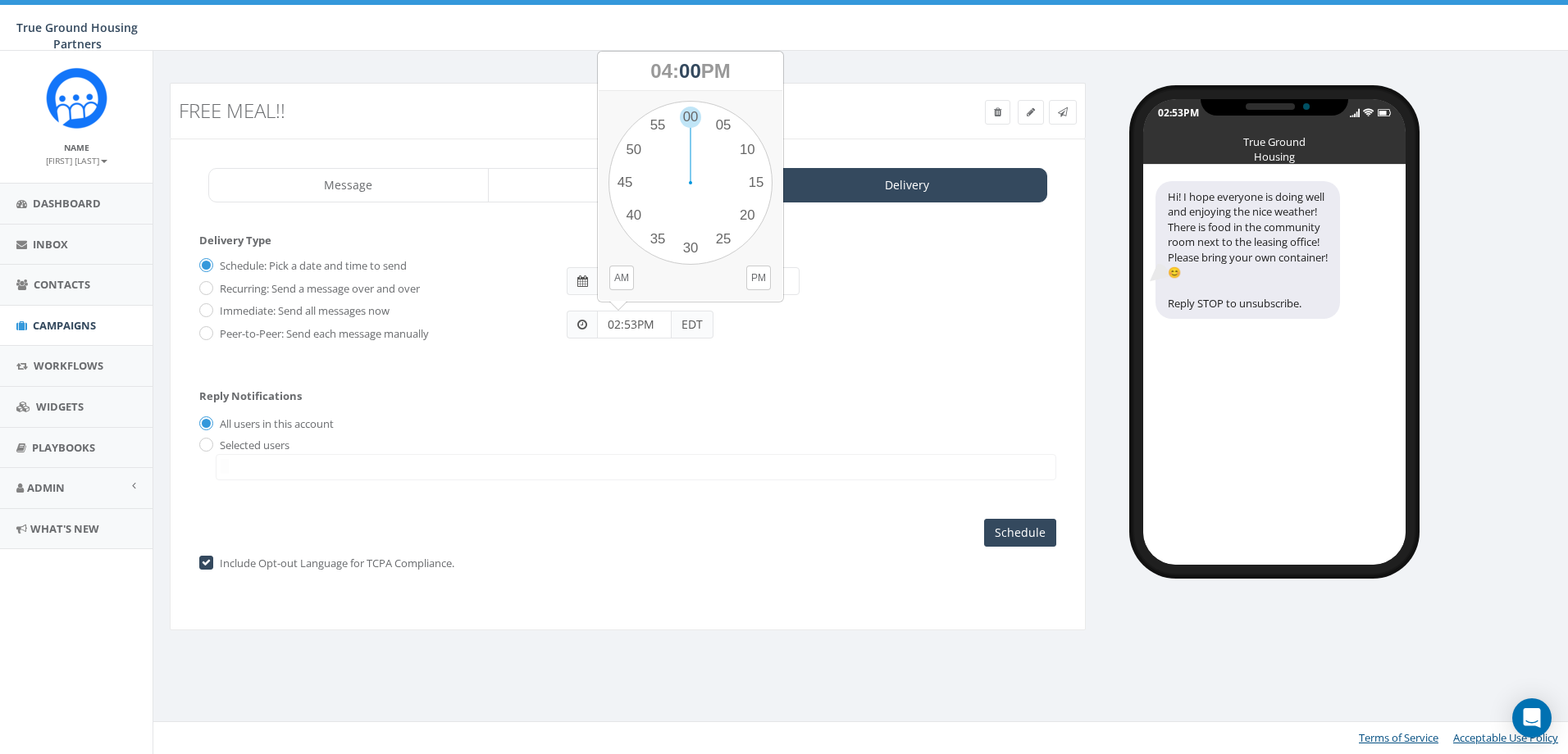 click on "Delivery Type Schedule: Pick a date and time to send Recurring: Send a message over and over Immediate: Send all messages now Peer-to-Peer: Send each message manually S M T W T F S 2025-08-08 02:53PM EDT Save" at bounding box center [627, 303] 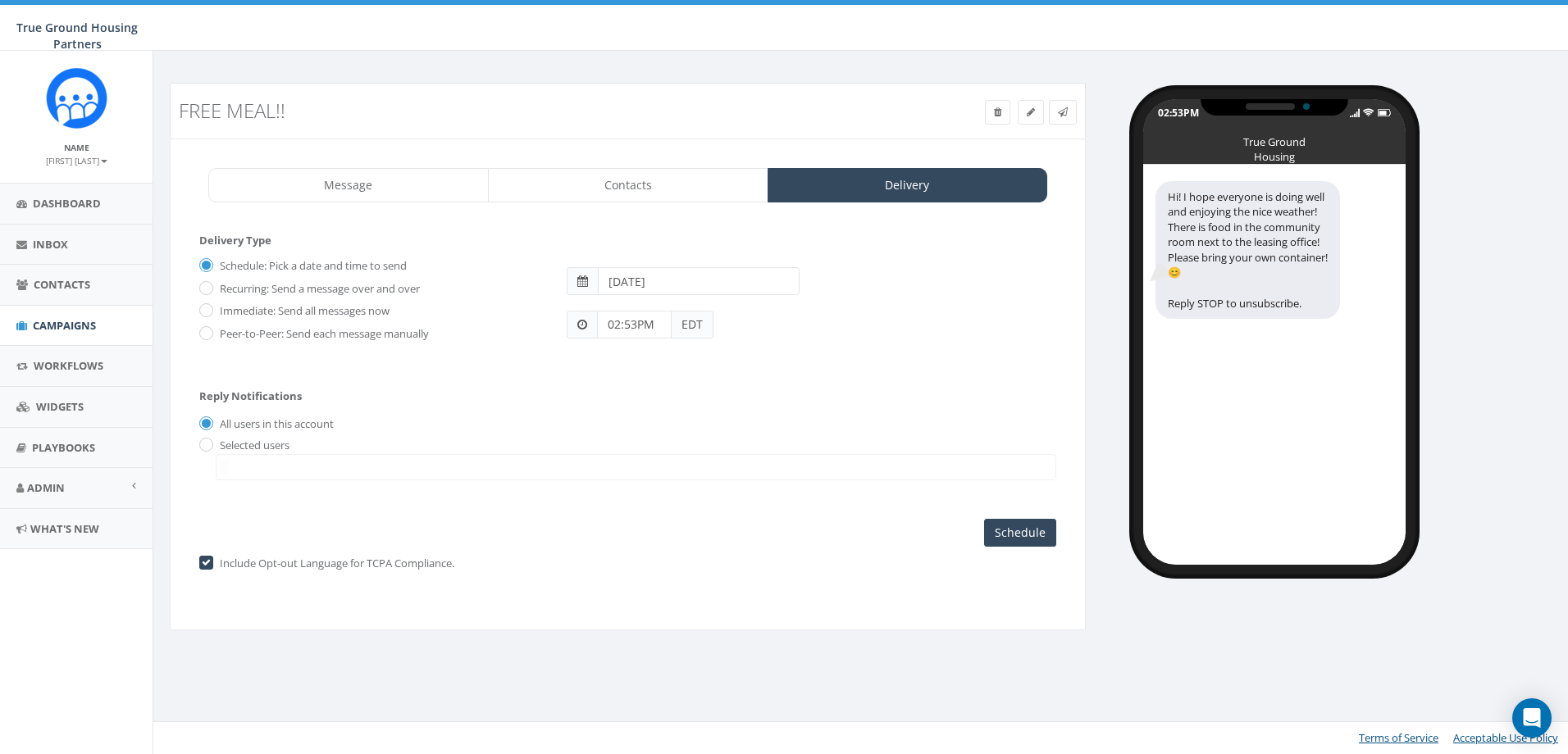 click on "02:53PM" at bounding box center (634, 325) 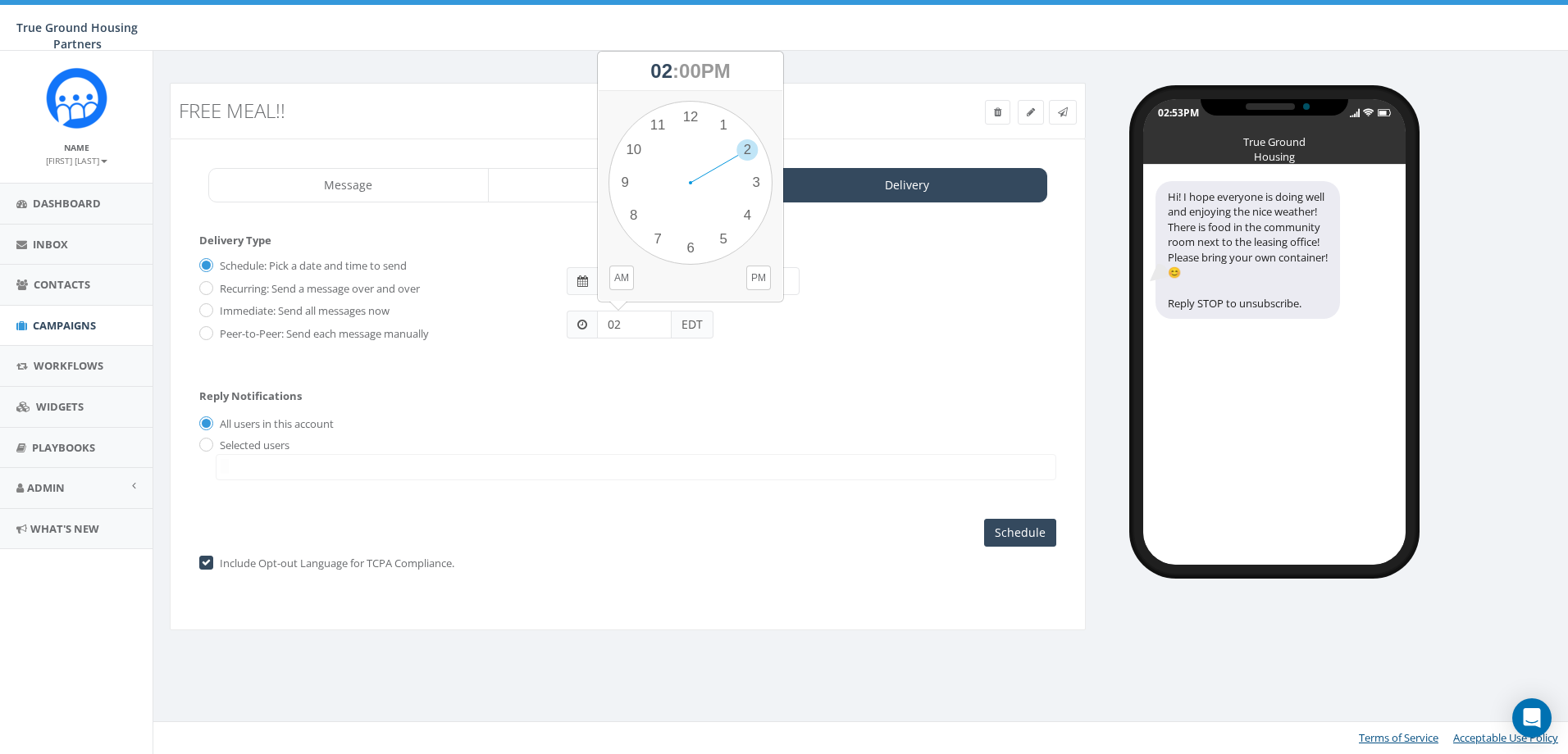 type on "0" 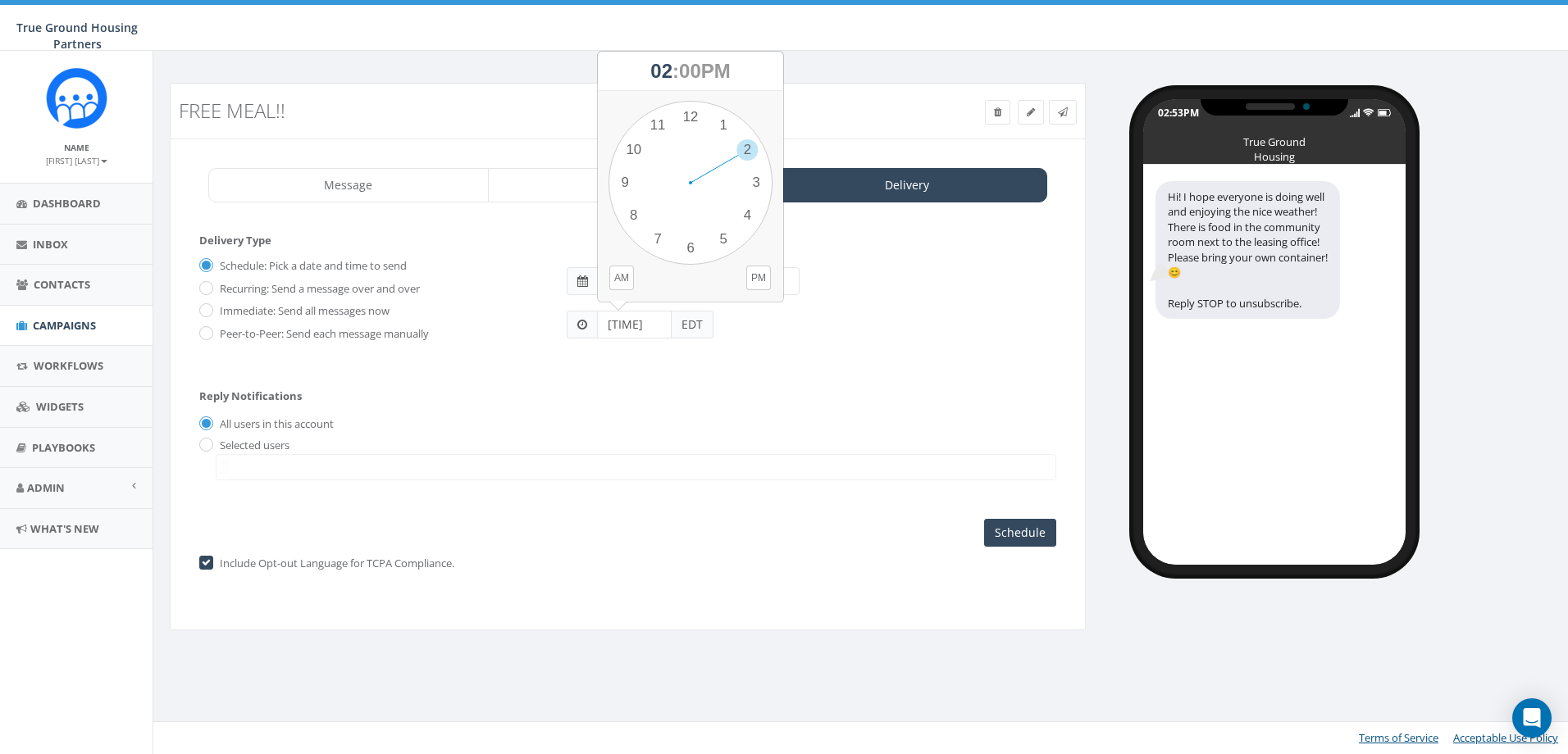 type on "4:00 pm" 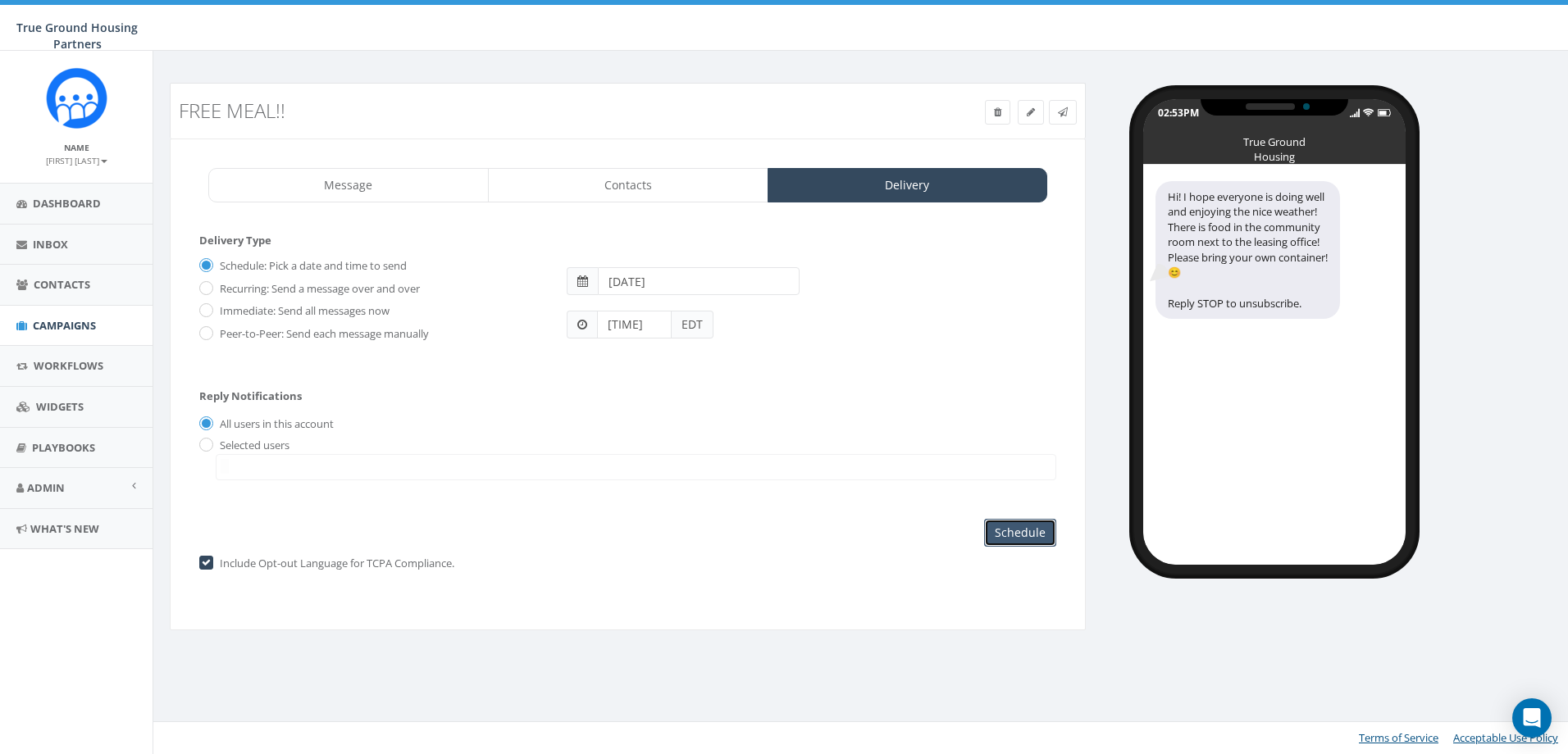 click on "Schedule" at bounding box center (1020, 533) 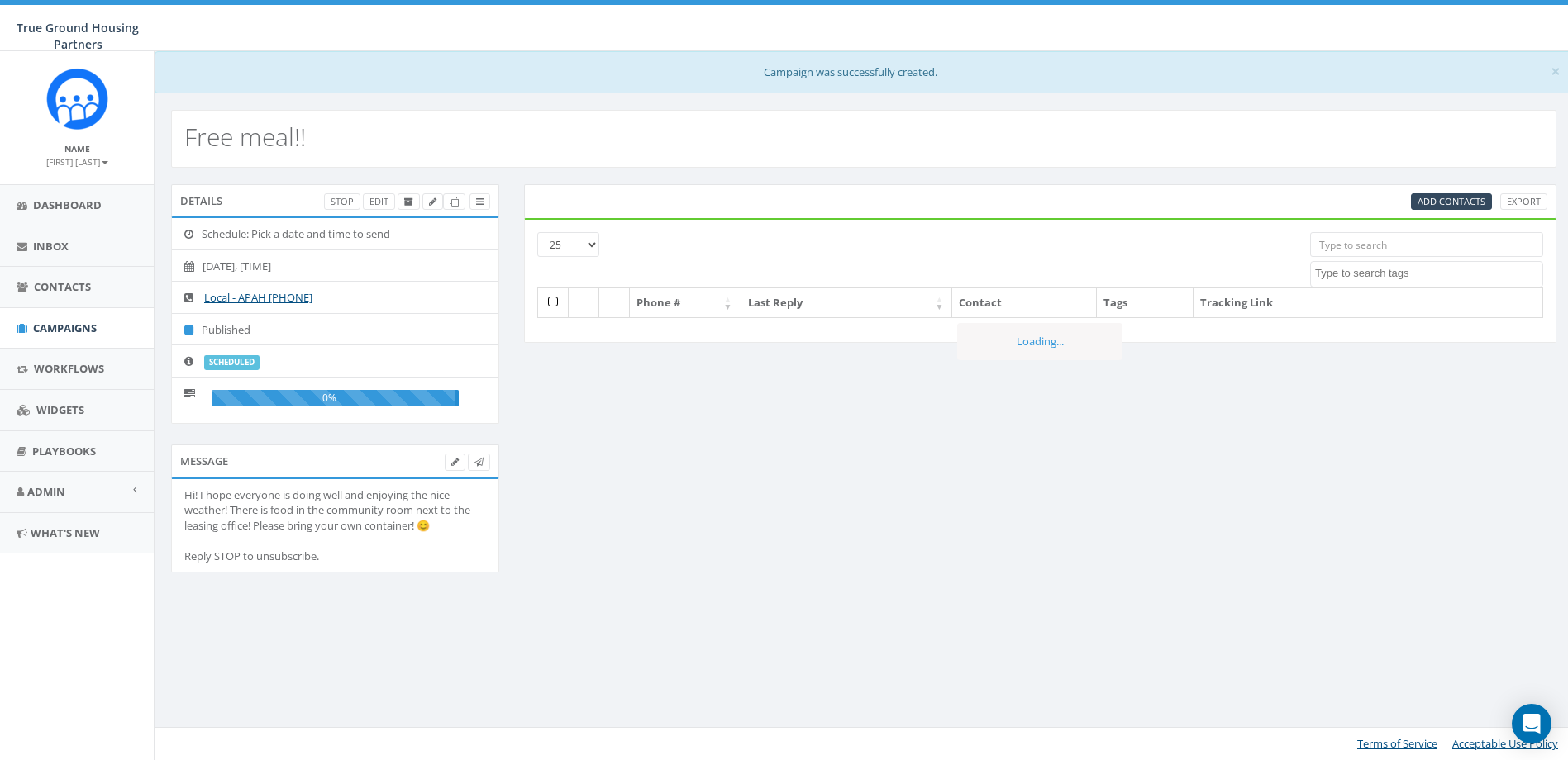 select 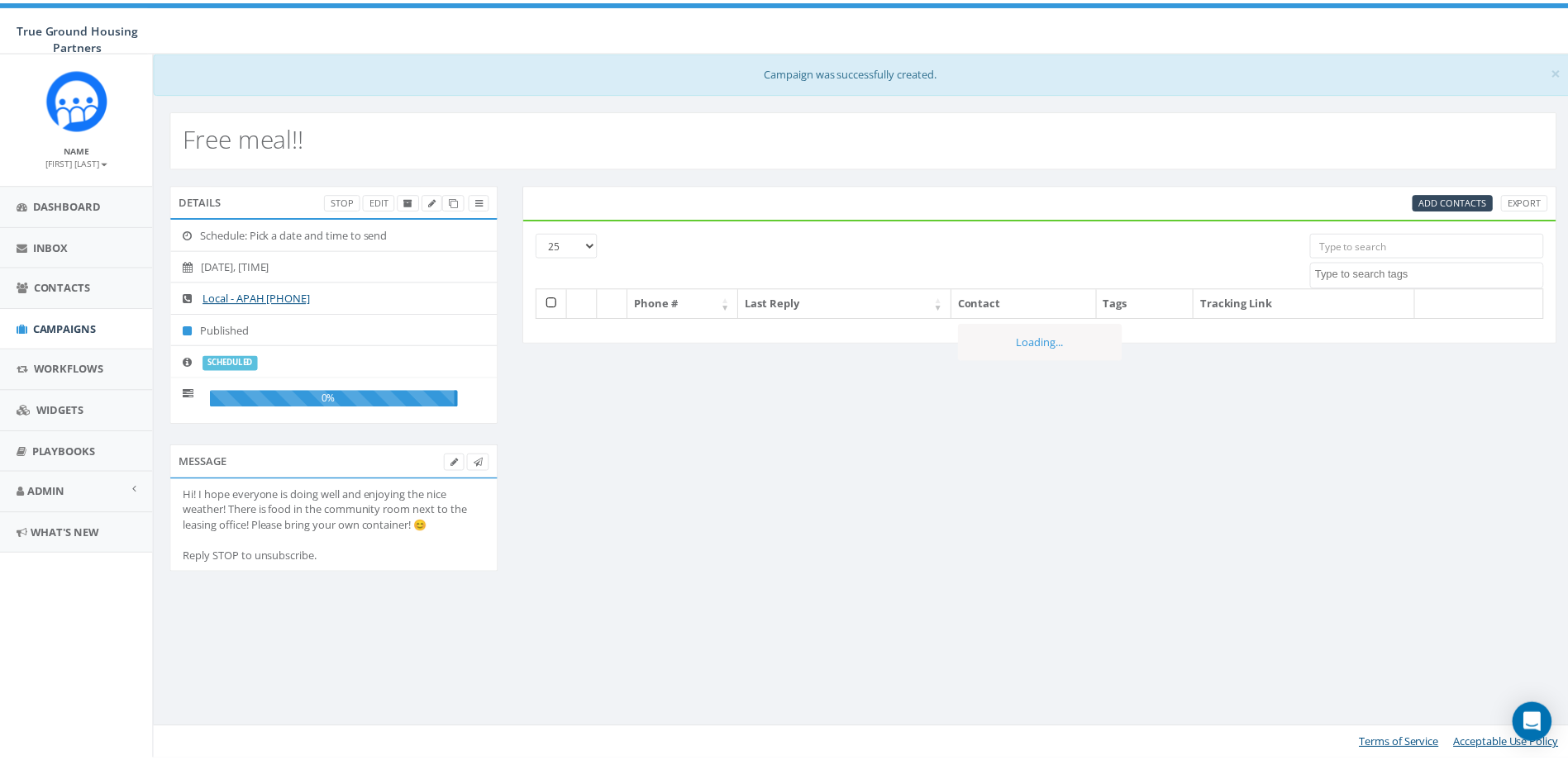 scroll, scrollTop: 0, scrollLeft: 0, axis: both 